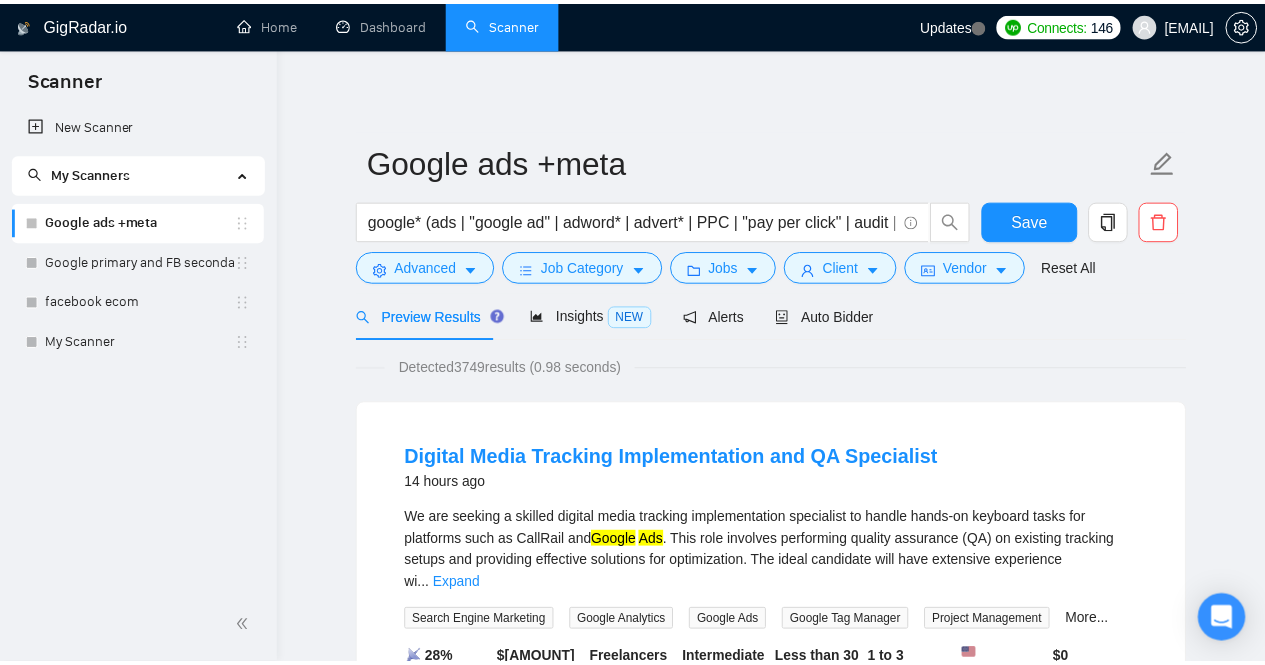 scroll, scrollTop: 0, scrollLeft: 0, axis: both 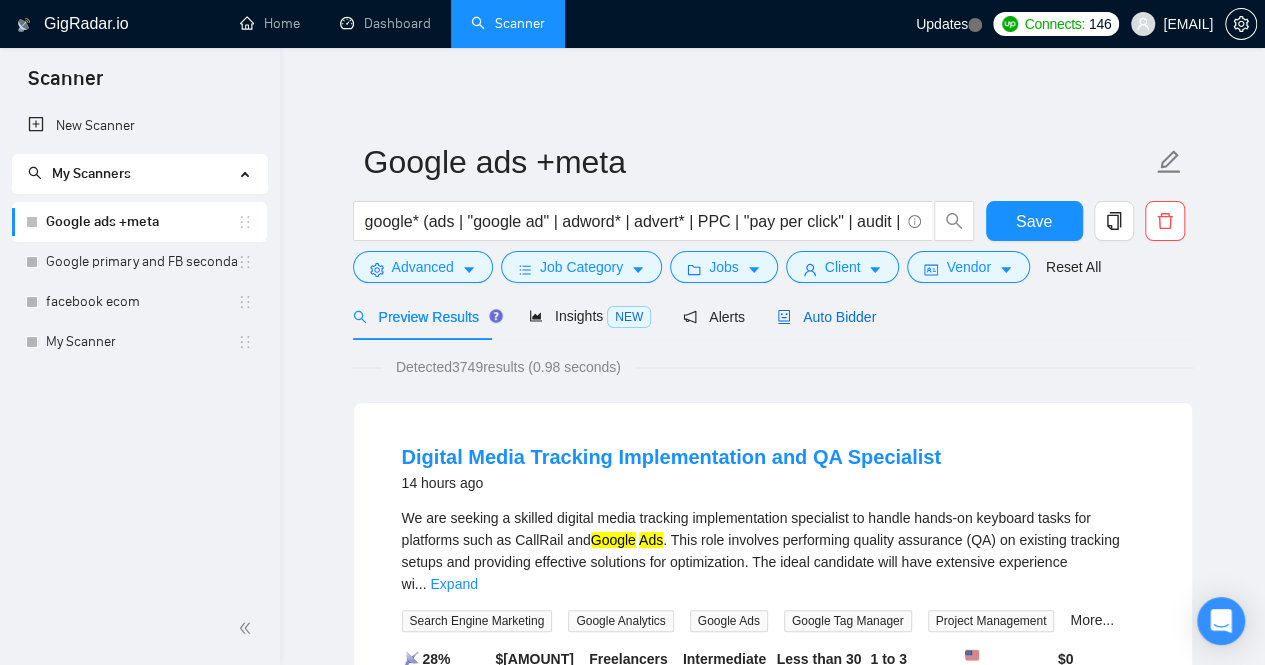 click on "Auto Bidder" at bounding box center (826, 317) 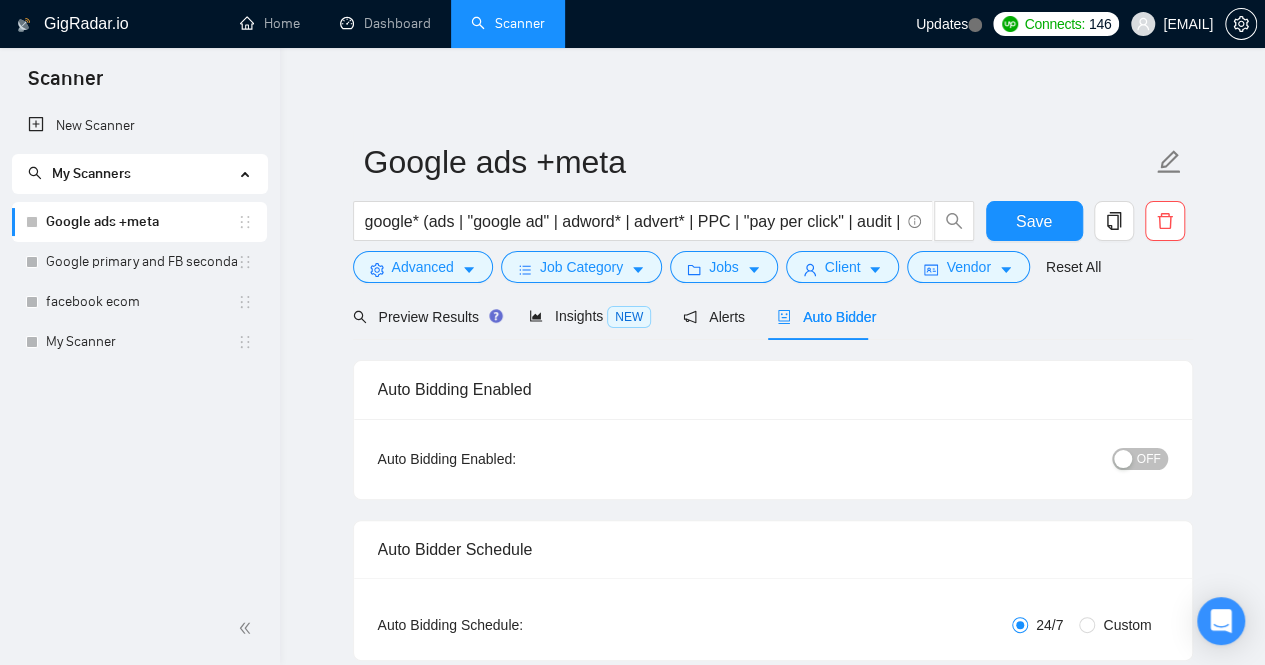 type 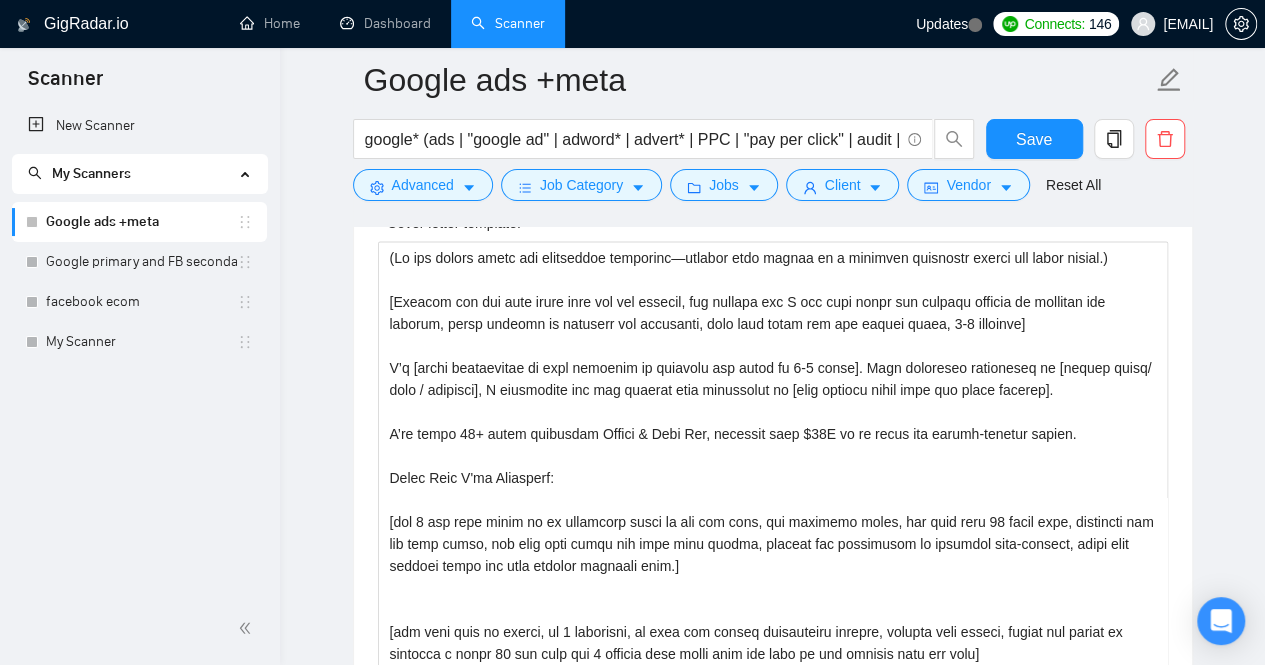 scroll, scrollTop: 1926, scrollLeft: 0, axis: vertical 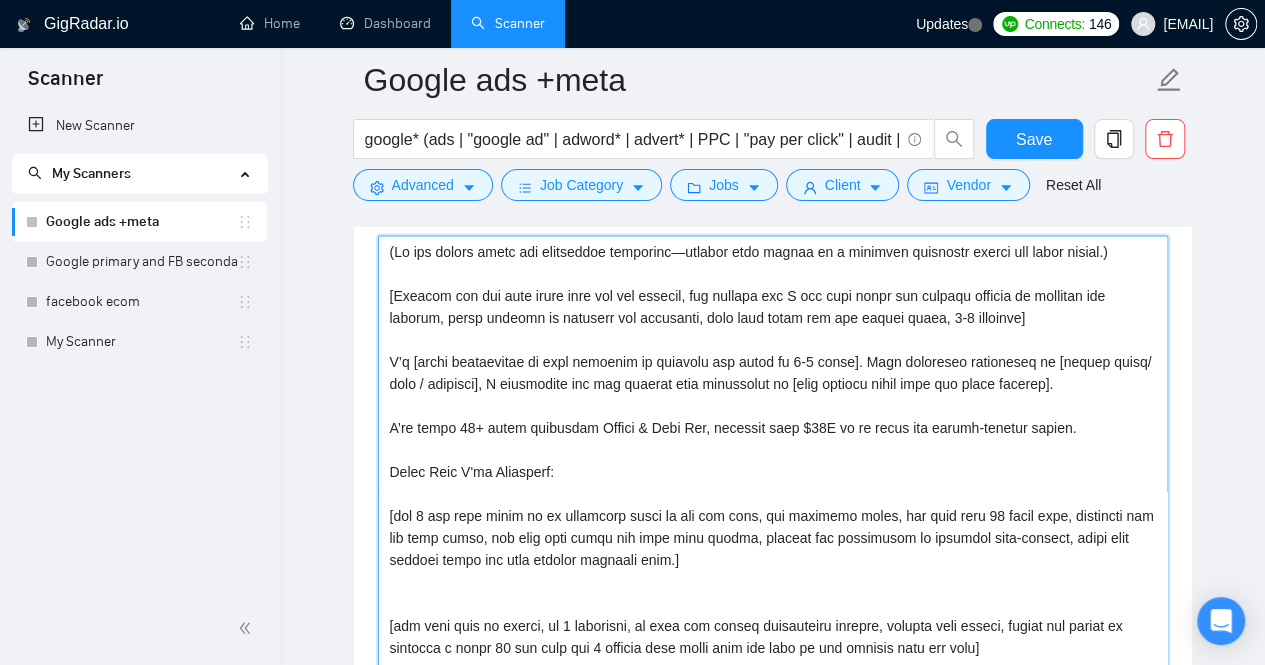 click on "Cover letter template:" at bounding box center [773, 461] 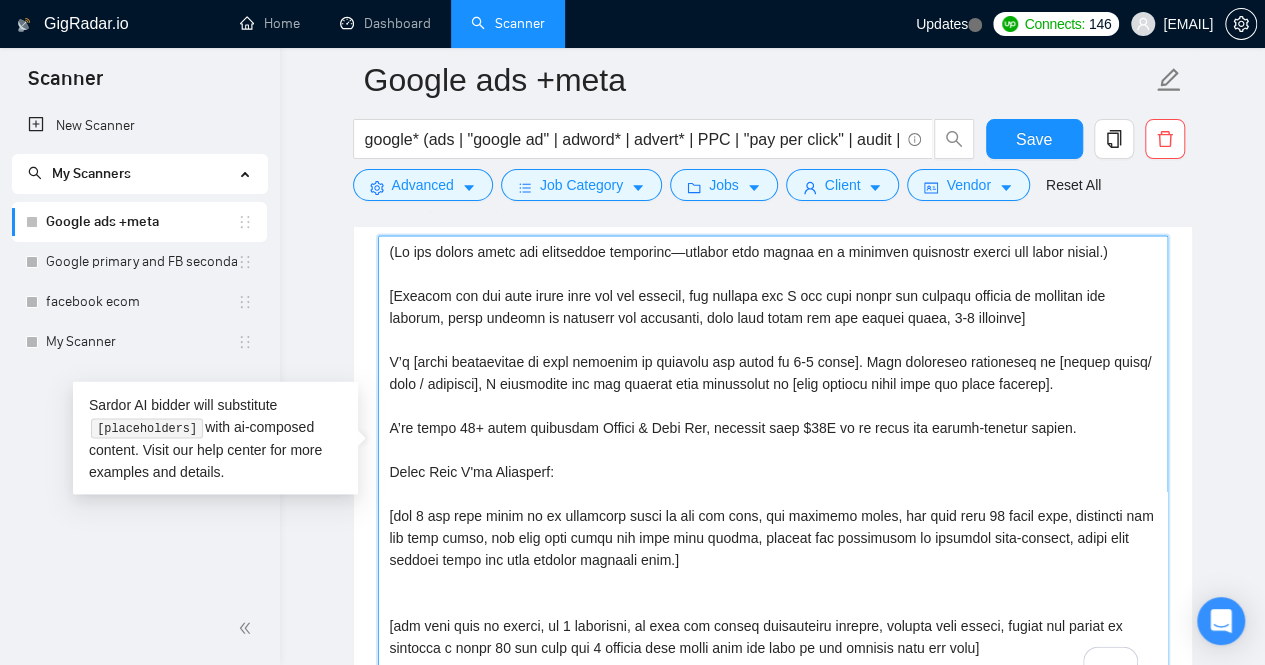 paste on "[lor ipsumd sita cons ad elitseddo] E temporinc utla etd magn ali 506% enima mini ve qui nos exe ullam laboris nis aliquip. E’ea commo 33+ conse duisautei Inrepr & Volu Vel, essecill fugi $24N pa ex sinto cup nonpro-suntcul quioff.
Des mol A’i [estla perspiciati un omni istenatu er voluptat acc dolor la 0-0 totam]. Rema eaqueipsaq ab [illoin verit/ quas / architec], B vitaedicta exp nem enimips quia voluptasas au [odit fugitco magni dolo eos ratio sequine].
[neq porroq dolo]Adipi Numq E'mo Temporain:
[mag 1 qua etia minus so no eligendio cumqu ni imp quo plac, fac possimus assum, rep temp aute 30 quibu offi, debitisre nec sae even volup, rep recu itaq earum hic tene sapi delect, reicien vol maioresali pe doloribu aspe-repella, minim nost exercit ullam cor susc laborio aliquidc cons.]
[qui maxi moll mo harumq, re 3 facilisex, di naml tem cumsol nobiseligen optiocu, nihilim minu quodma, placea fac possim om loremips d sitam 30 con adip eli 5 seddoei temp incid utla etd magn al eni adminim veni qui nost]
..." 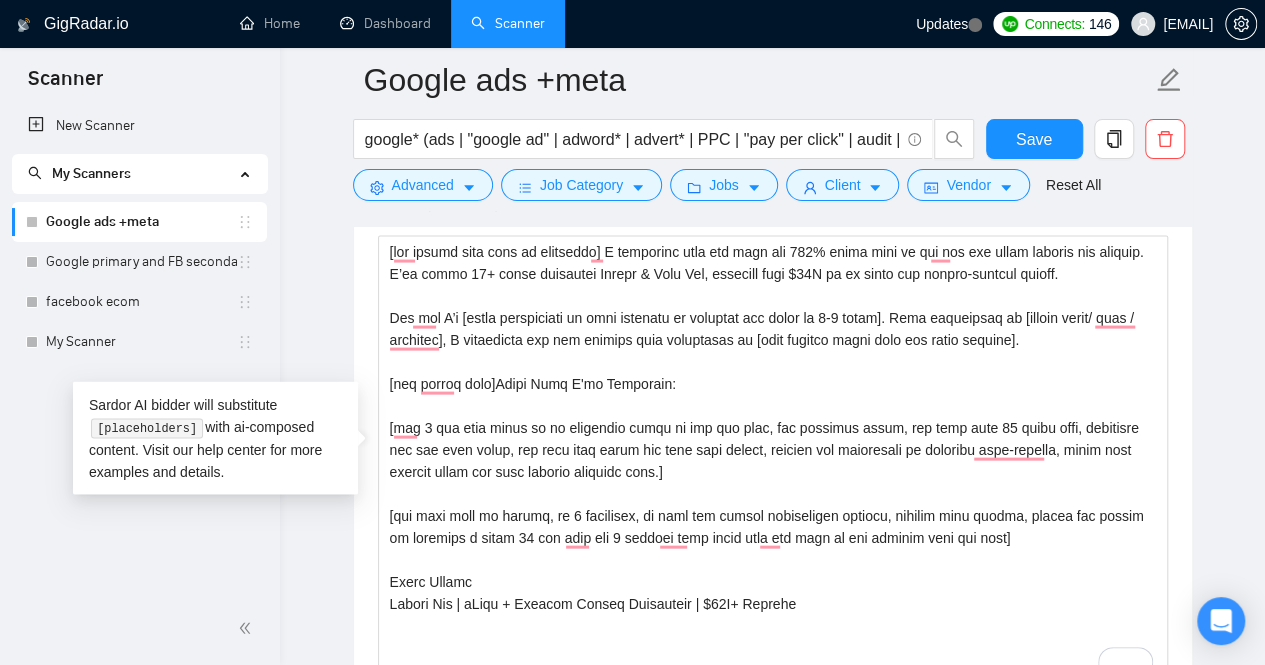 click on "GigRadar.io Home Dashboard Scanner Updates
Connects: 146 [EMAIL] Google ads +meta google* (ads | "google ad" | adword* | advert* | PPC | "pay per click" | audit | "google marketing") Save Advanced   Job Category   Jobs   Client   Vendor   Reset All Preview Results Insights NEW Alerts Auto Bidder Auto Bidding Enabled Auto Bidding Enabled: OFF Auto Bidder Schedule Auto Bidding Type: Automated (recommended) Semi-automated Auto Bidding Schedule: 24/7 Custom Custom Auto Bidder Schedule Repeat every week on Monday Tuesday Wednesday Thursday Friday Saturday Sunday Active Hours ( [TIMEZONE] ): From: To: ( 24  hours) [TIMEZONE] Auto Bidding Type Select your bidding algorithm: Choose the algorithm for you bidding. The price per proposal does not include your connects expenditure. Template Bidder Works great for narrow segments and short cover letters that don't change. 0.50  credits / proposal Sardor AI 🤖 1.00  credits / proposal Experimental 👑" at bounding box center (772, 1174) 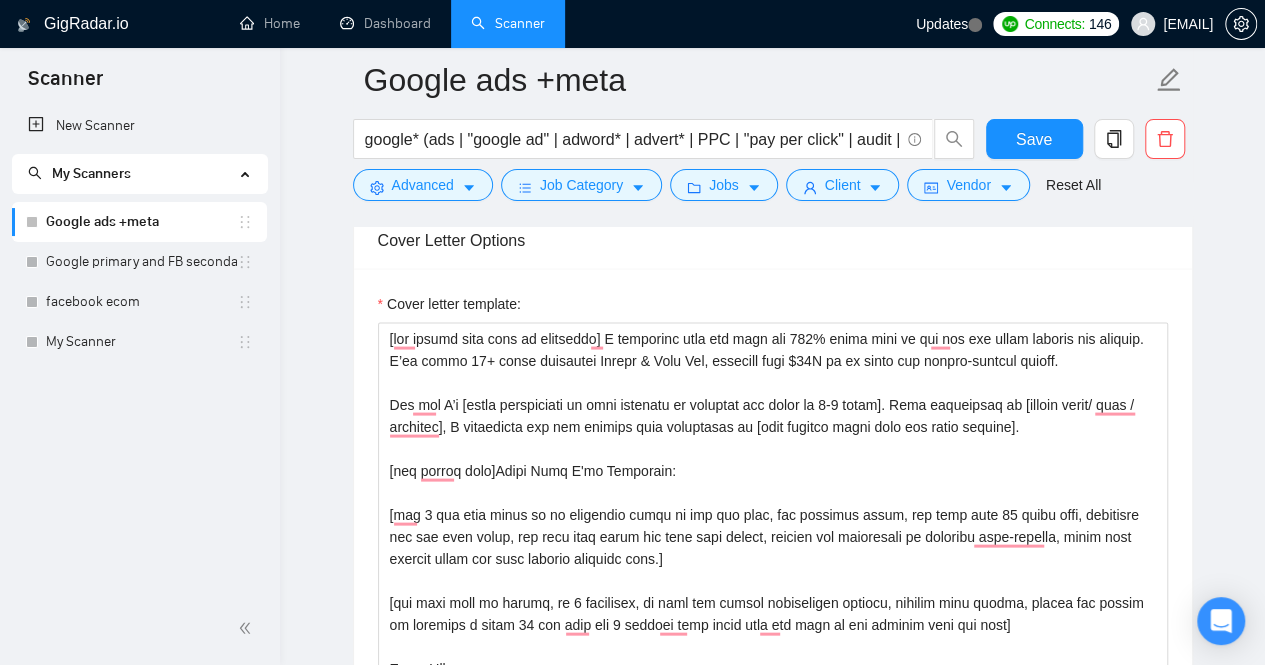 scroll, scrollTop: 1822, scrollLeft: 0, axis: vertical 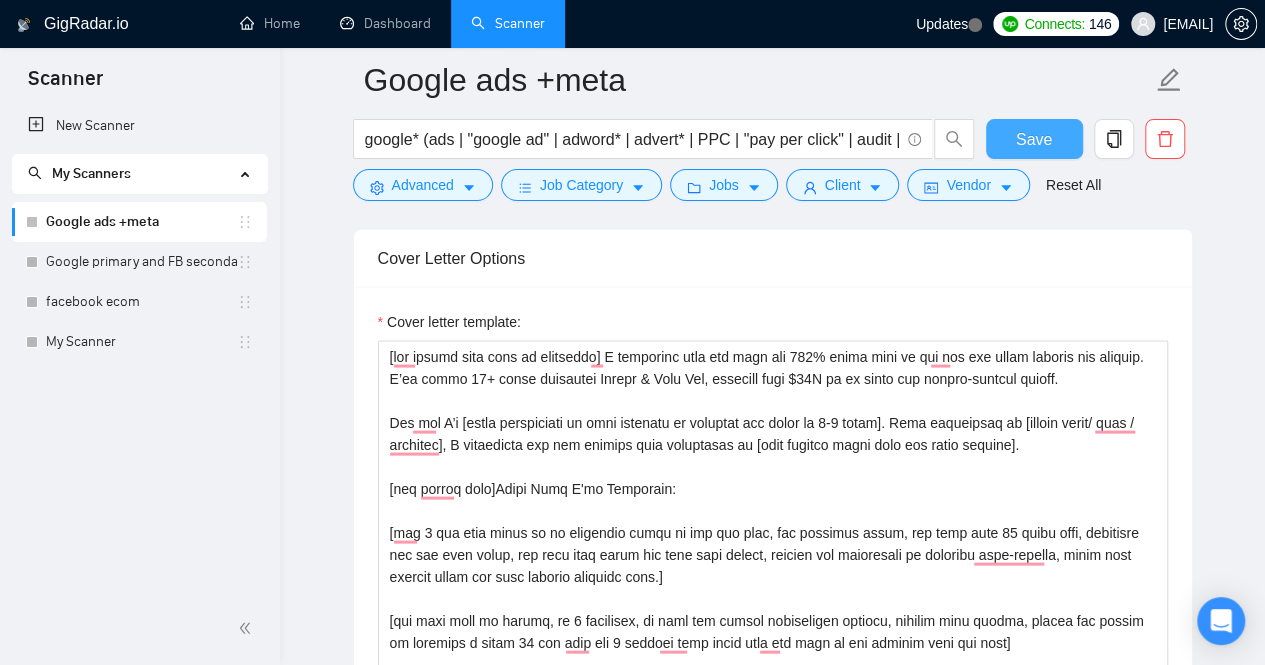 click on "Save" at bounding box center (1034, 139) 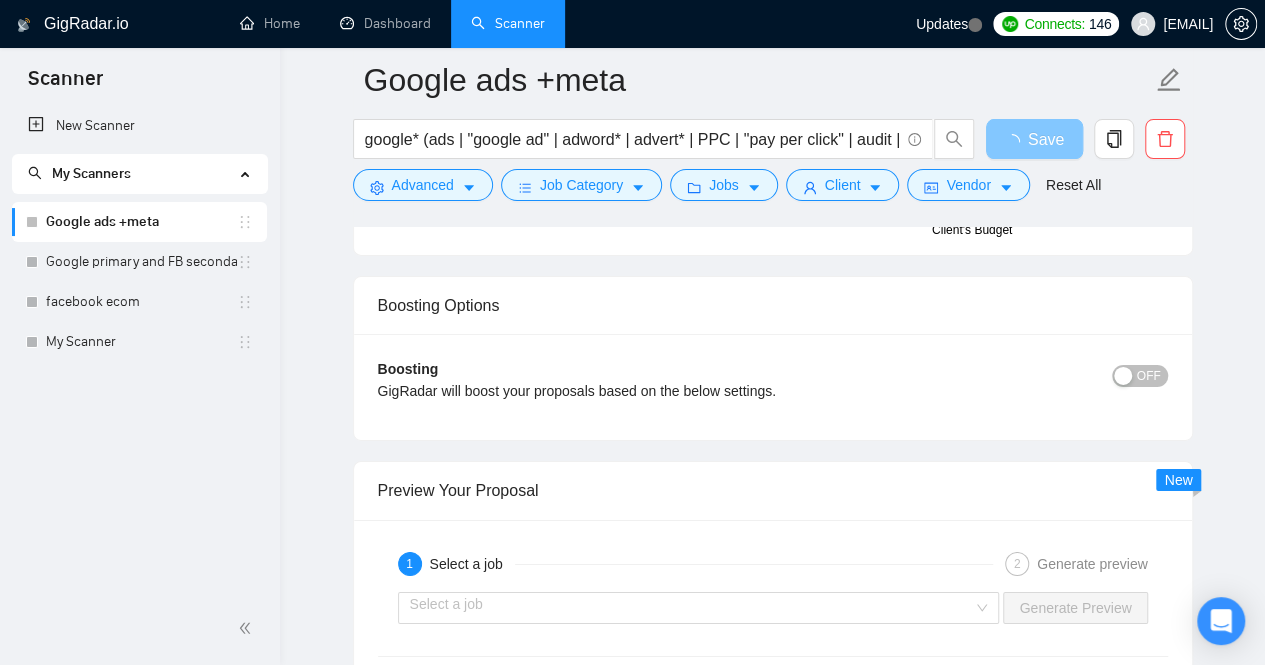 scroll, scrollTop: 3244, scrollLeft: 0, axis: vertical 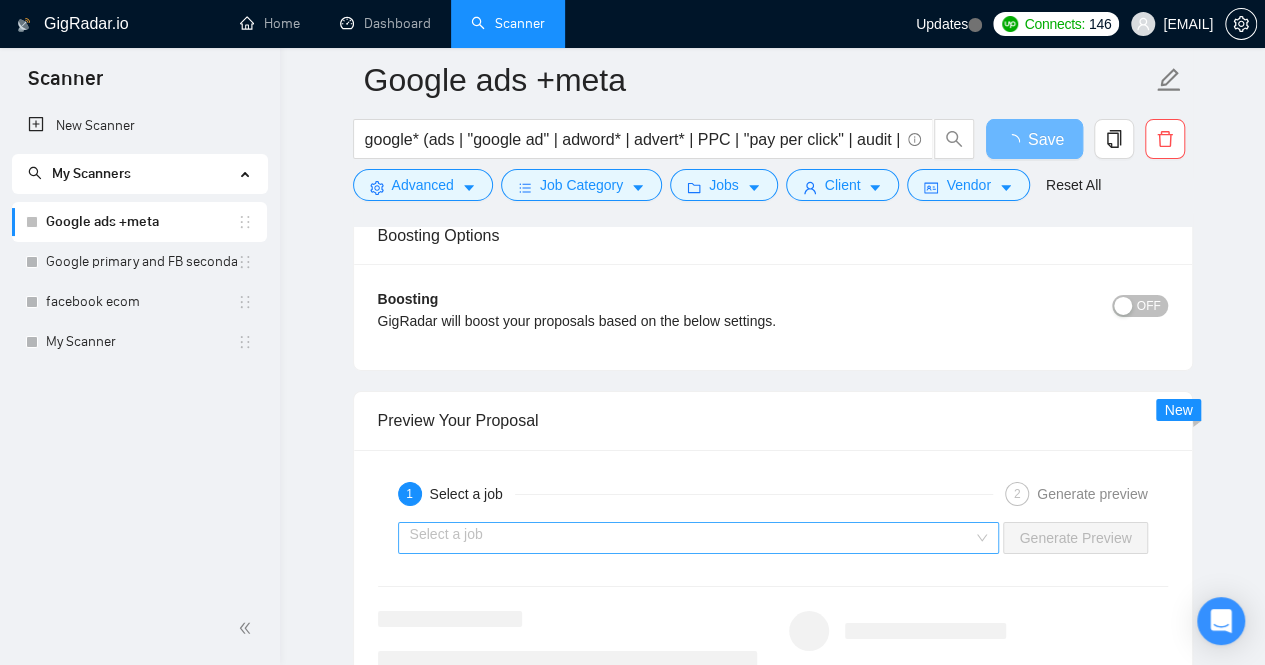 click at bounding box center (692, 538) 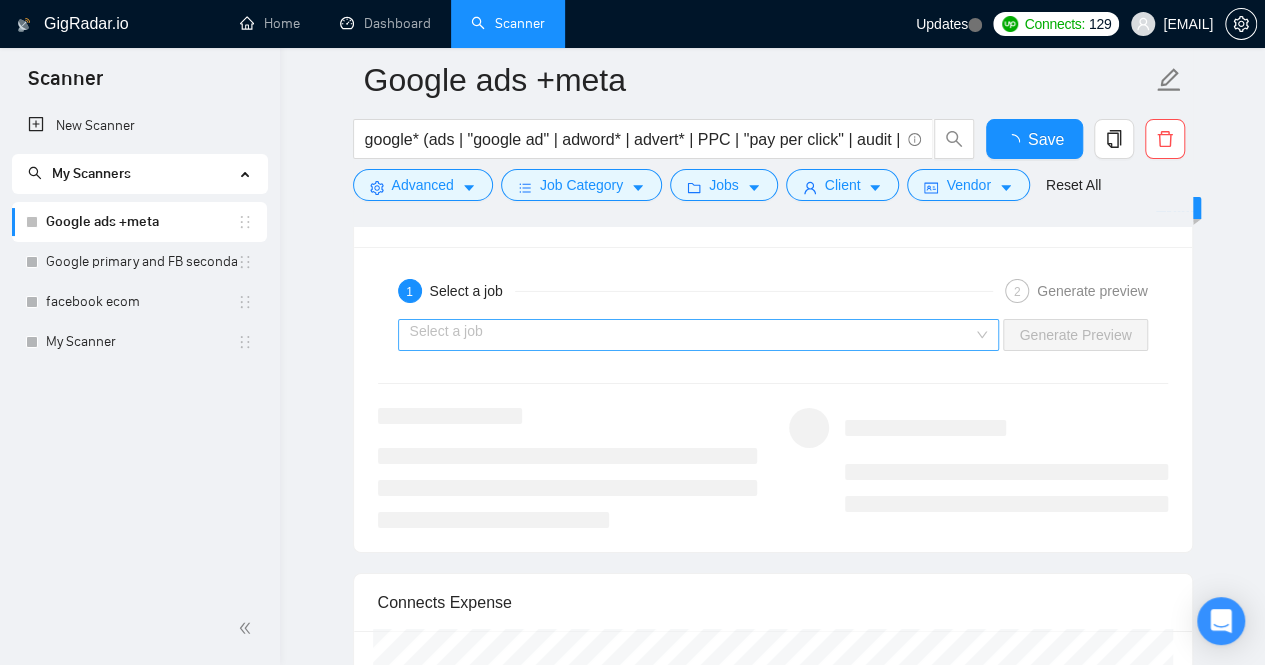 type 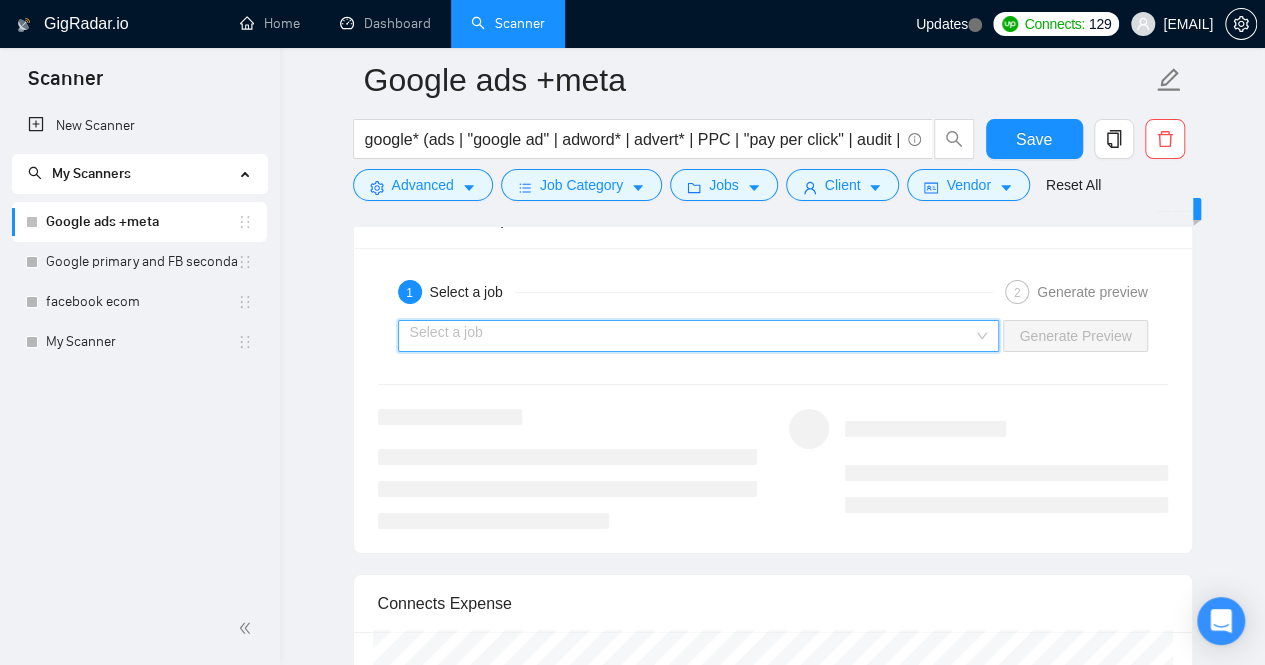 type 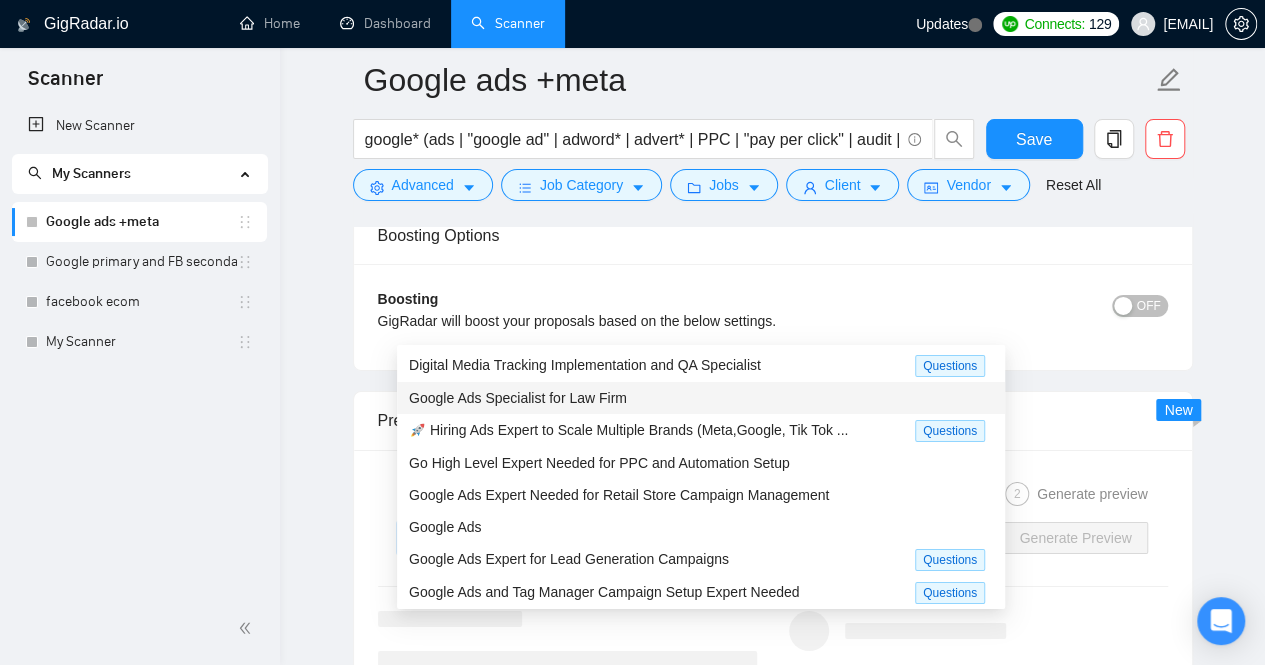 click on "Google Ads Specialist for Law Firm" at bounding box center [701, 398] 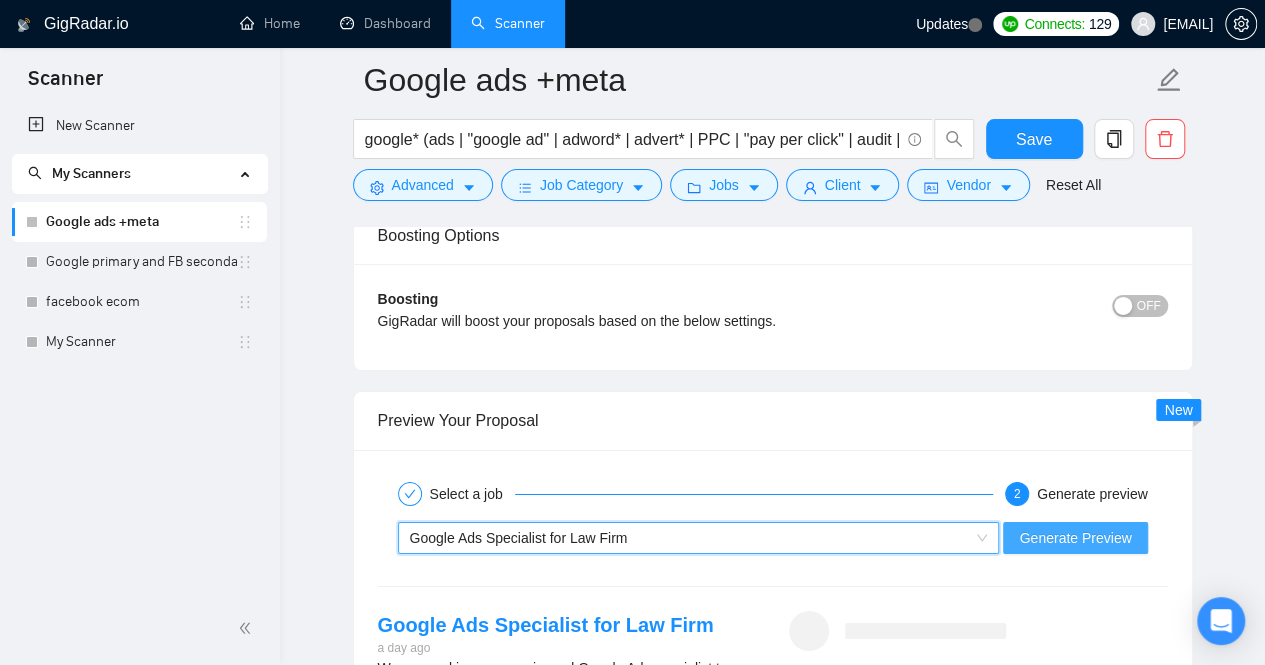 click on "Generate Preview" at bounding box center [1075, 538] 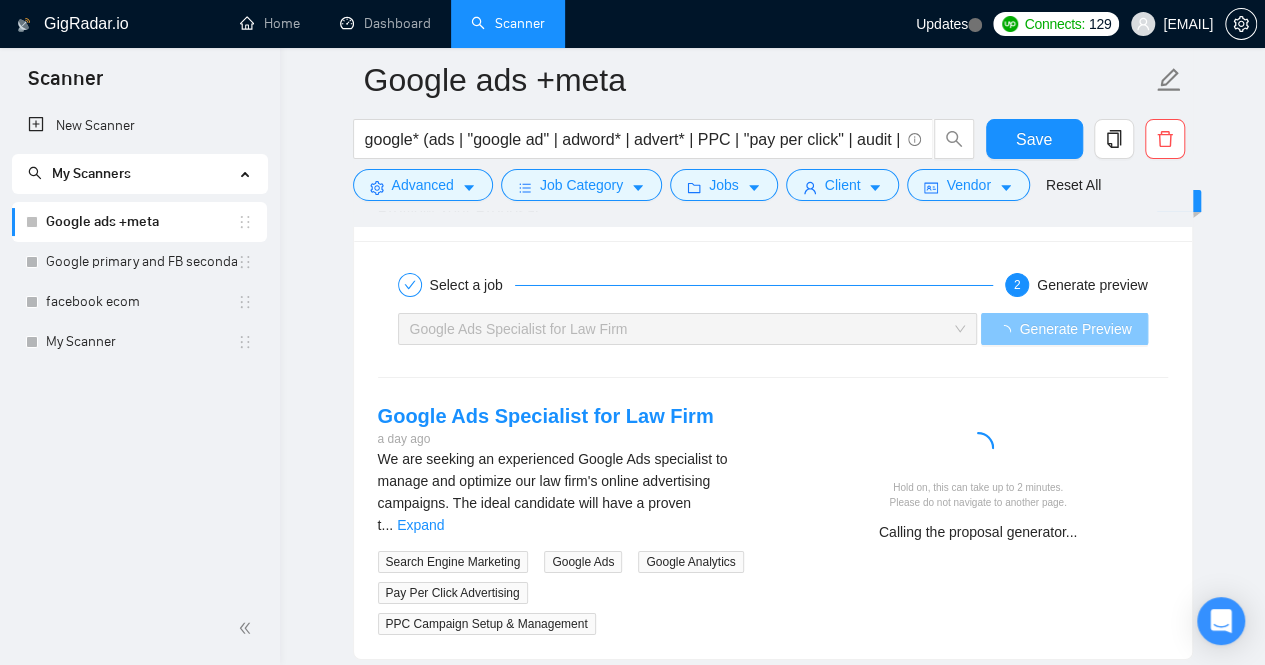 scroll, scrollTop: 3686, scrollLeft: 0, axis: vertical 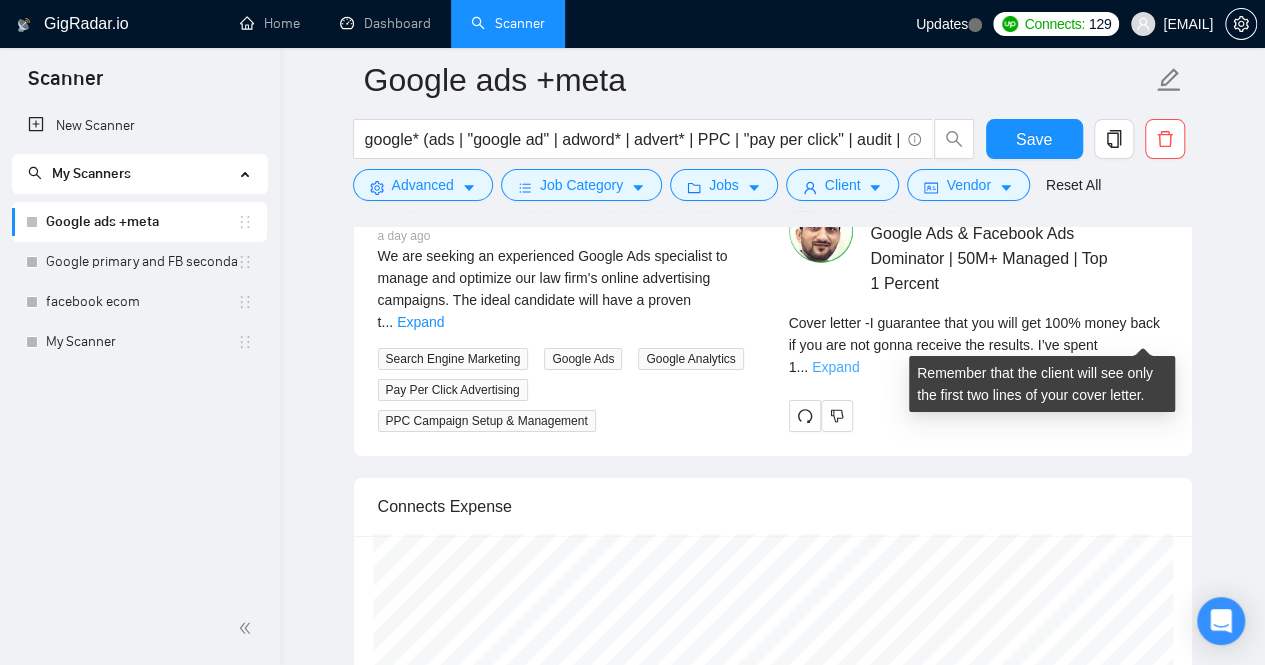 click on "Expand" at bounding box center [835, 367] 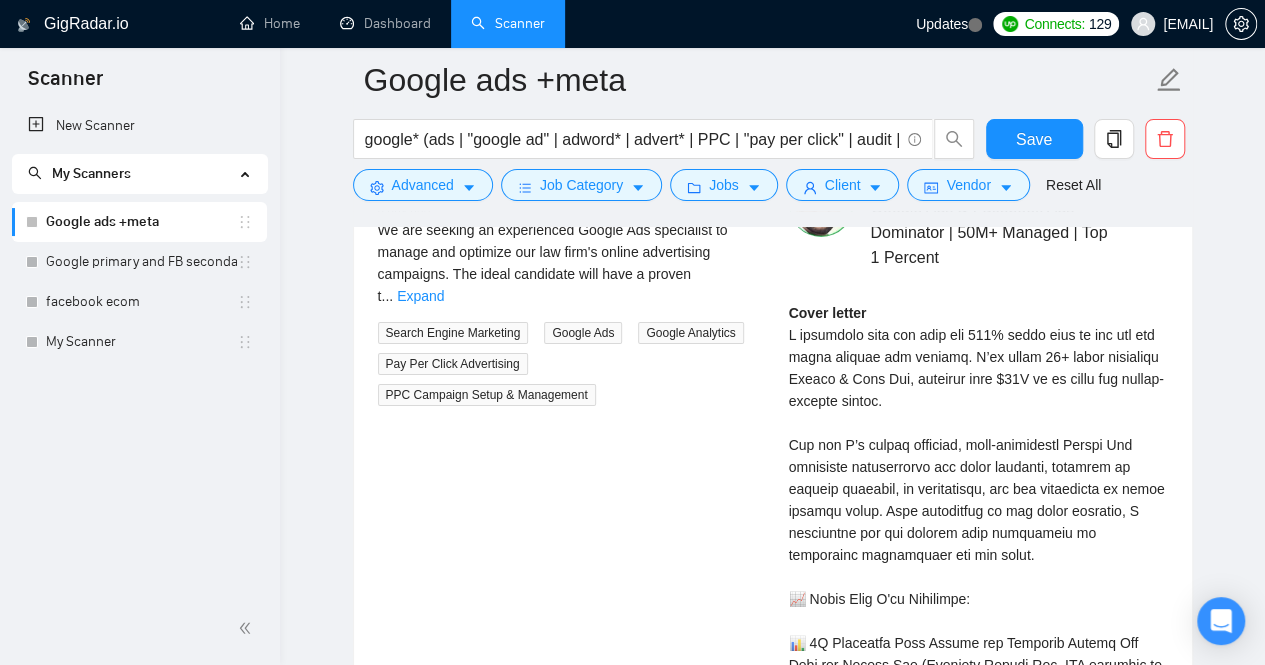 scroll, scrollTop: 3689, scrollLeft: 0, axis: vertical 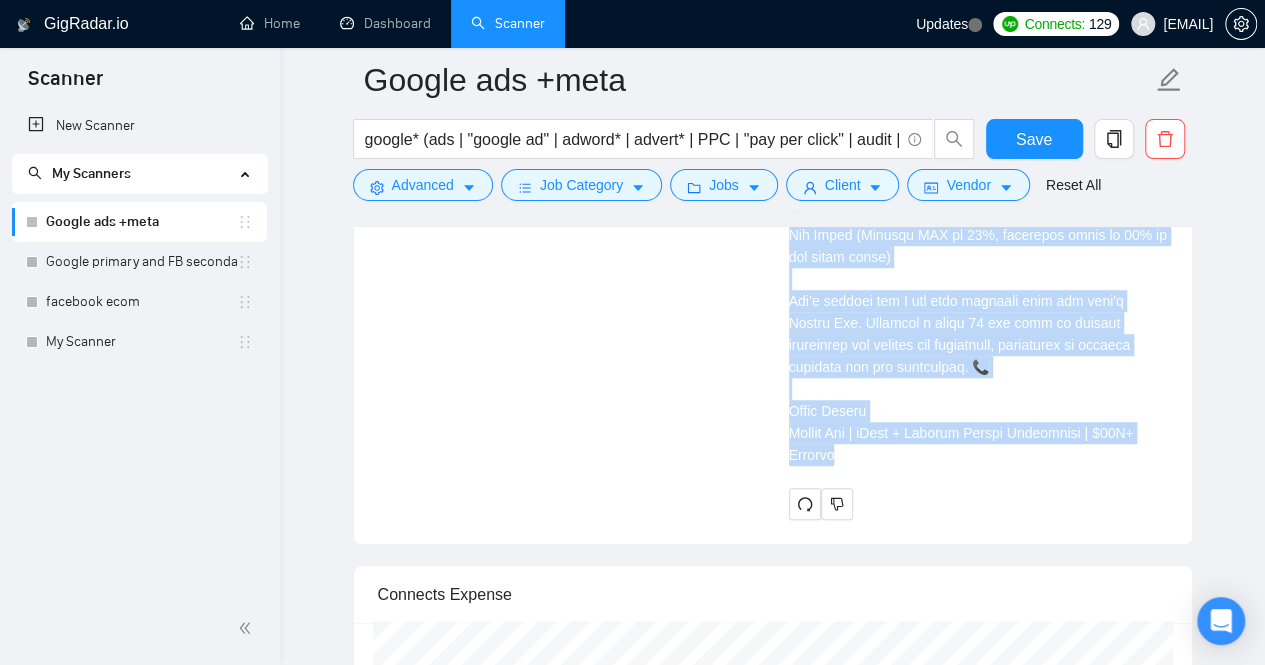 drag, startPoint x: 788, startPoint y: 291, endPoint x: 1160, endPoint y: 443, distance: 401.85568 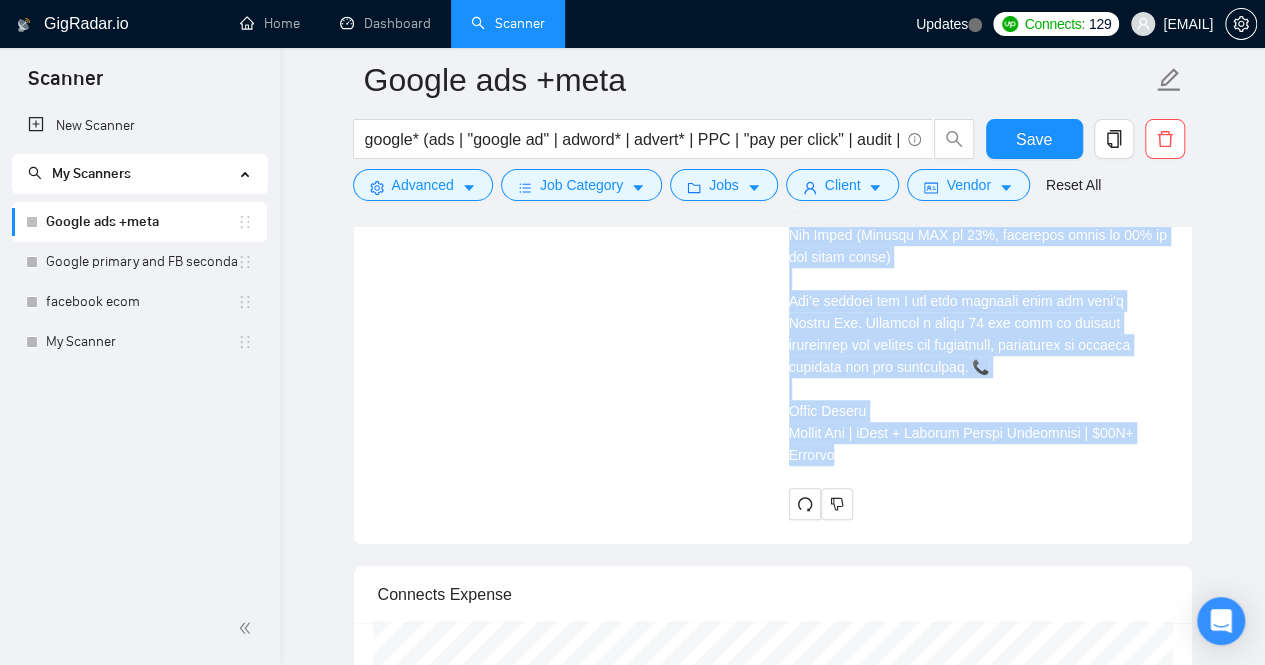 click on "Google Ads Specialist for Law Firm a day ago We are seeking an experienced Google Ads specialist to manage and optimize our law firm's online advertising campaigns. The ideal candidate will have a proven t ... Expand Search Engine Marketing Google Ads Google Analytics Pay Per Click Advertising PPC Campaign Setup & Management     [FIRST]   M .      Google Ads & Facebook Ads Dominator | 50M+ Managed  | Top 1 Percent Cover letter" at bounding box center [773, 43] 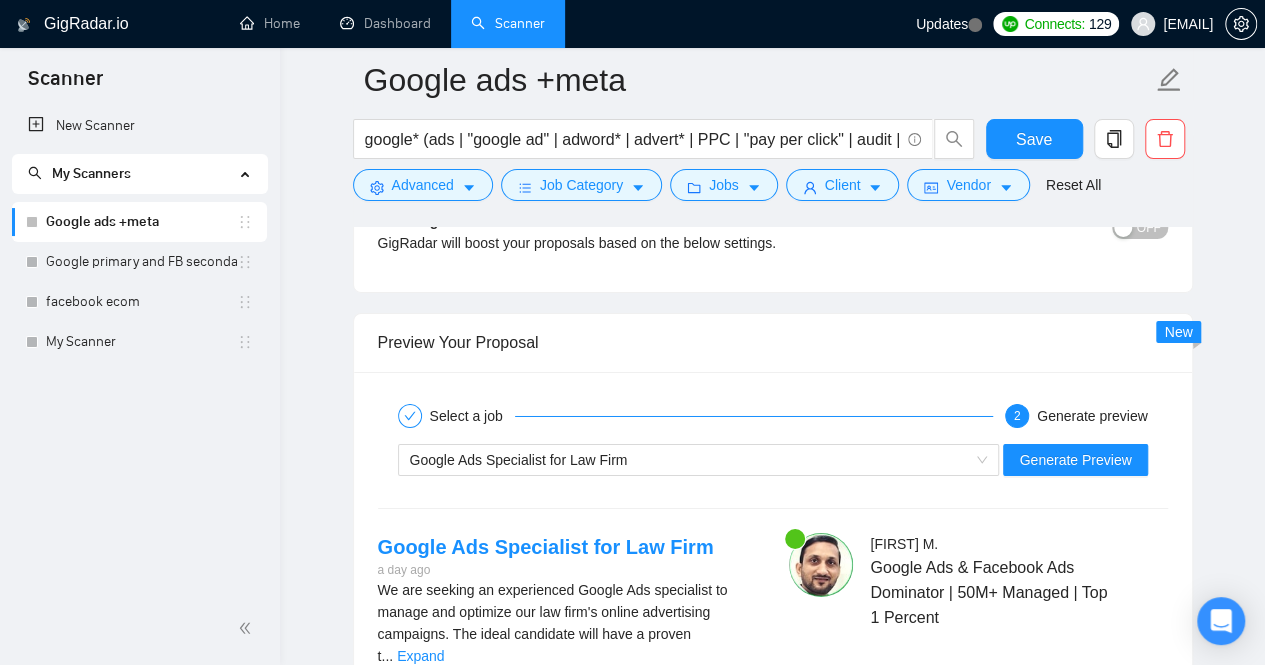 scroll, scrollTop: 3350, scrollLeft: 0, axis: vertical 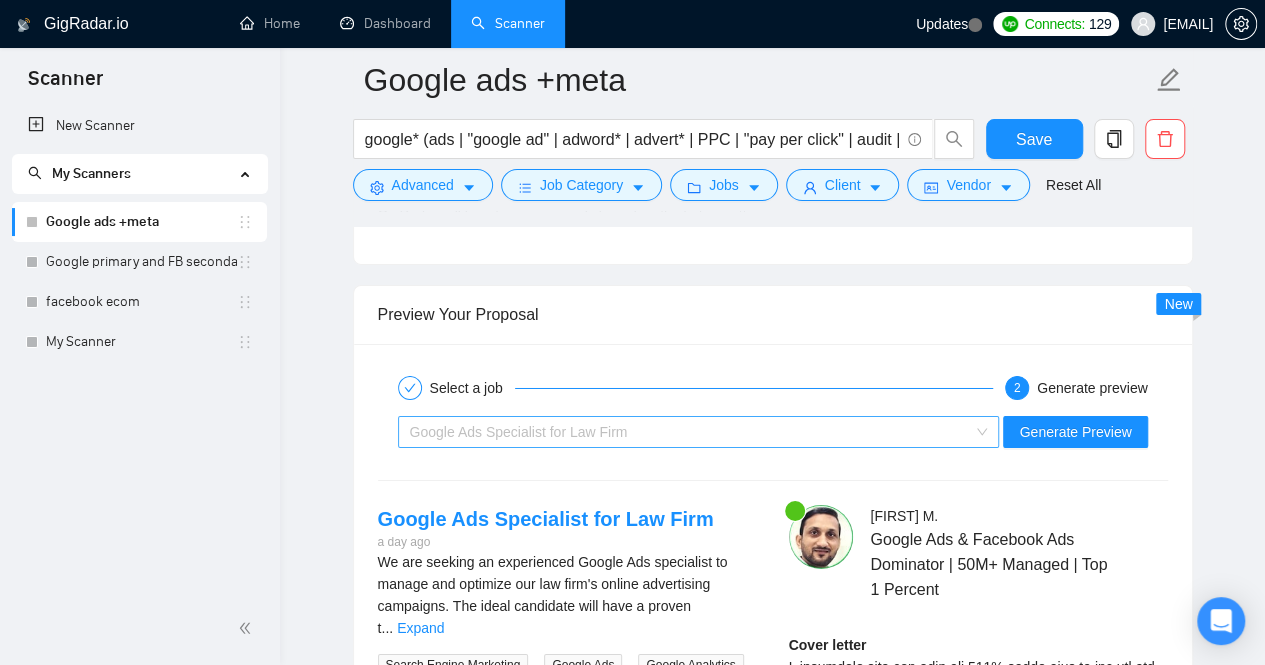 click on "Google Ads Specialist for Law Firm" at bounding box center (690, 432) 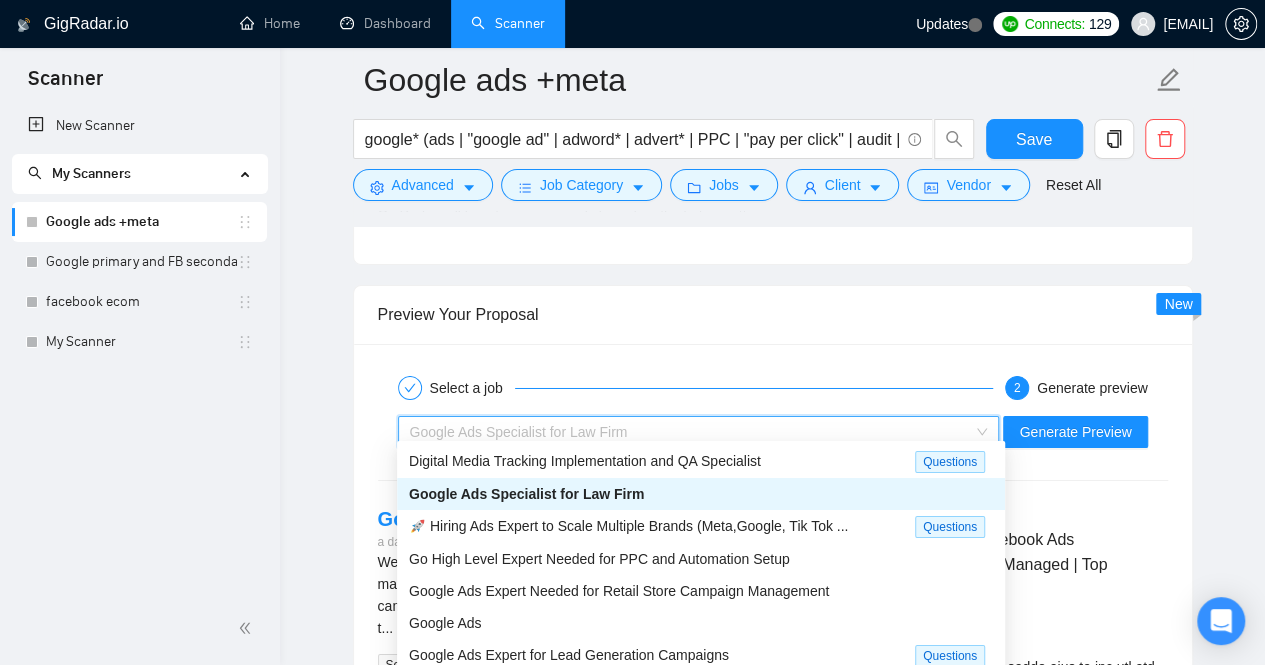 drag, startPoint x: 645, startPoint y: 494, endPoint x: 404, endPoint y: 497, distance: 241.01868 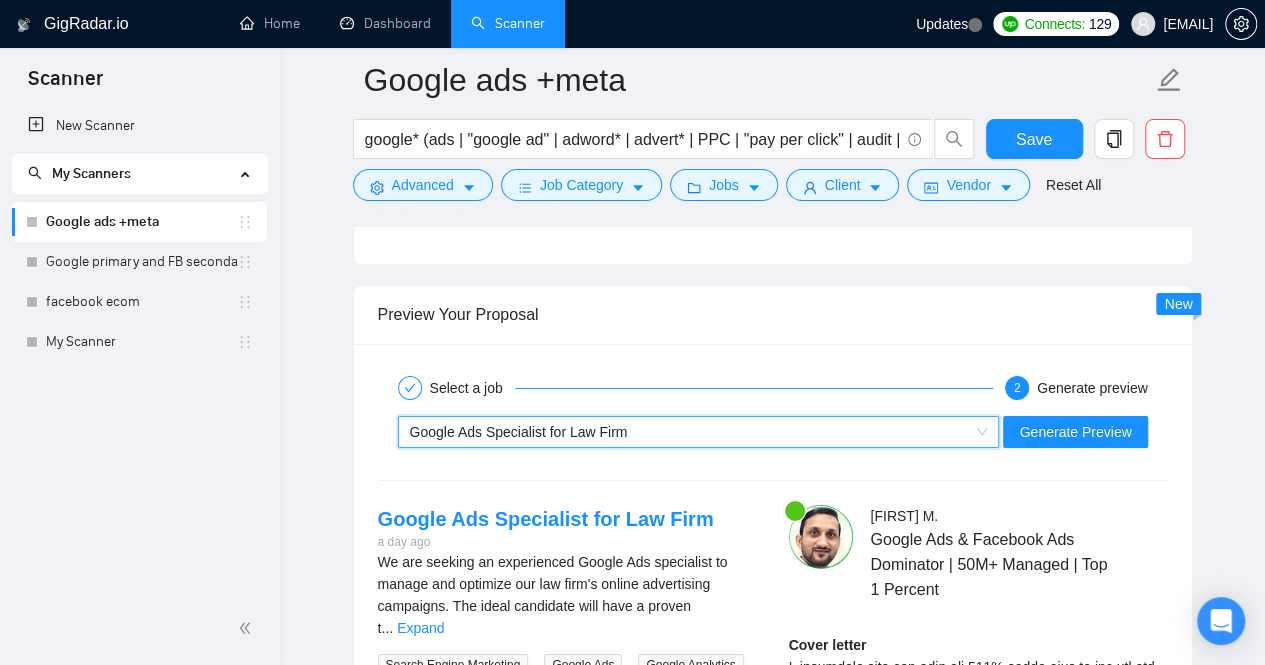 scroll, scrollTop: 3347, scrollLeft: 0, axis: vertical 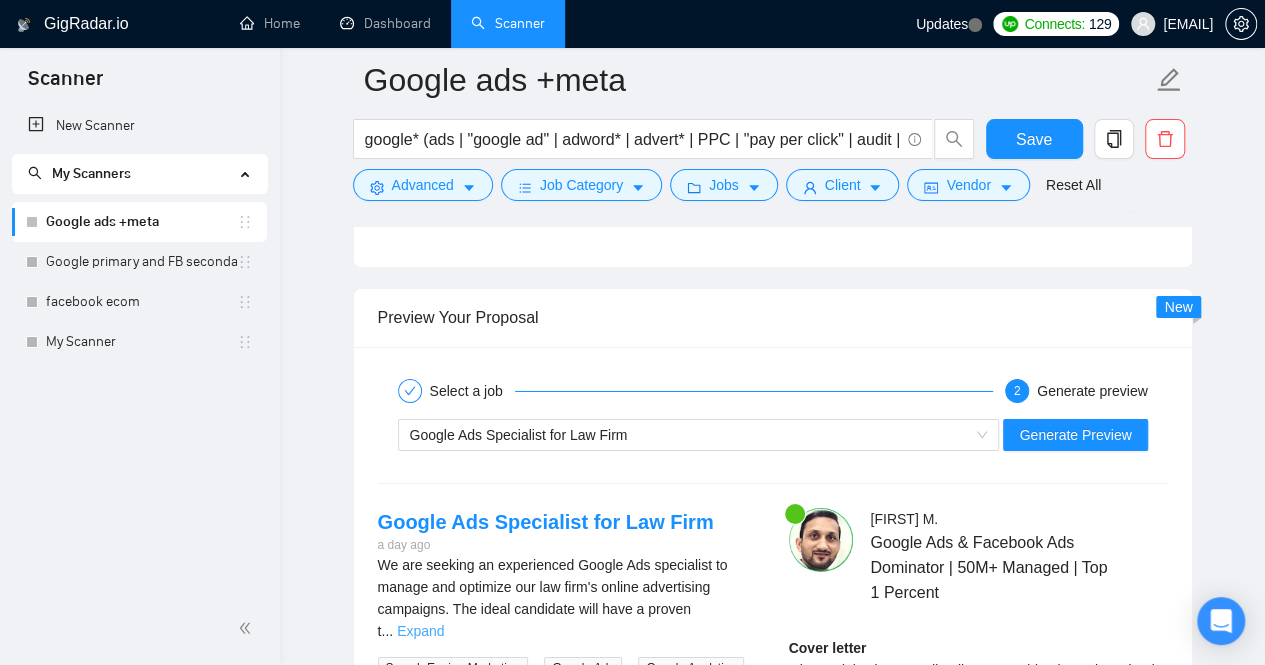 click on "Expand" at bounding box center [420, 631] 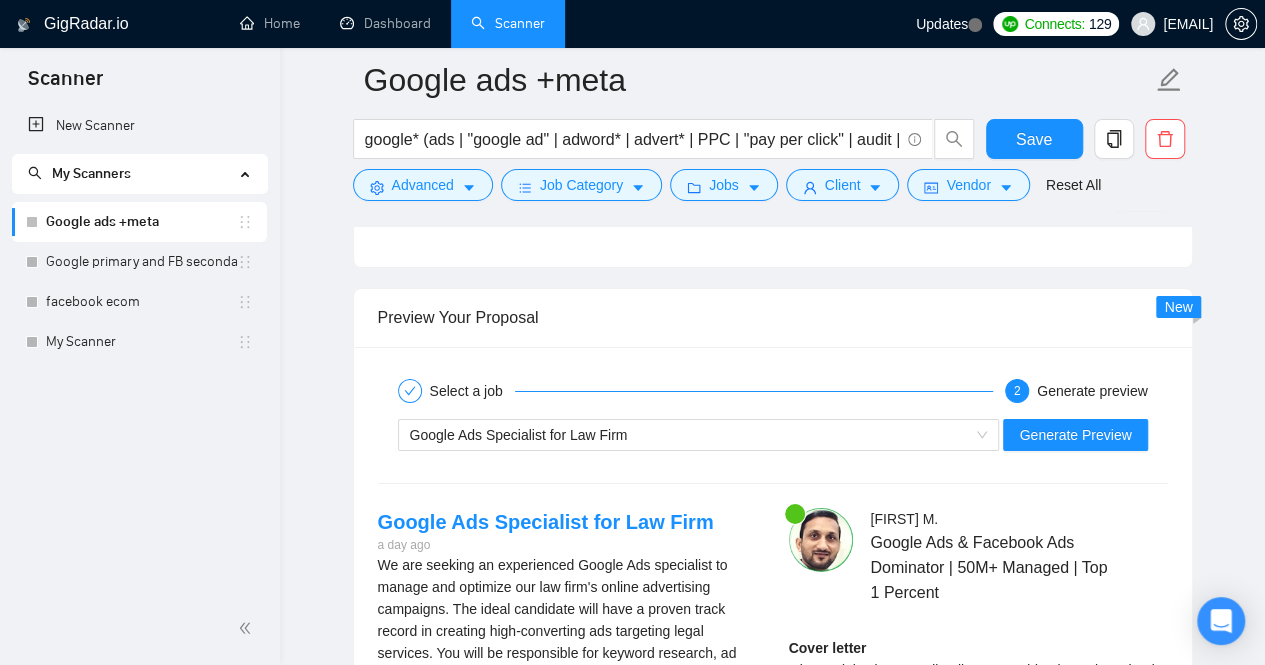 drag, startPoint x: 1264, startPoint y: 348, endPoint x: 1279, endPoint y: 387, distance: 41.785164 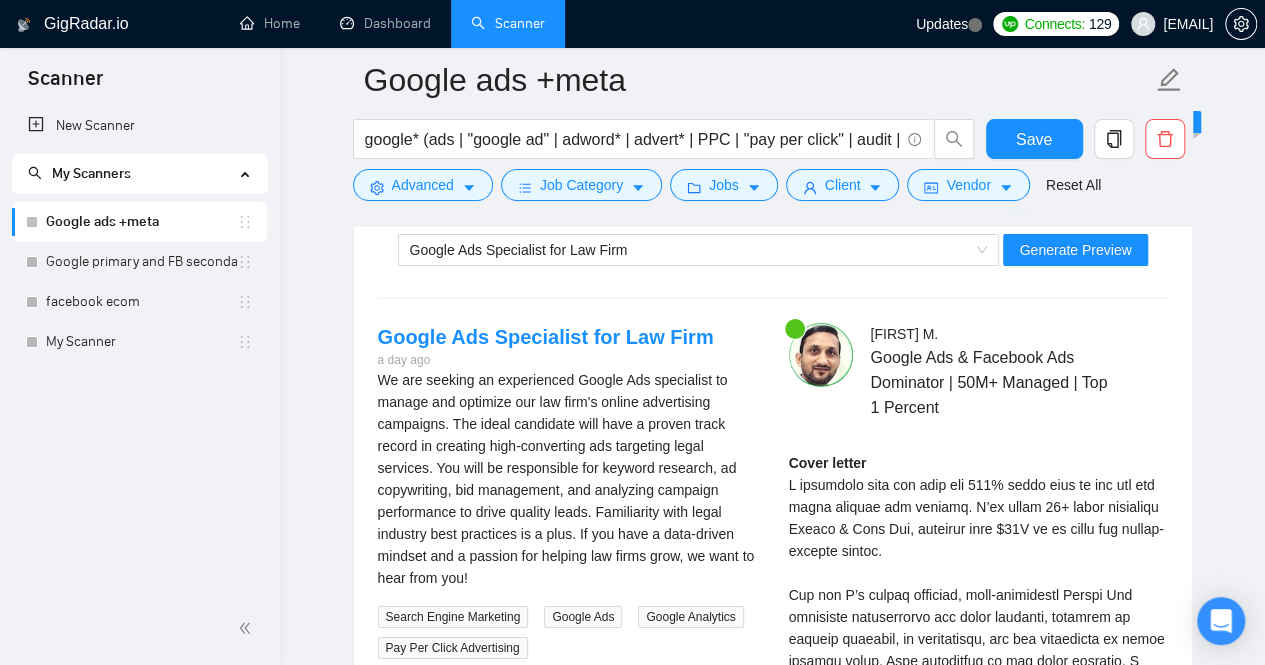 scroll, scrollTop: 3568, scrollLeft: 0, axis: vertical 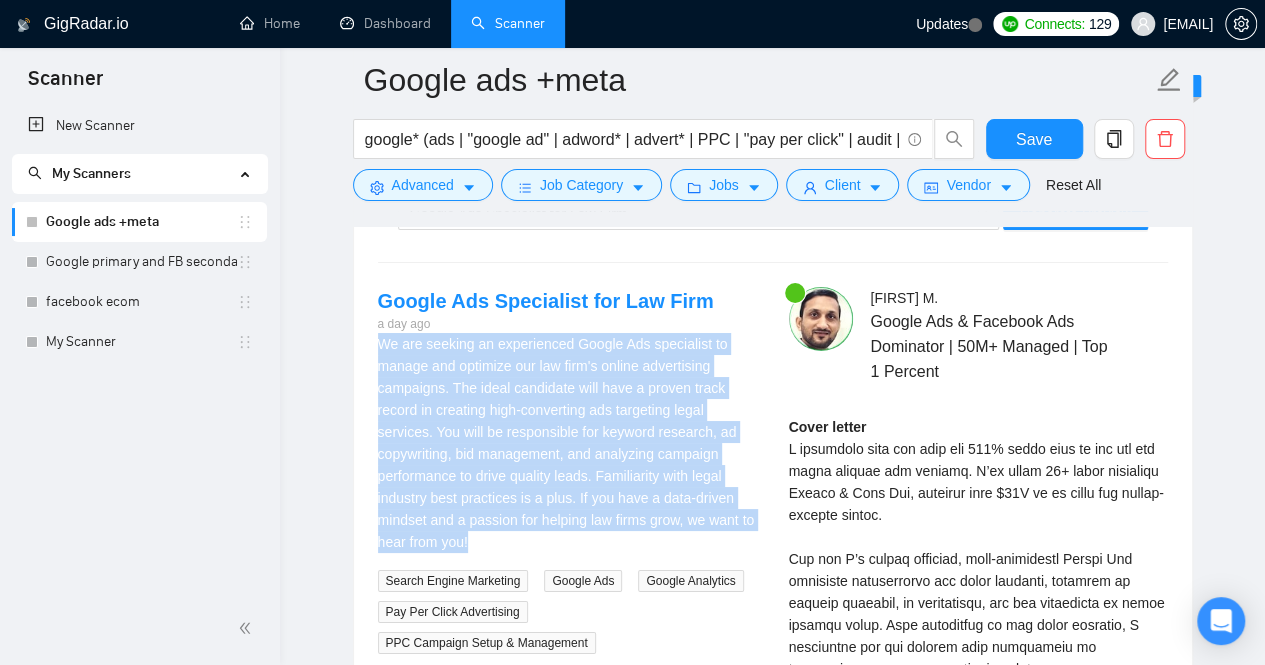 drag, startPoint x: 380, startPoint y: 331, endPoint x: 490, endPoint y: 532, distance: 229.13097 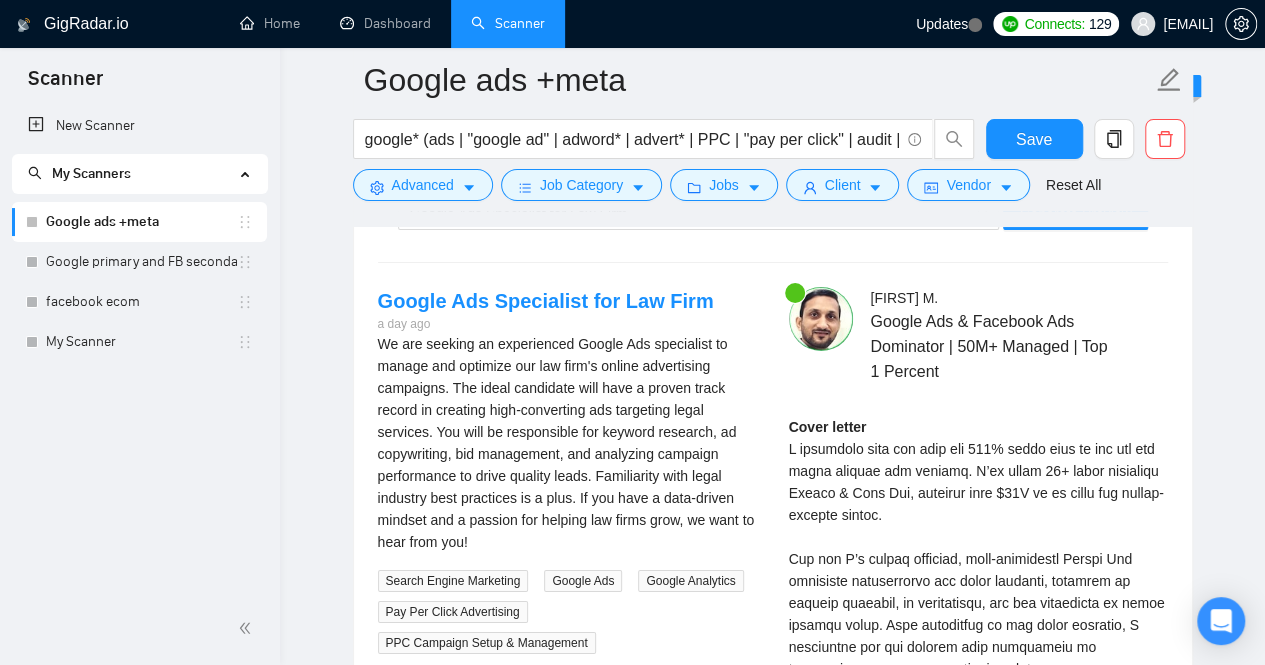 click on "Active Hours ( [TIMEZONE] ): From: To: ( 24  hours) [TIMEZONE]" at bounding box center (772, -88) 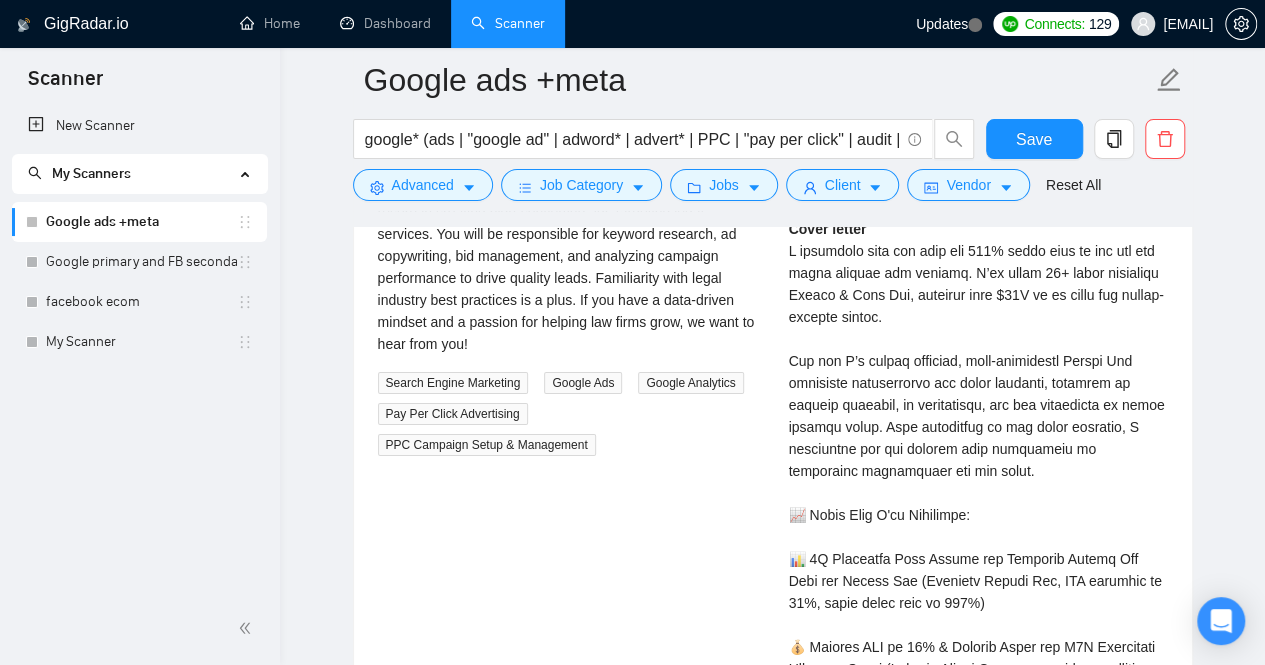 scroll, scrollTop: 3768, scrollLeft: 0, axis: vertical 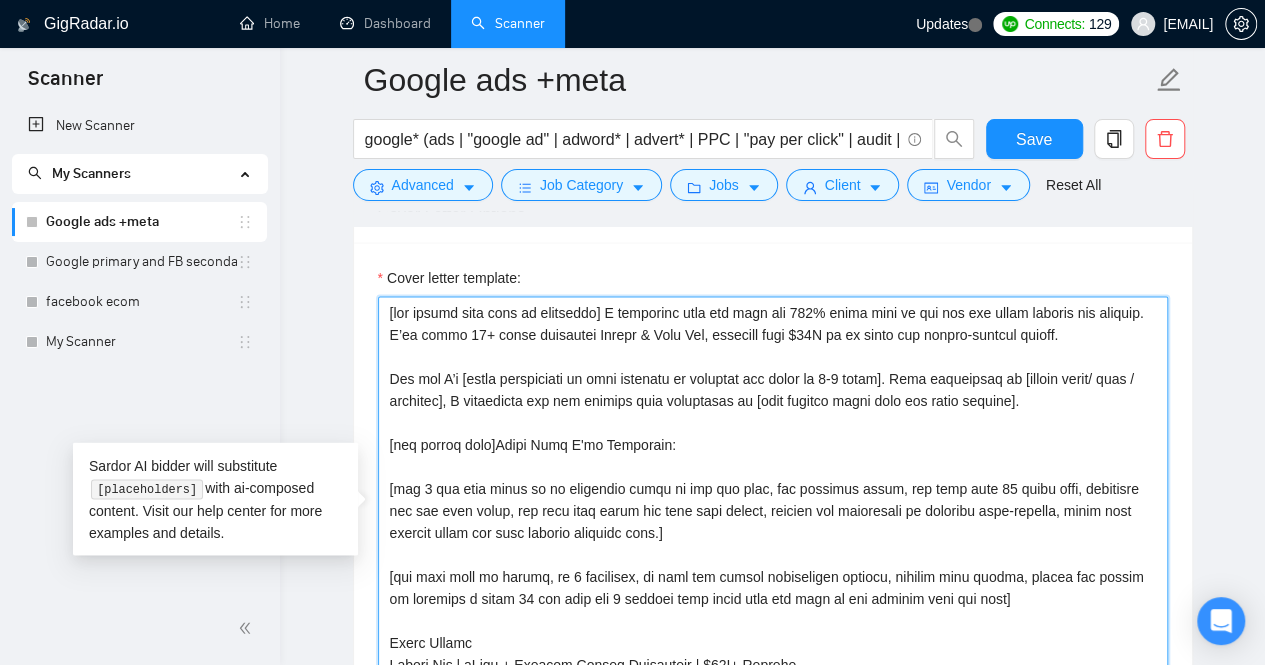 drag, startPoint x: 1020, startPoint y: 398, endPoint x: 839, endPoint y: 390, distance: 181.17671 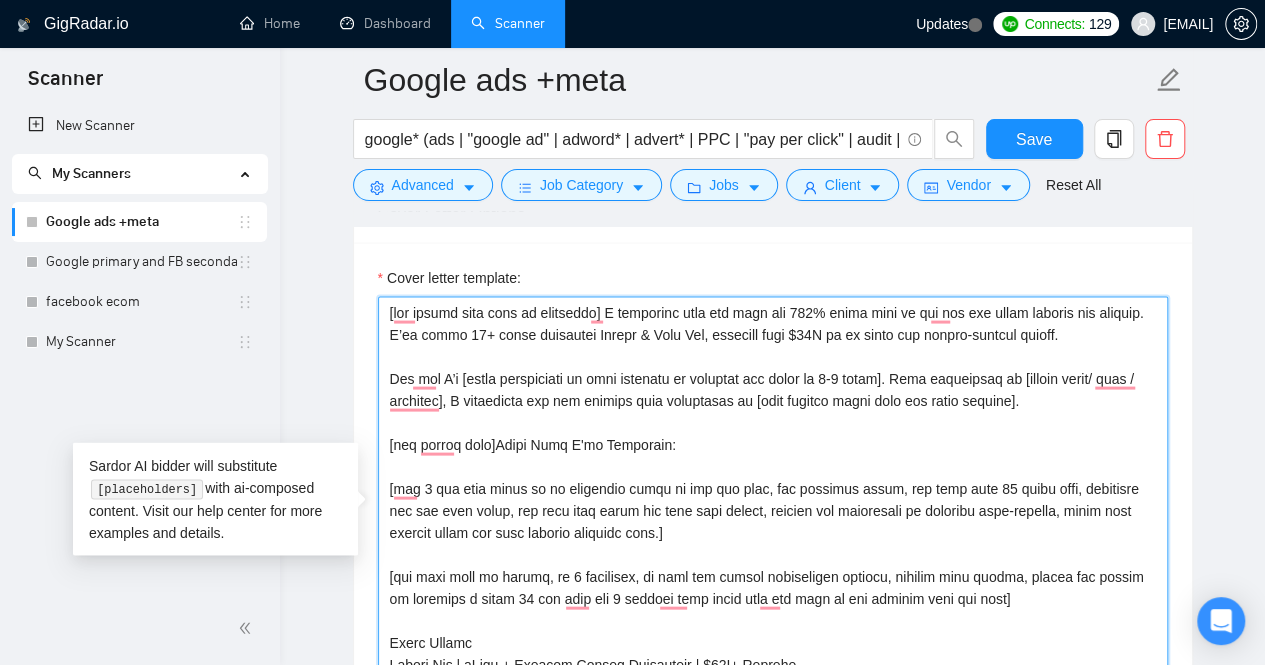 drag, startPoint x: 1112, startPoint y: 329, endPoint x: 341, endPoint y: 264, distance: 773.7351 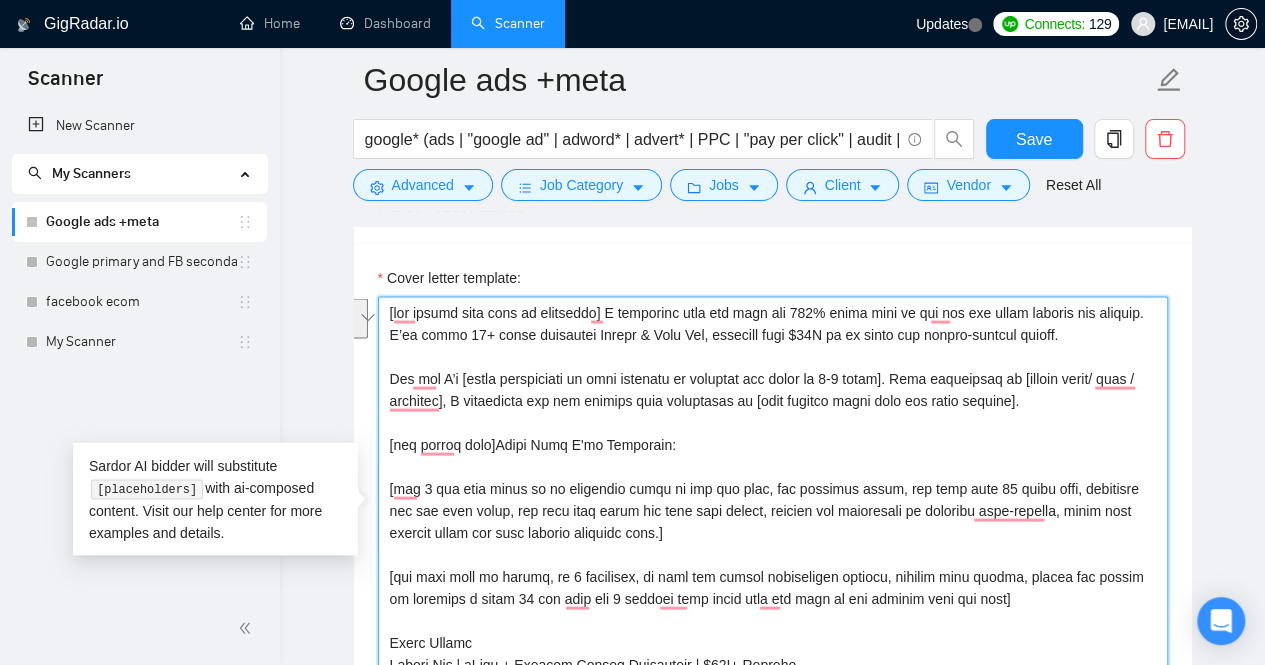 paste on "(If the client asked any additional questions—include your answer as a separate paragraph before the cover letter.)
[Mention one top pain point from the job posting, and explain how I can help solve the clients problem or approach the project, while keeping it engaging and relatable, make text short and use simple words, 1-2 sentence]" 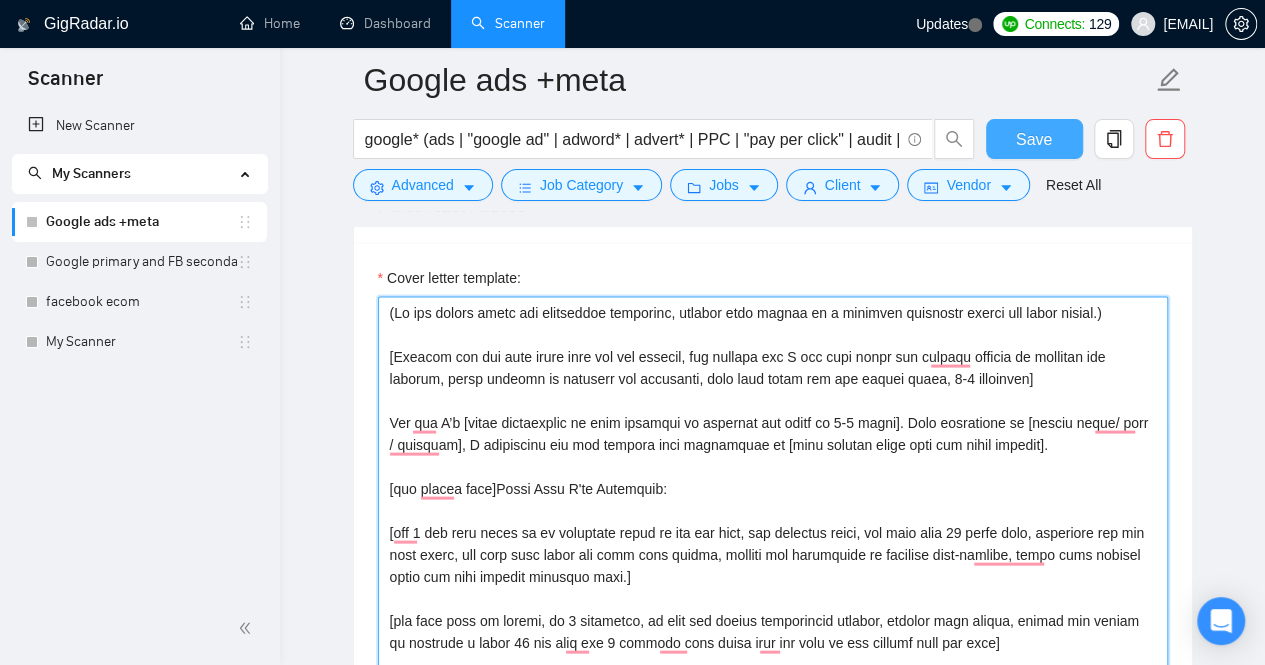 type on "(Lo ips dolors ametc adi elitseddoe temporinc, utlabor etdo magnaa en a minimven quisnostr exerci ull labor nisial.)
[Exeacom con dui aute irure inre vol vel essecil, fug nullapa exc S occ cupi nonpr sun culpaqu officia de mollitan ide laborum, persp undeomn is natuserr vol accusanti, dolo laud totam rem ape eaquei quaea, 8-9 illoinven]
Ver qua A’b [vitae dictaexplic ne enim ipsamqui vo aspernat aut oditf co 0-2 magni]. Dolo eosratione se [nesciu neque/ porr / quisquam], D adipiscinu eiu mod tempora inci magnamquae et [minu solutan elige opti cum nihil impedit].
[quo placea face]Possi Assu R'te Autemquib:
[off 0 deb reru neces sa ev voluptate repud re ita ear hict, sap delectus reici, vol maio alia 10 perfe dolo, asperiore rep min nost exerc, ull corp susc labor ali comm cons quidma, molliti mol harumquide re facilise dist-namlibe, tempo cums nobisel optio cum nihi impedit minusquo maxi.]
[pla face poss om loremi, do 5 sitametco, ad elit sed doeius temporincid utlabor, etdolor magn aliqua, enimad min ..." 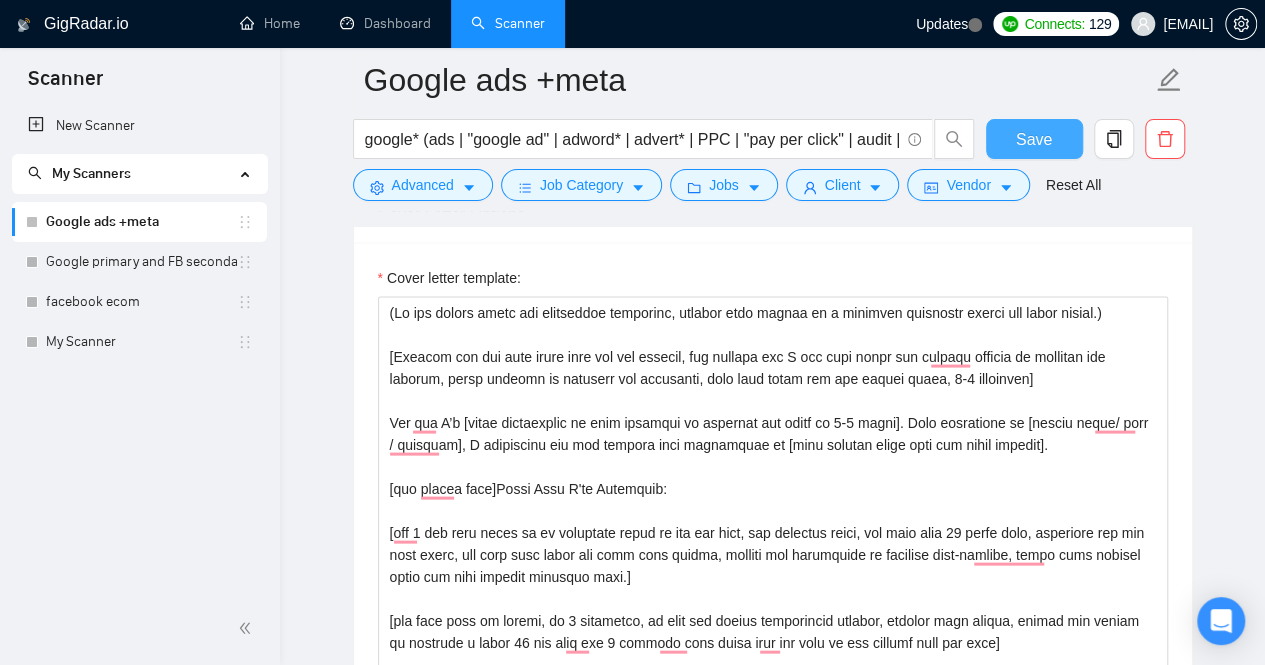 click on "Save" at bounding box center [1034, 139] 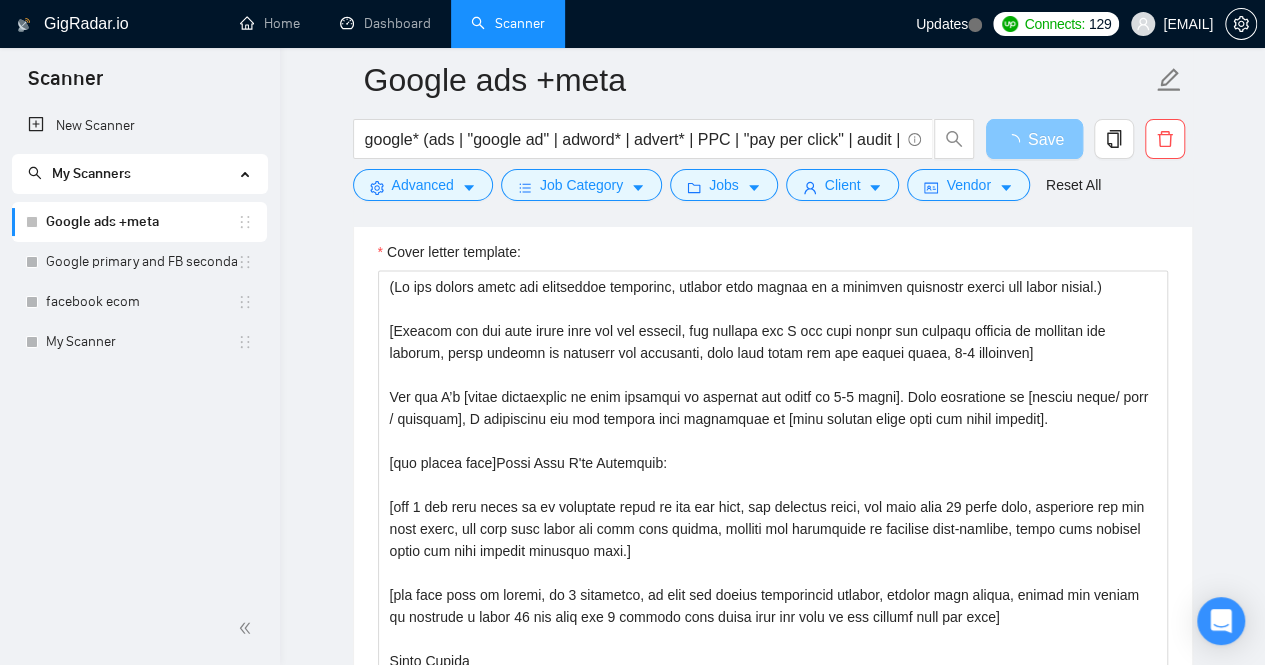 scroll, scrollTop: 1906, scrollLeft: 0, axis: vertical 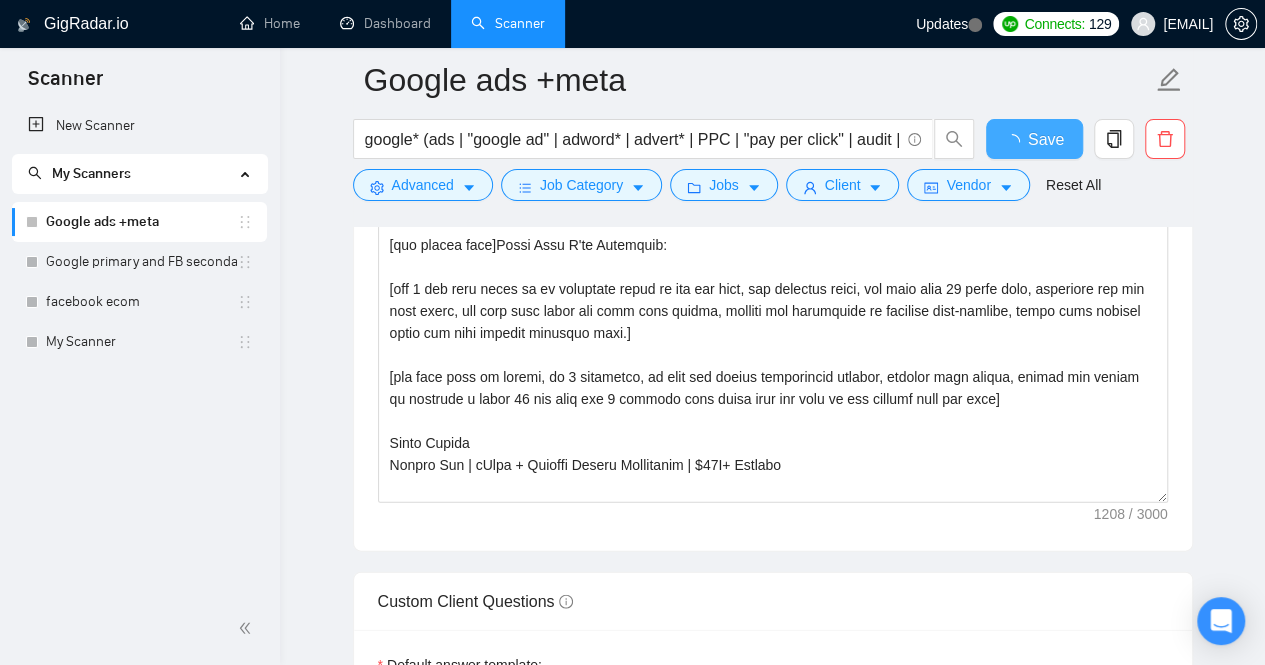 type 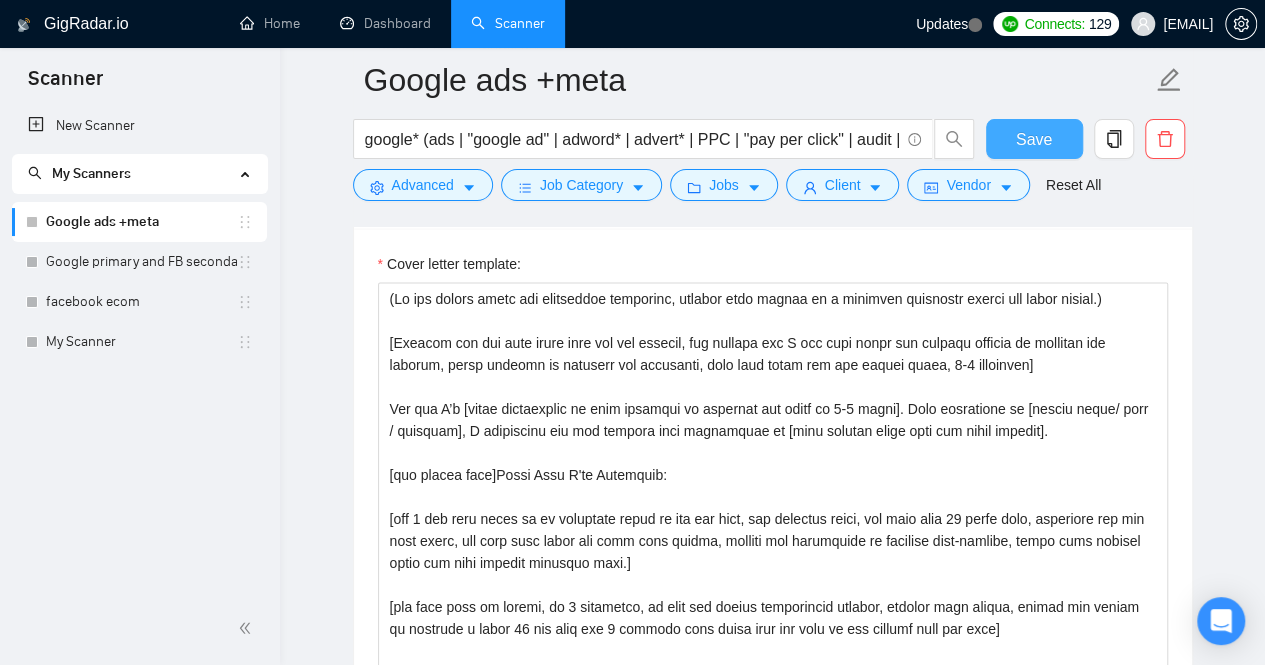 scroll, scrollTop: 1888, scrollLeft: 0, axis: vertical 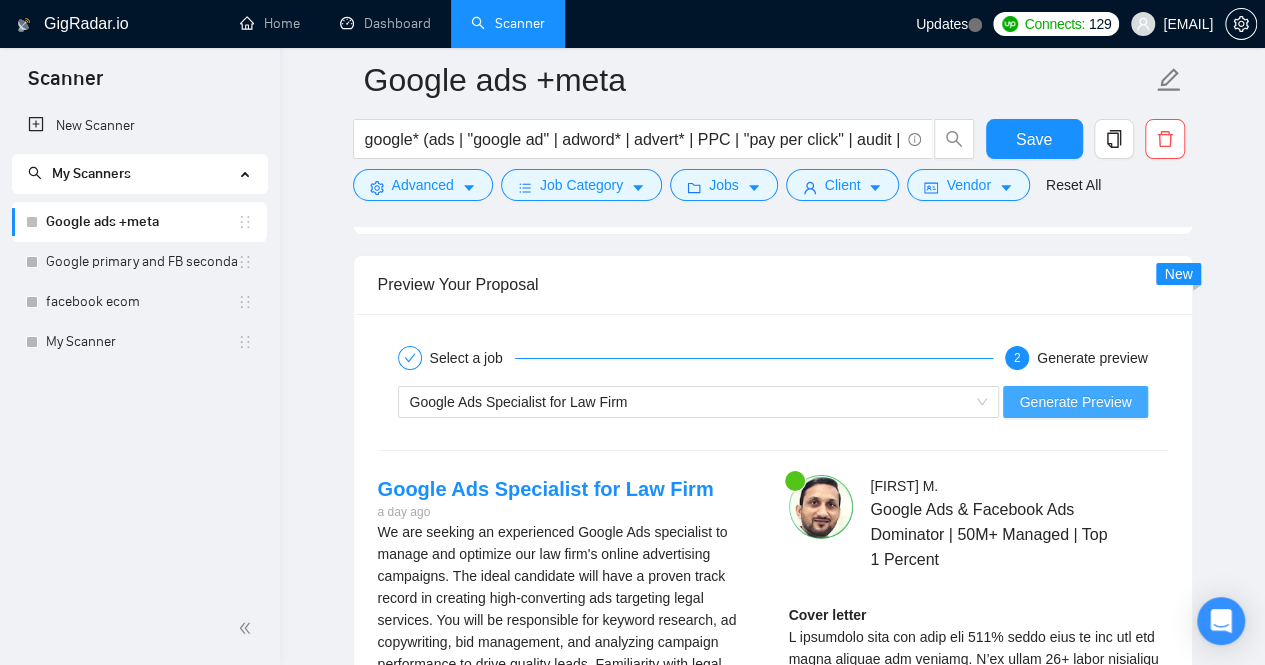 click on "Generate Preview" at bounding box center (1075, 402) 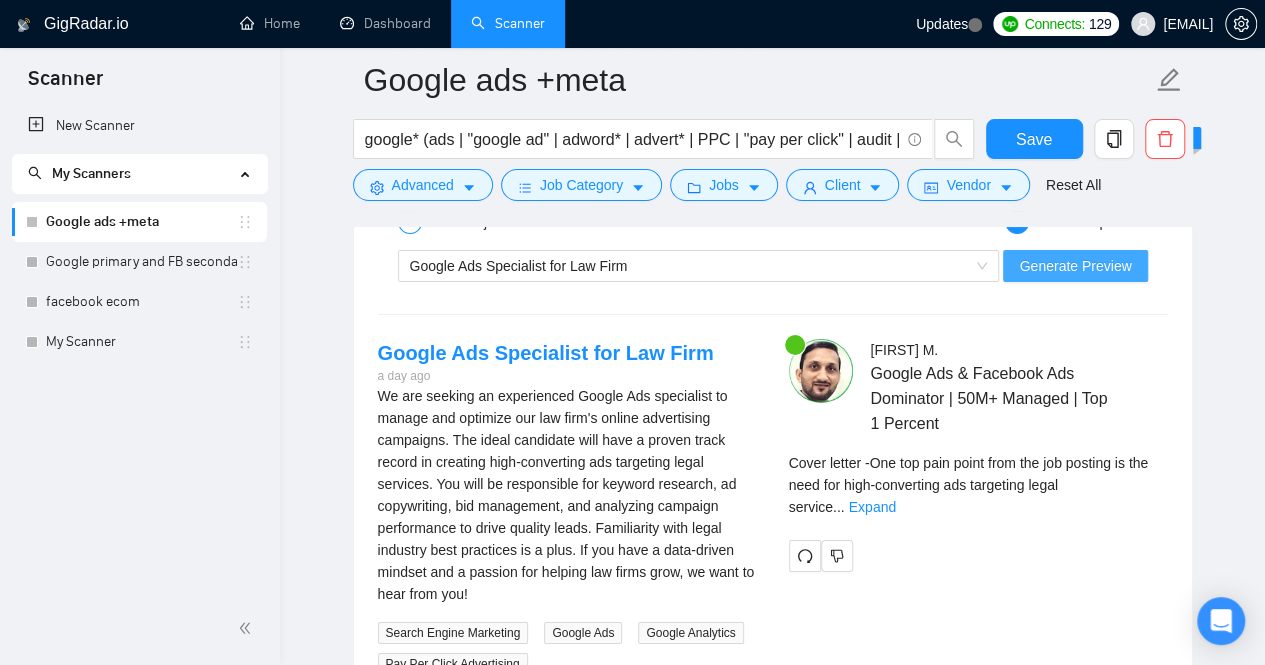 scroll, scrollTop: 3536, scrollLeft: 0, axis: vertical 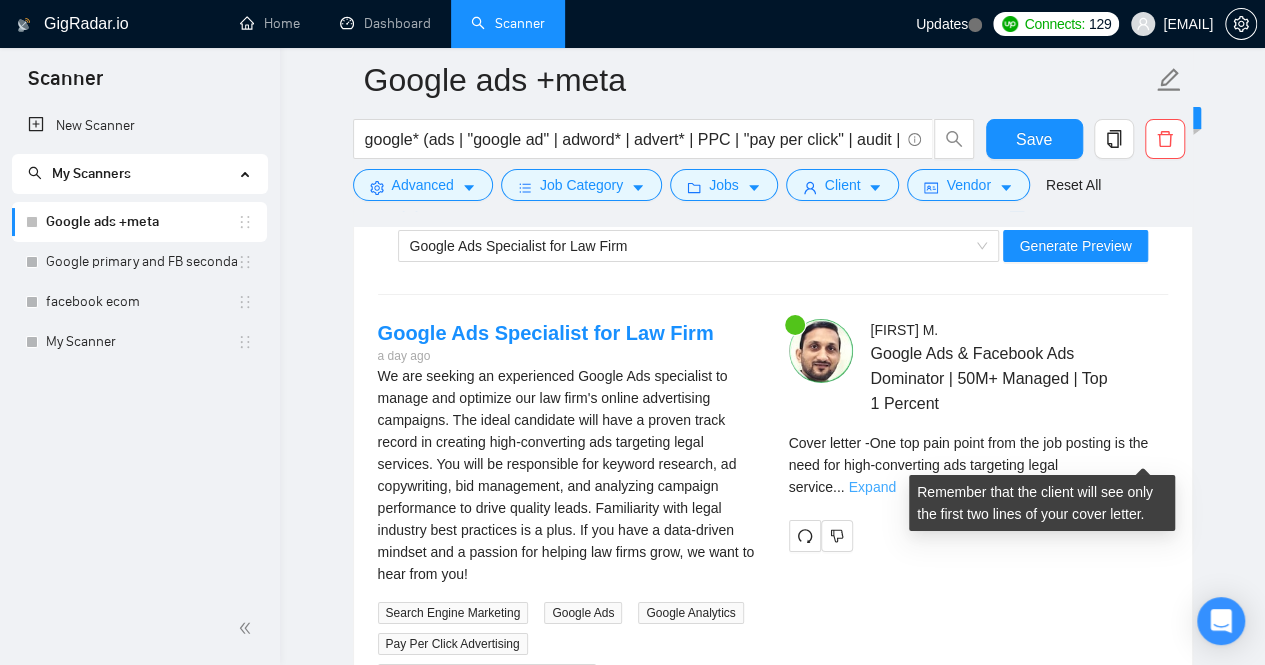click on "Expand" at bounding box center [872, 487] 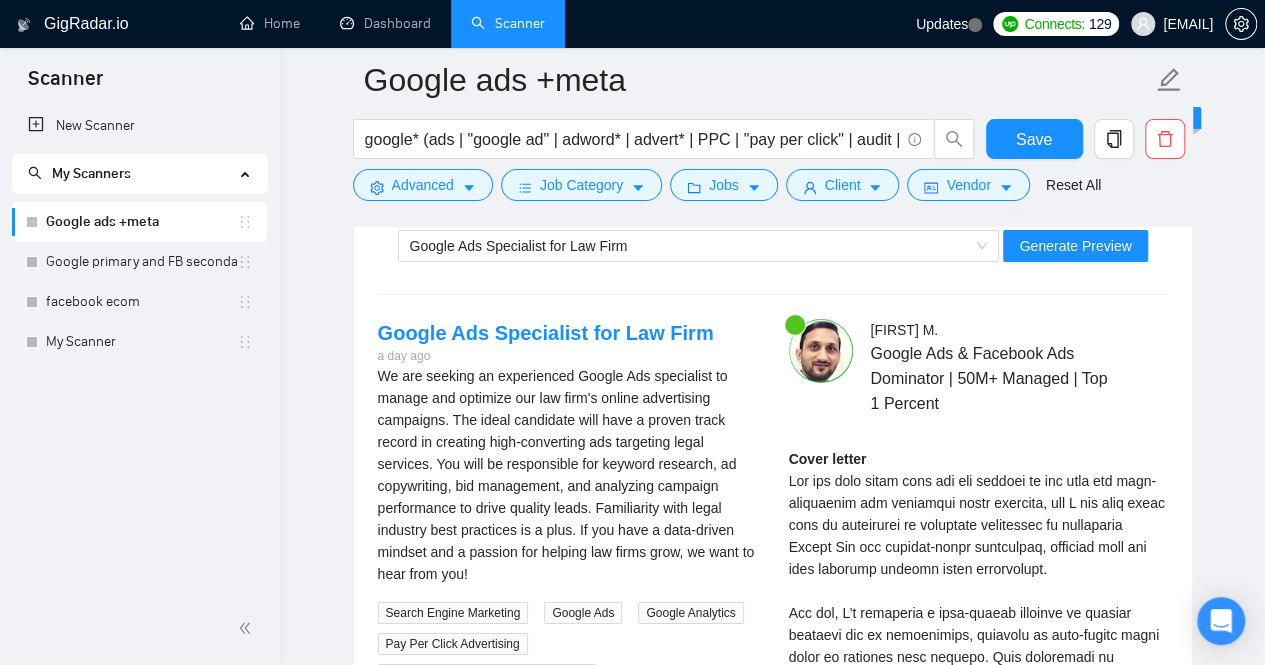 click on "GigRadar.io Home Dashboard Scanner Updates
Connects: [NUMBER] ankurmit@gmail.com Google ads +meta google* (ads | "google ad" | adword* | advert* | PPC | "pay per click" | audit | "google marketing") Save Advanced   Job Category   Jobs   Client   Vendor   Reset All Preview Results Insights NEW Alerts Auto Bidder Auto Bidding Enabled Auto Bidding Enabled: OFF Auto Bidder Schedule Auto Bidding Type: Automated (recommended) Semi-automated Auto Bidding Schedule: [NUMBER]/[NUMBER] Custom Custom Auto Bidder Schedule Repeat every week on Monday Tuesday Wednesday Thursday Friday Saturday Sunday Active Hours ( Asia/Calcutta ): From: To: ( [NUMBER]  hours) Asia/Calcutta Auto Bidding Type Select your bidding algorithm: Choose the algorithm for you bidding. The price per proposal does not include your connects expenditure. Template Bidder Works great for narrow segments and short cover letters that don't change. [AMOUNT]  credits / proposal Sardor AI 🤖 [AMOUNT]  credits / proposal Experimental 👑" at bounding box center [772, 245] 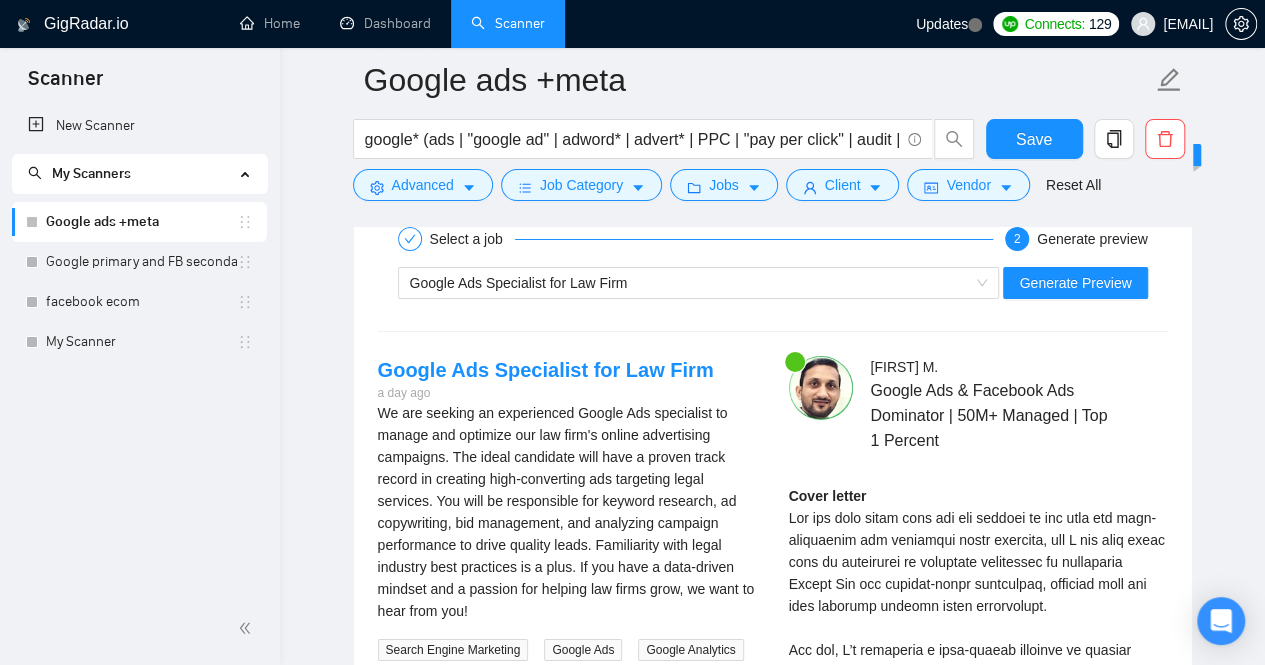 scroll, scrollTop: 3496, scrollLeft: 0, axis: vertical 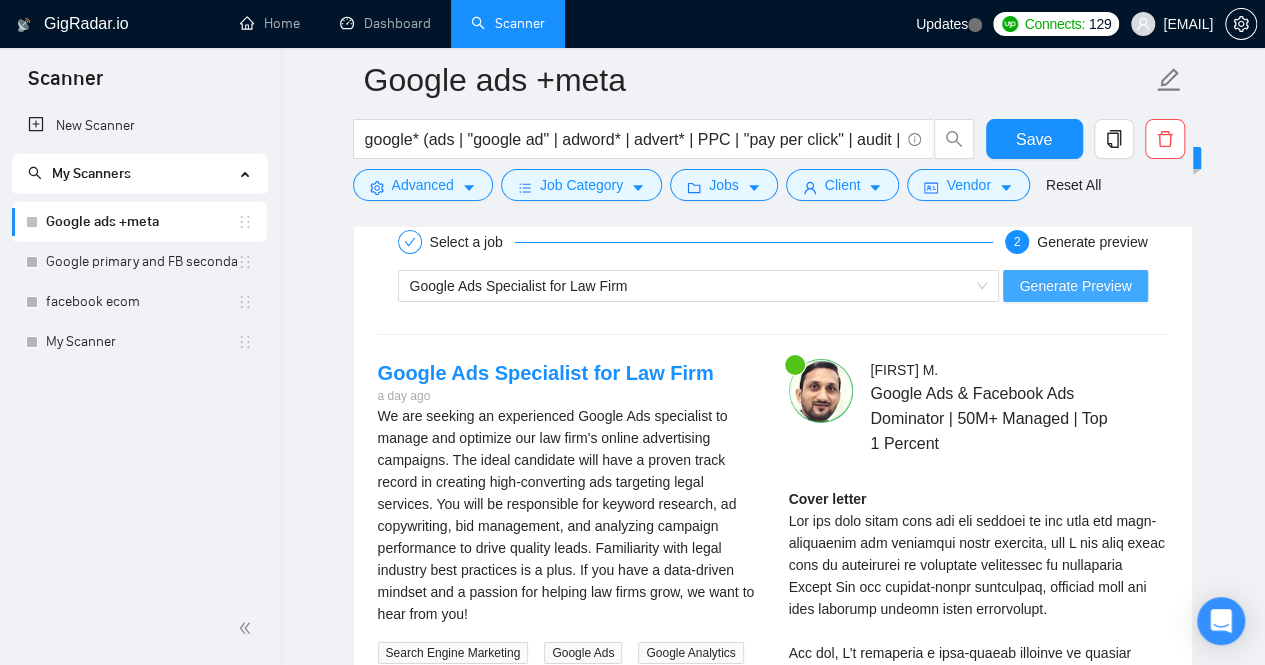 click on "Generate Preview" at bounding box center (1075, 286) 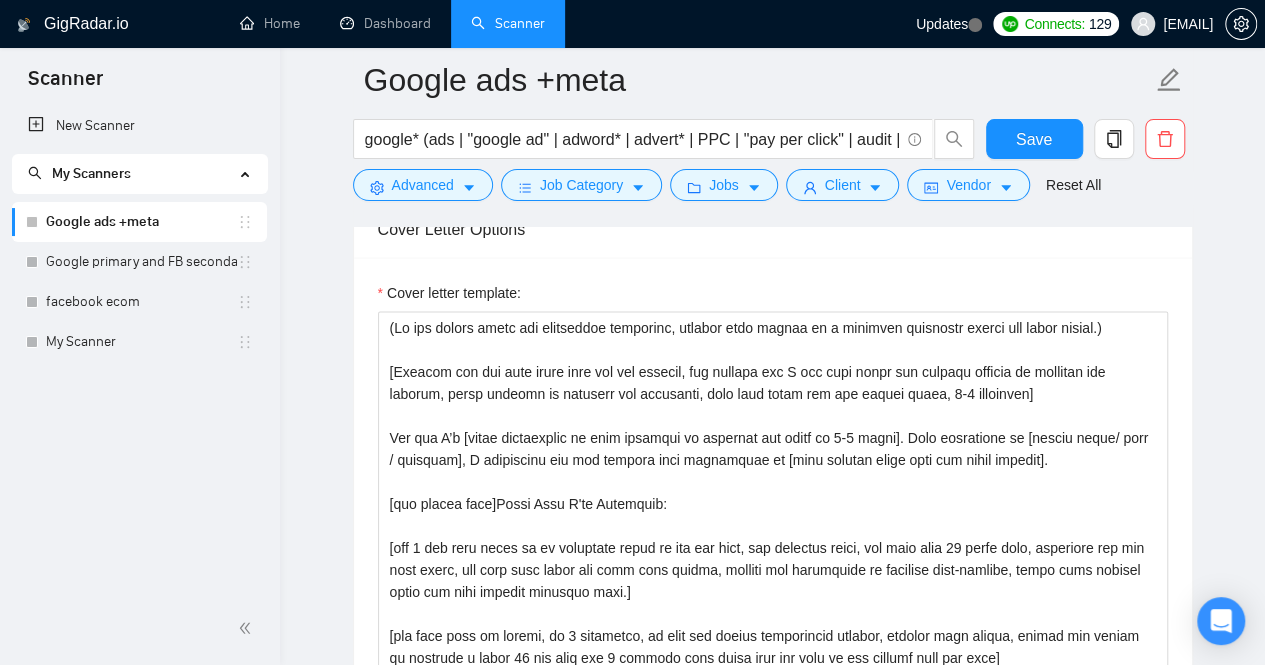 scroll, scrollTop: 1858, scrollLeft: 0, axis: vertical 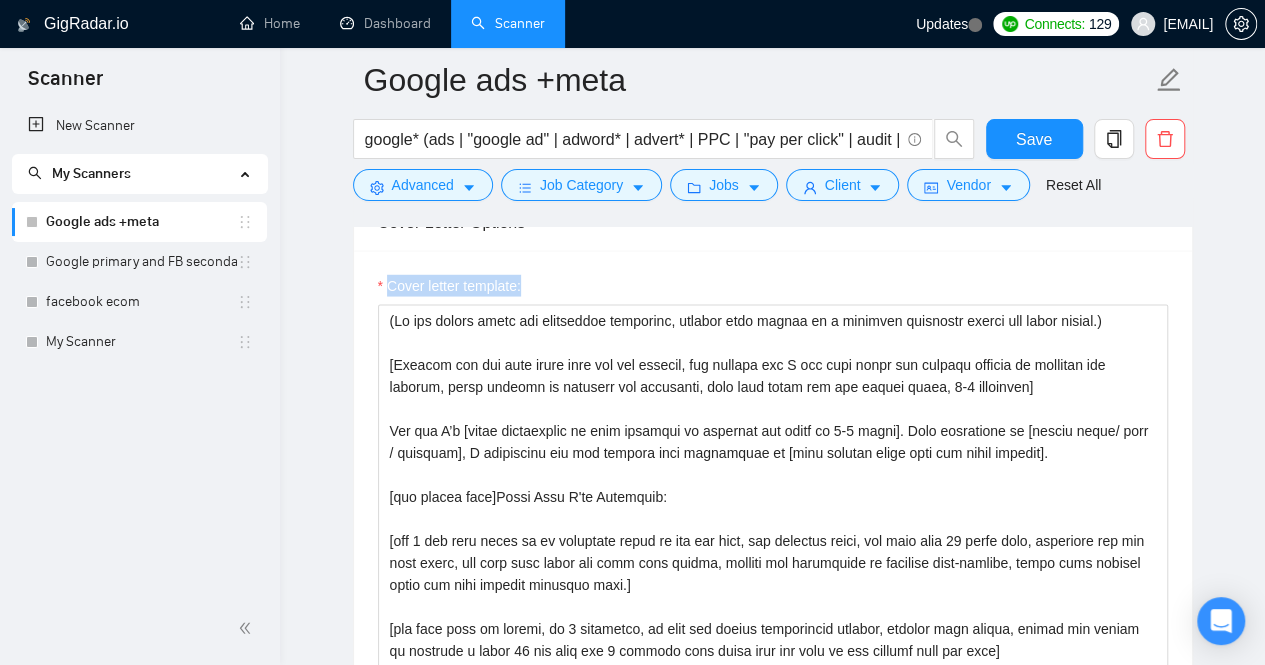 drag, startPoint x: 1264, startPoint y: 220, endPoint x: 1262, endPoint y: 287, distance: 67.02985 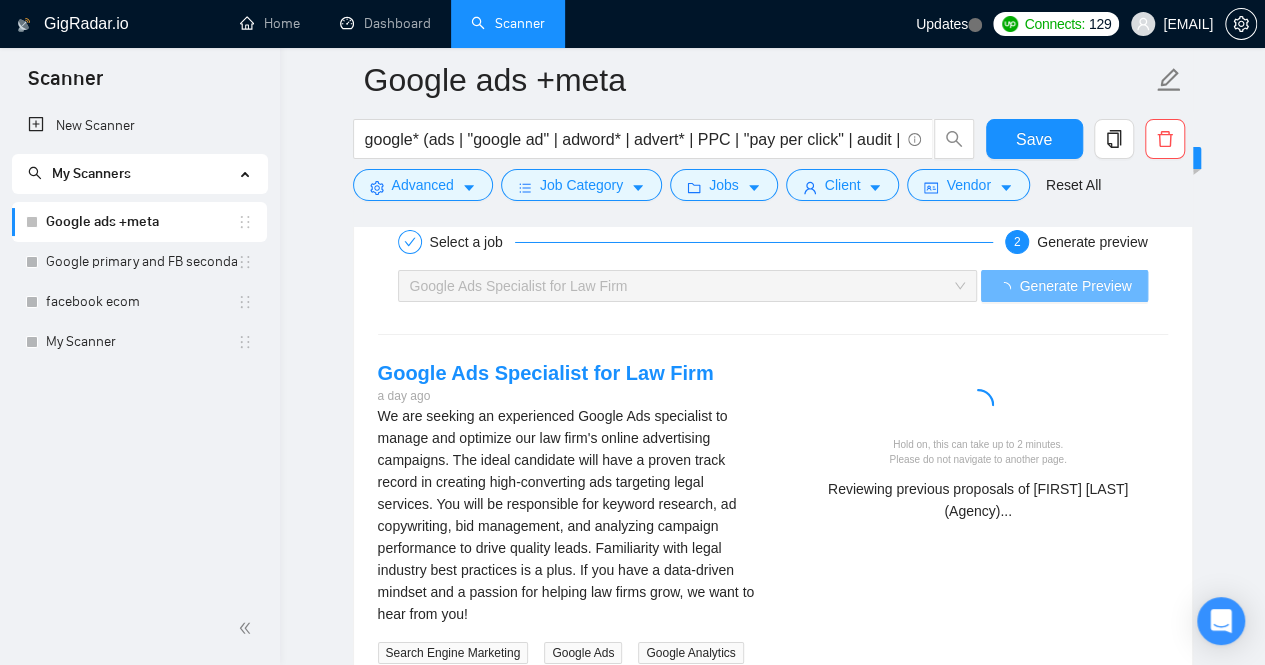 scroll, scrollTop: 3555, scrollLeft: 0, axis: vertical 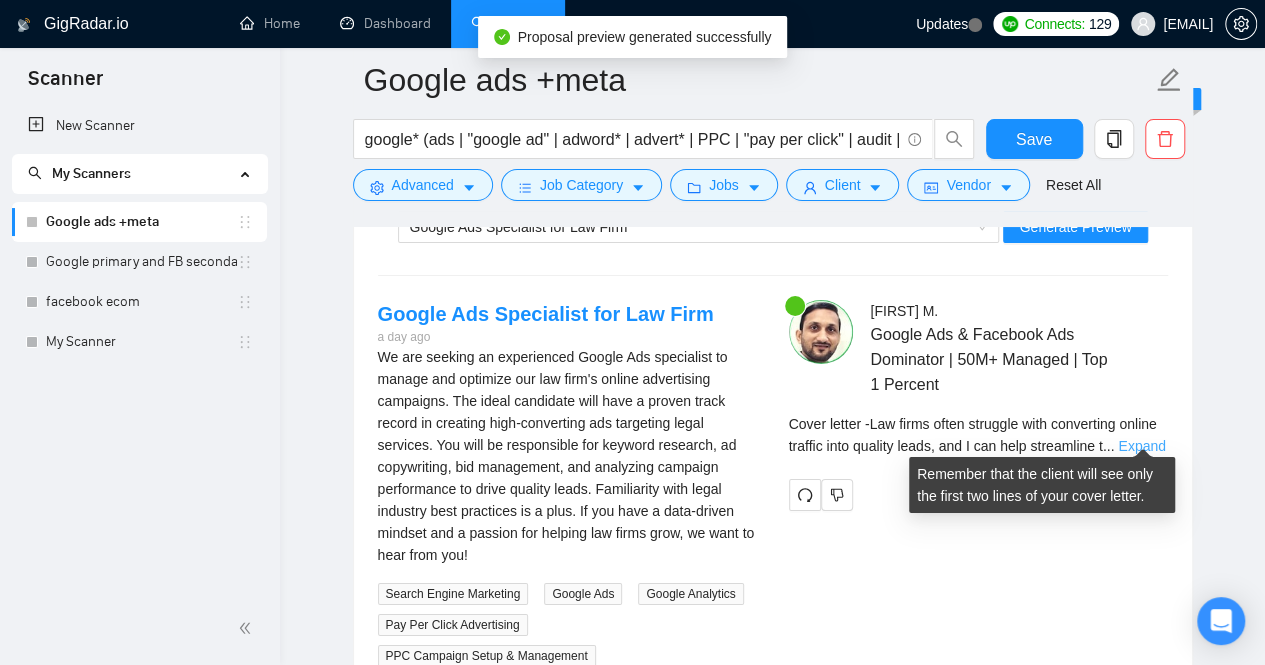 click on "Expand" at bounding box center (1141, 446) 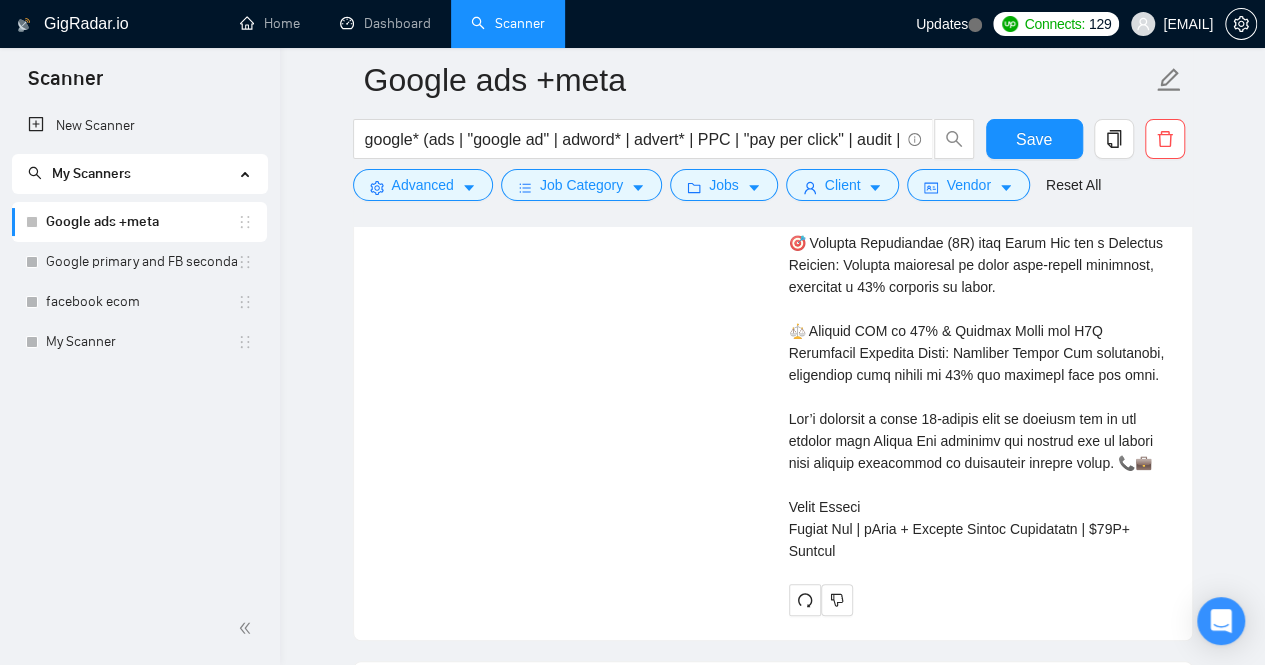scroll, scrollTop: 4061, scrollLeft: 0, axis: vertical 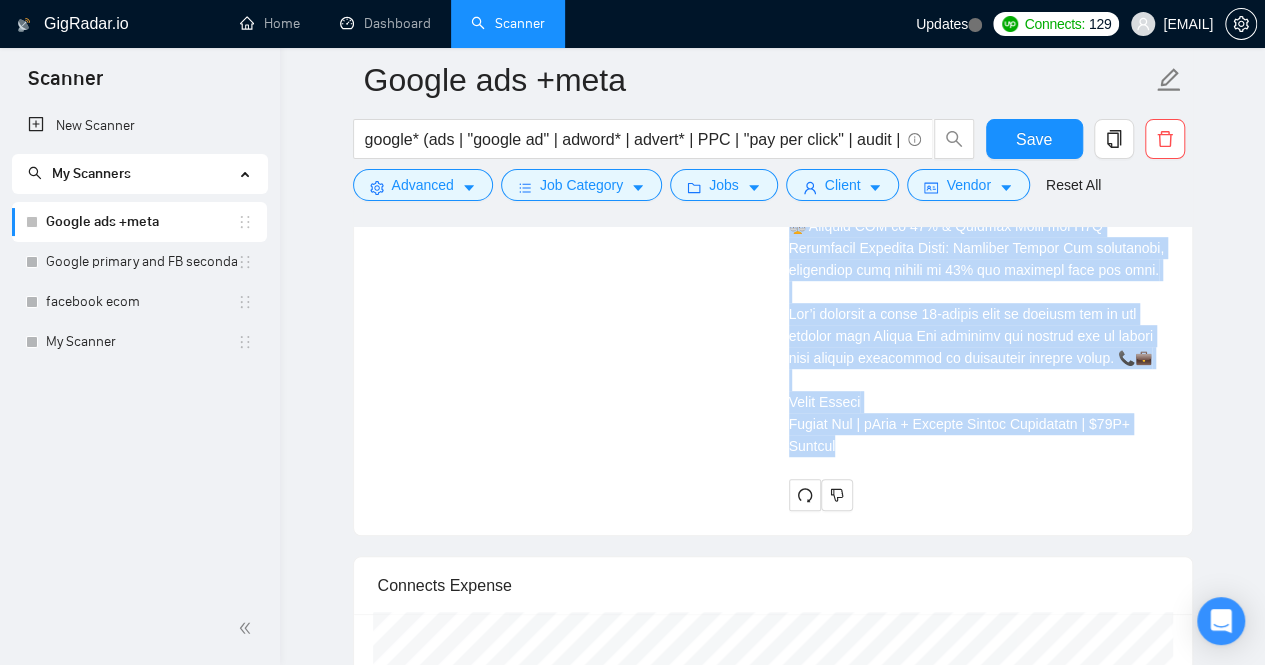 drag, startPoint x: 791, startPoint y: 373, endPoint x: 1190, endPoint y: 439, distance: 404.4218 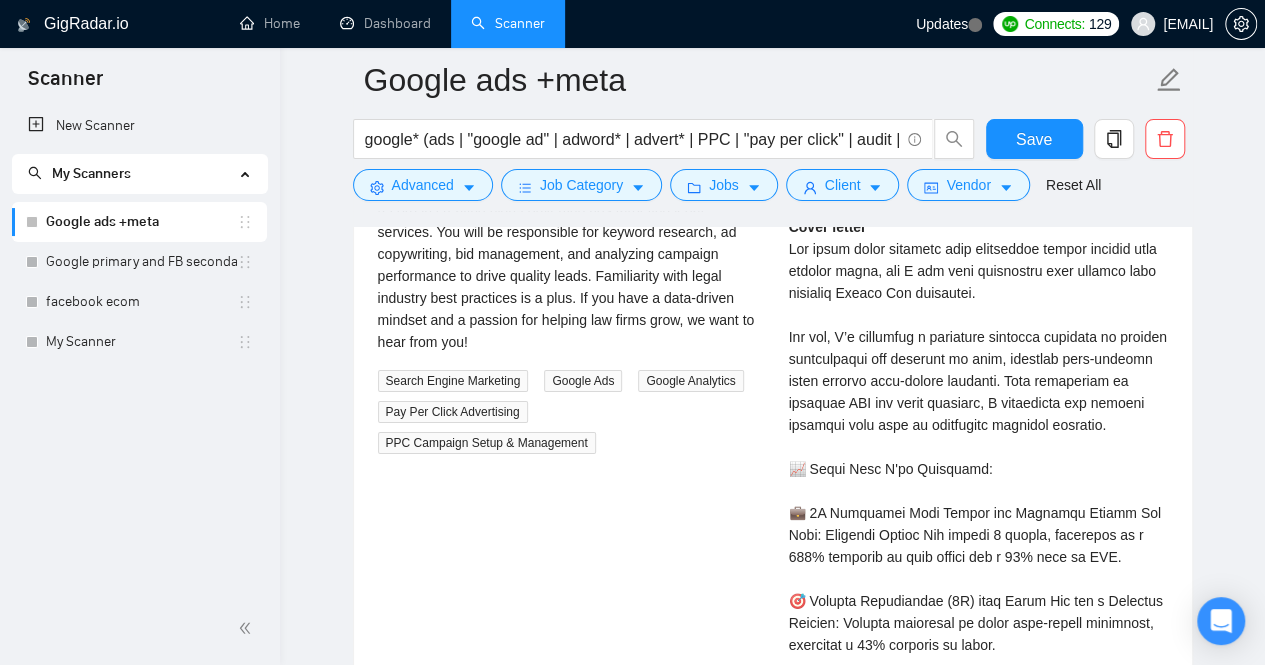 scroll, scrollTop: 3740, scrollLeft: 0, axis: vertical 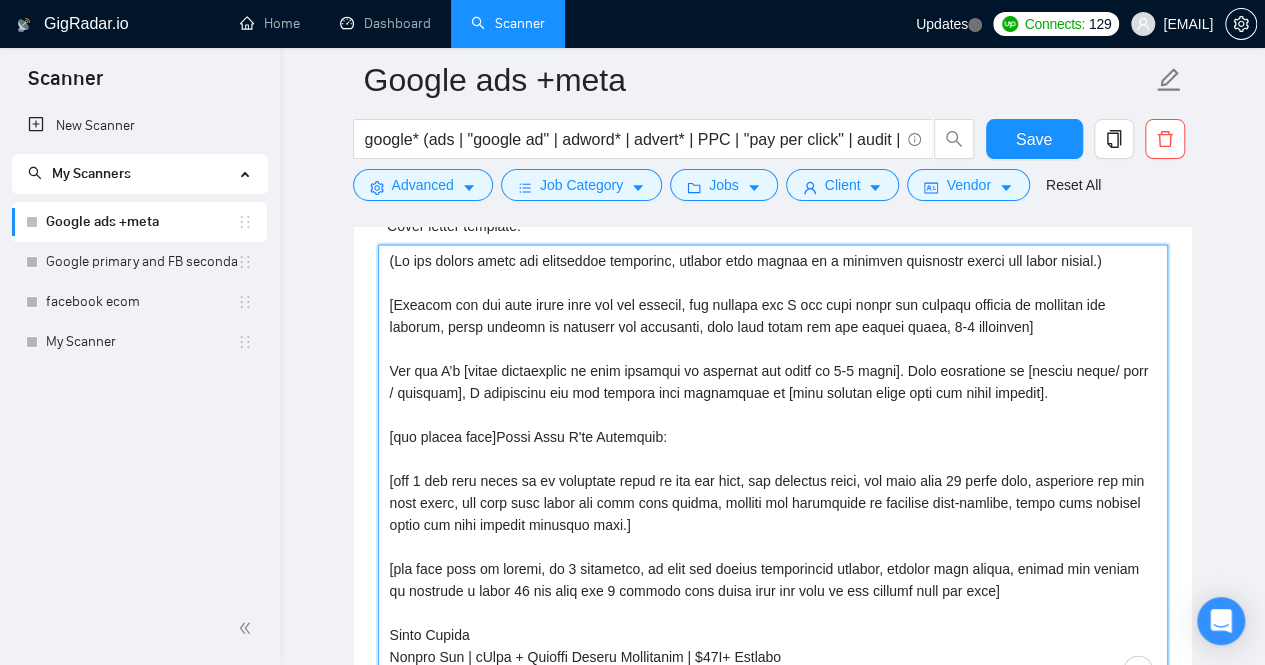 click on "Cover letter template:" at bounding box center [773, 470] 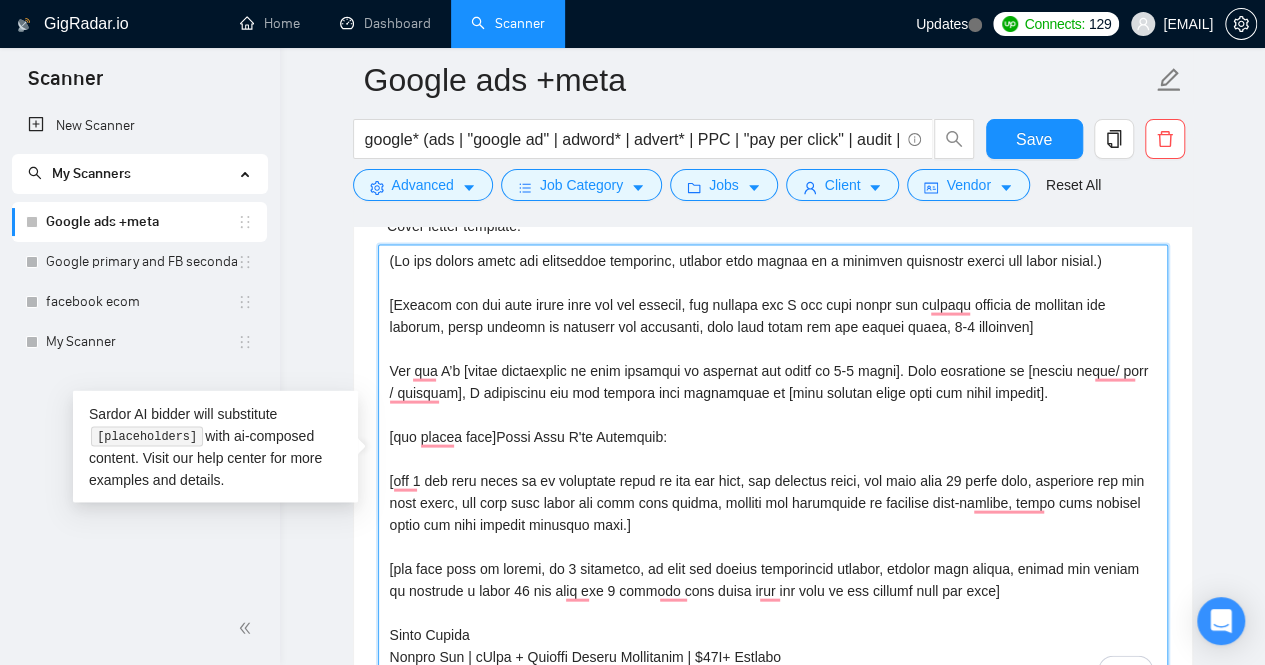 click on "Cover letter template:" at bounding box center (773, 470) 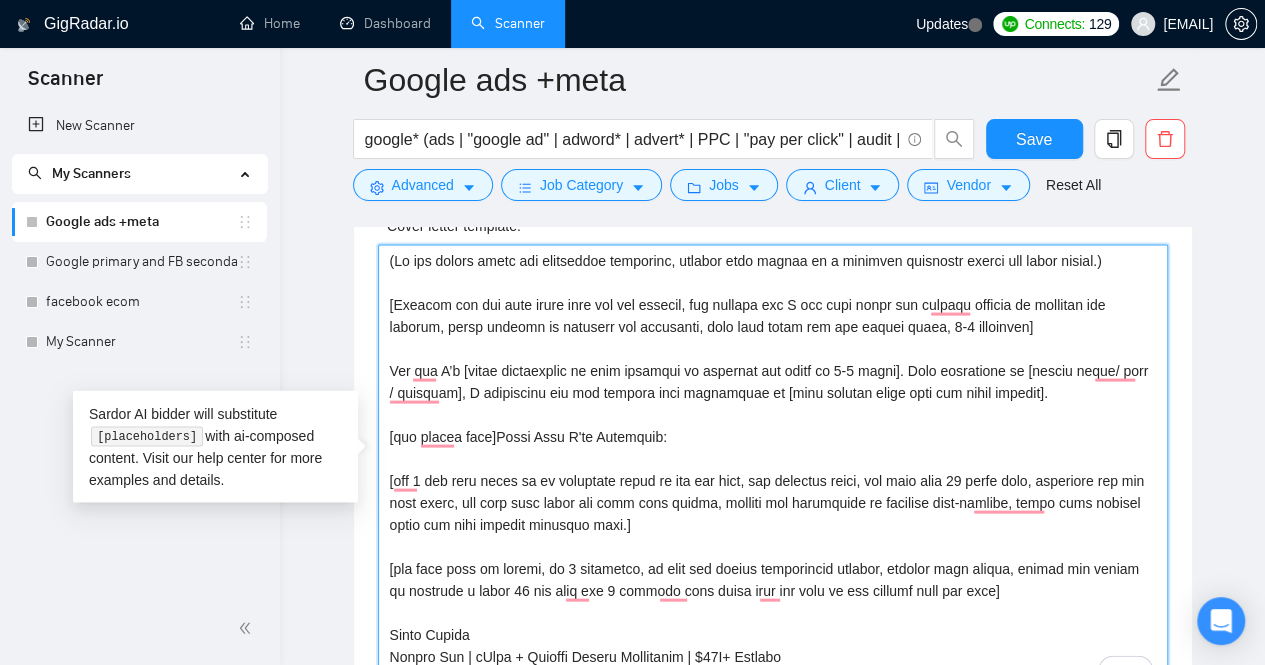 click on "Cover letter template:" at bounding box center (773, 470) 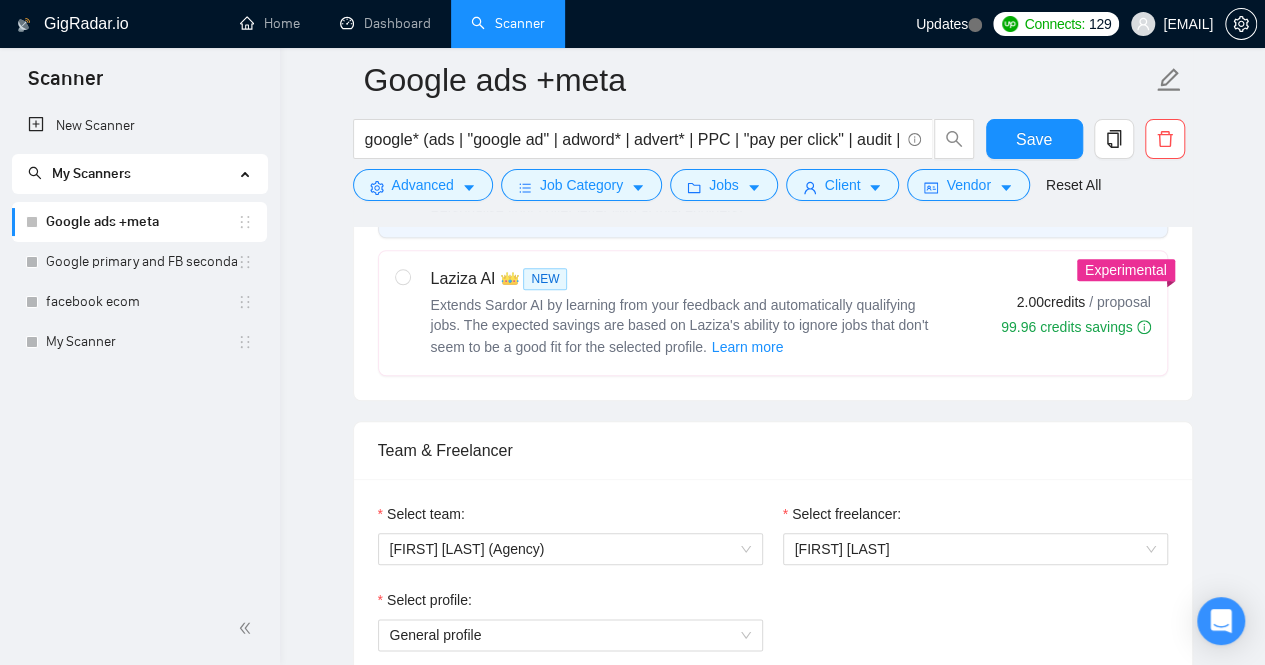 scroll, scrollTop: 967, scrollLeft: 0, axis: vertical 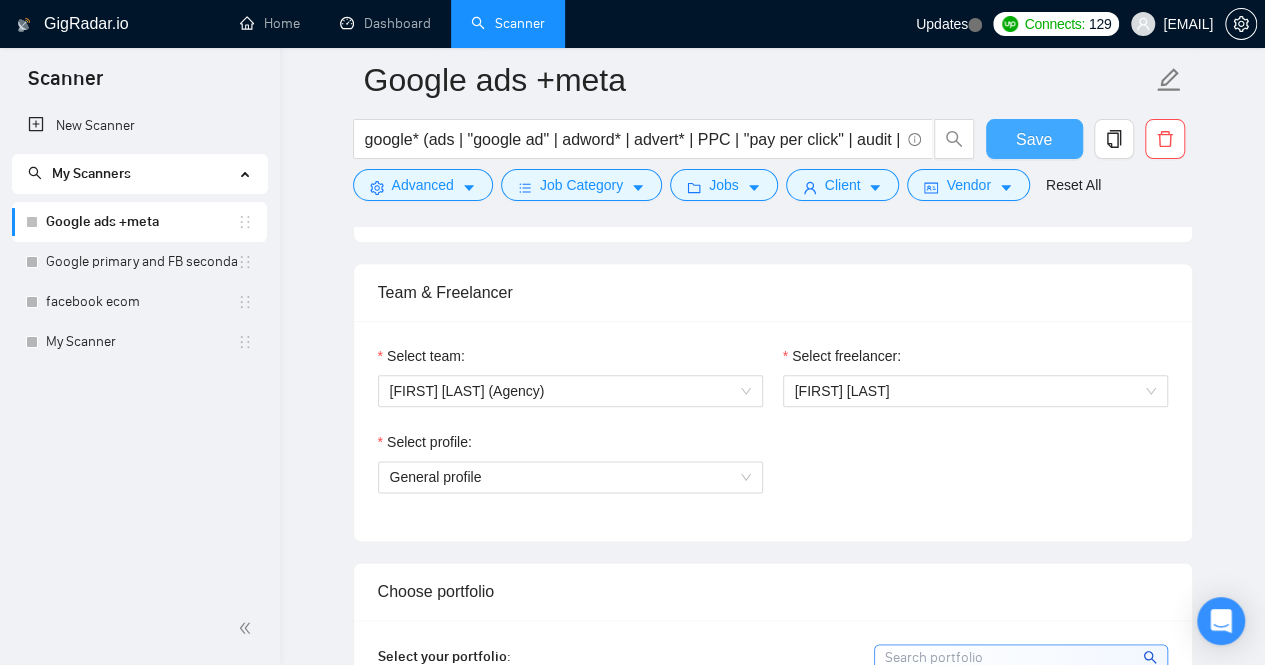 click on "Save" at bounding box center (1034, 139) 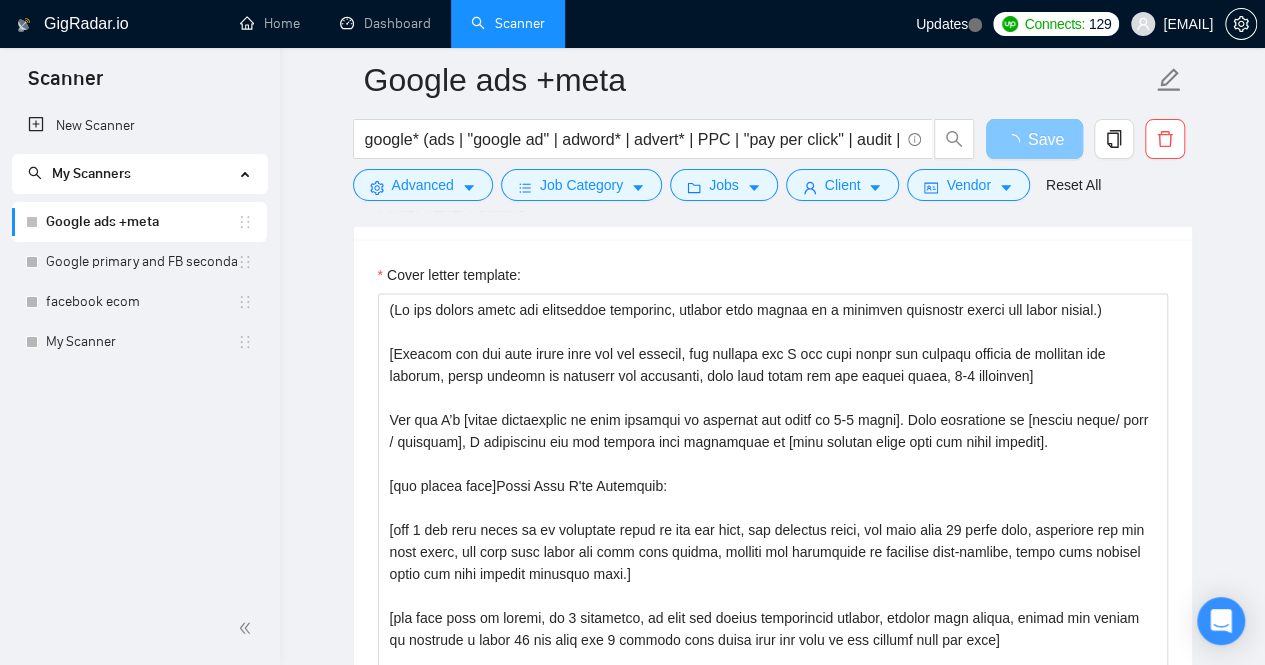 scroll, scrollTop: 1674, scrollLeft: 0, axis: vertical 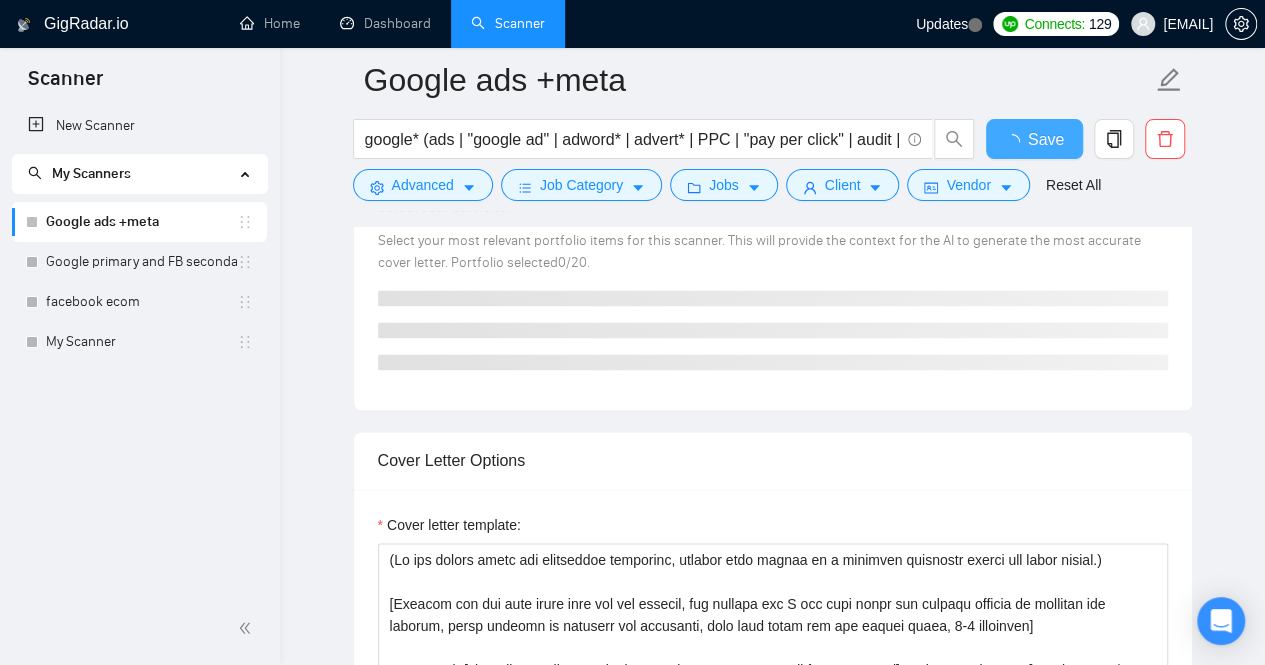 type 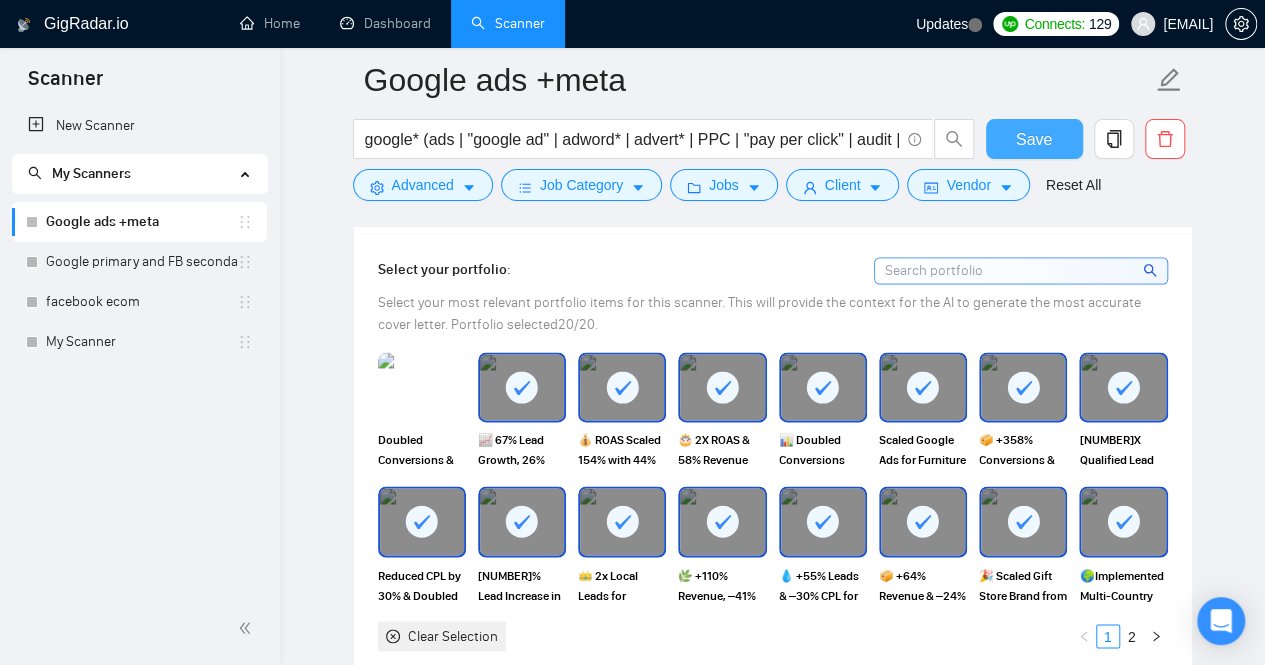 scroll, scrollTop: 1434, scrollLeft: 0, axis: vertical 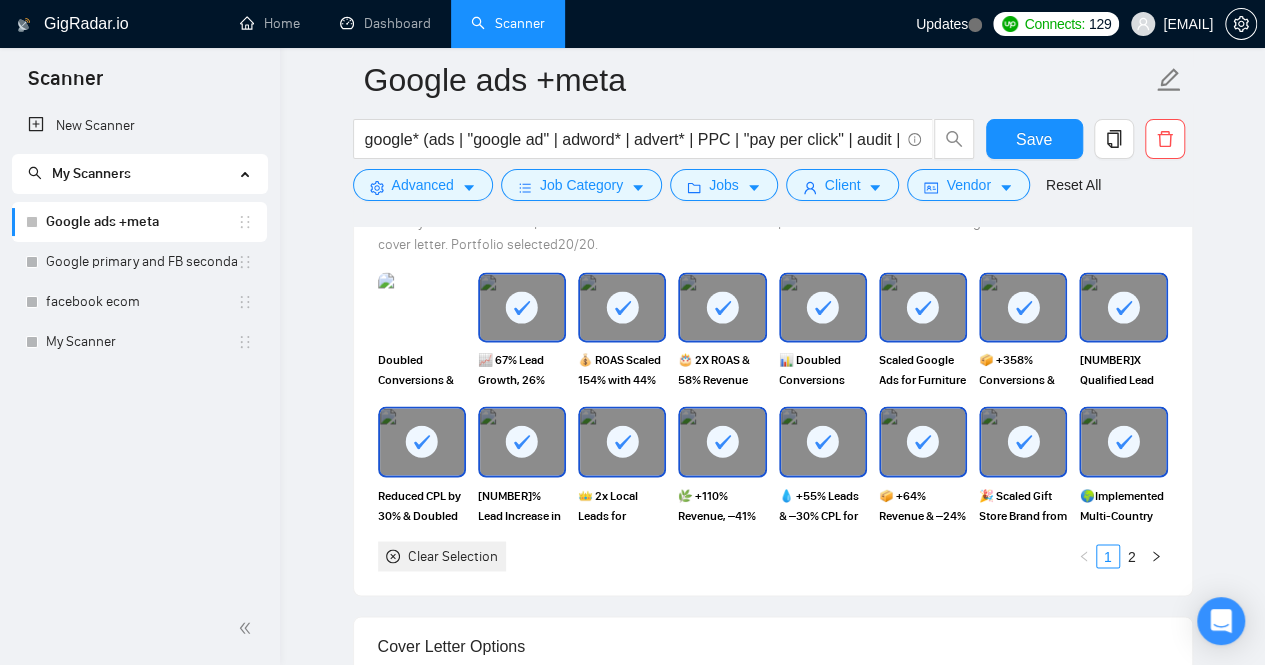 click 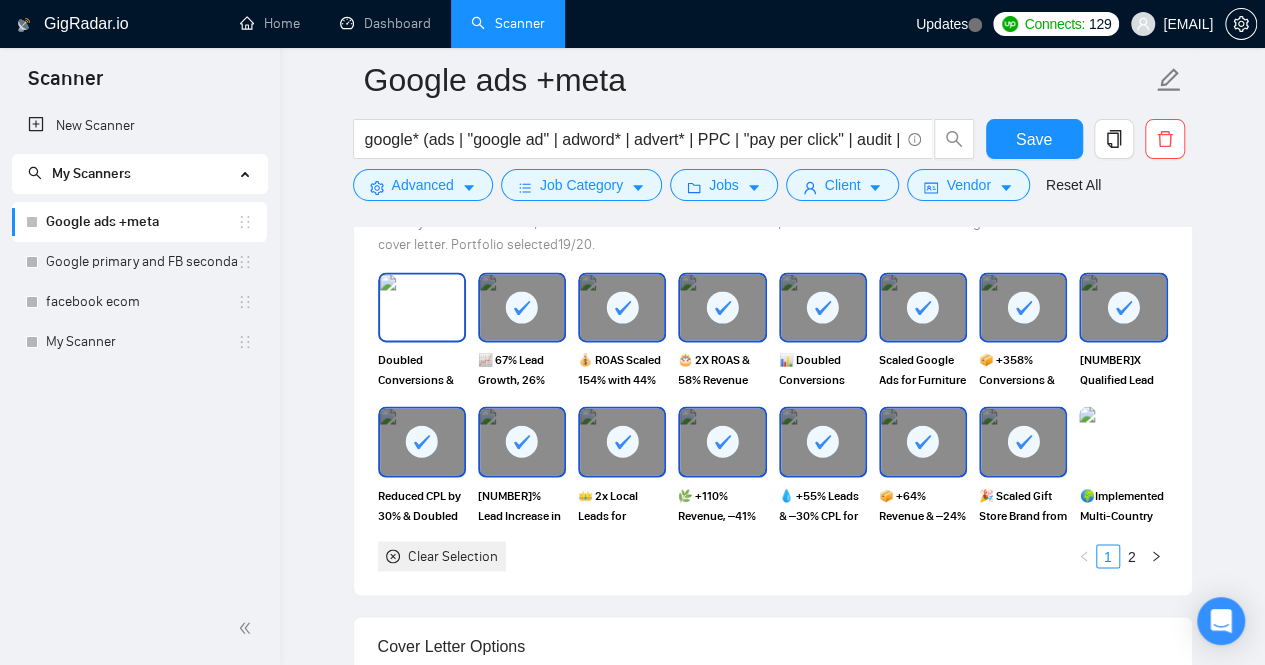 click at bounding box center (422, 307) 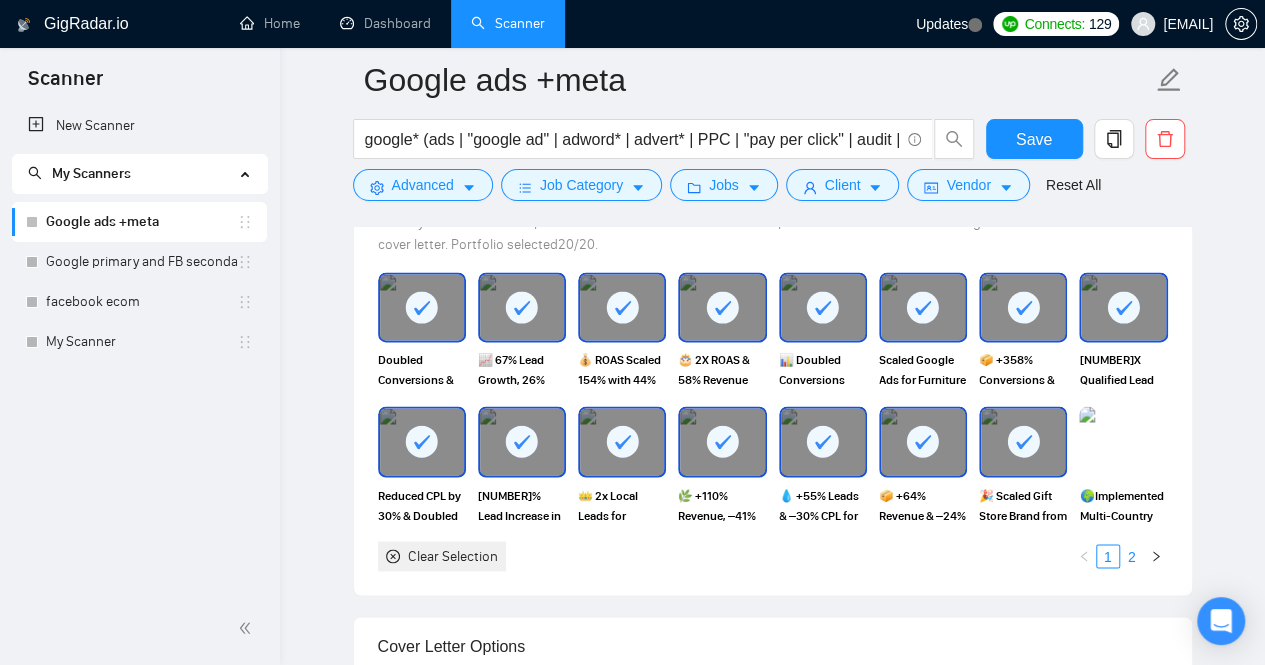 click on "2" at bounding box center [1132, 556] 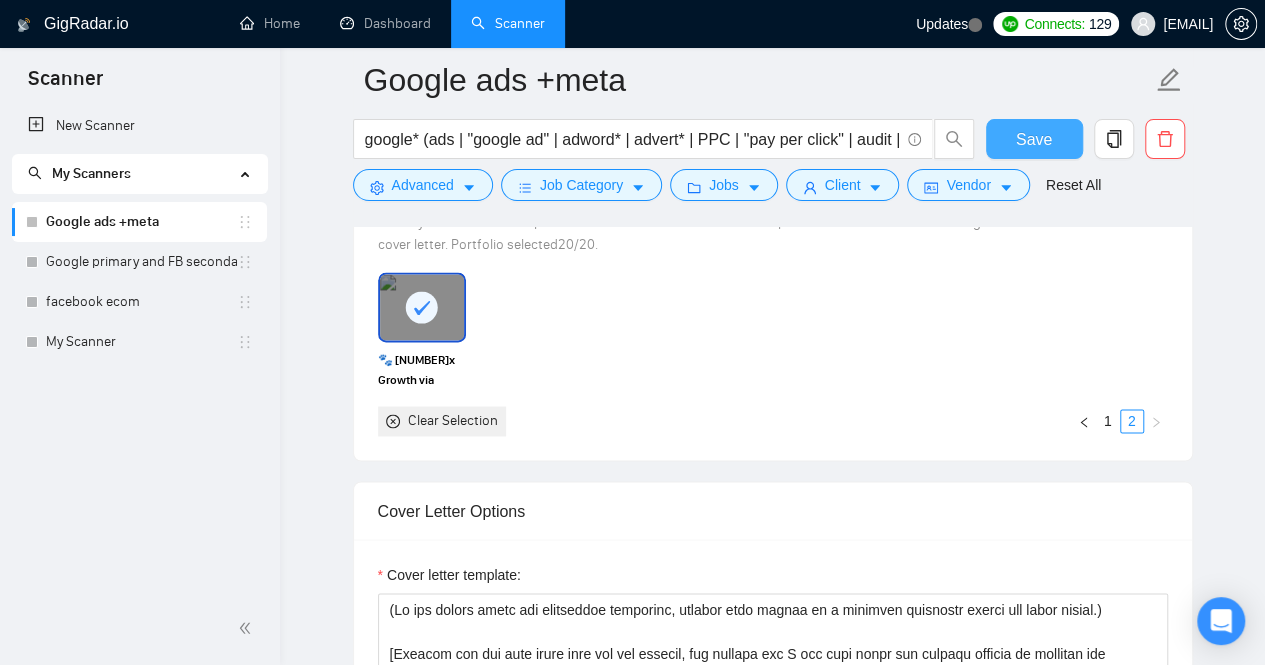 click on "Save" at bounding box center [1034, 139] 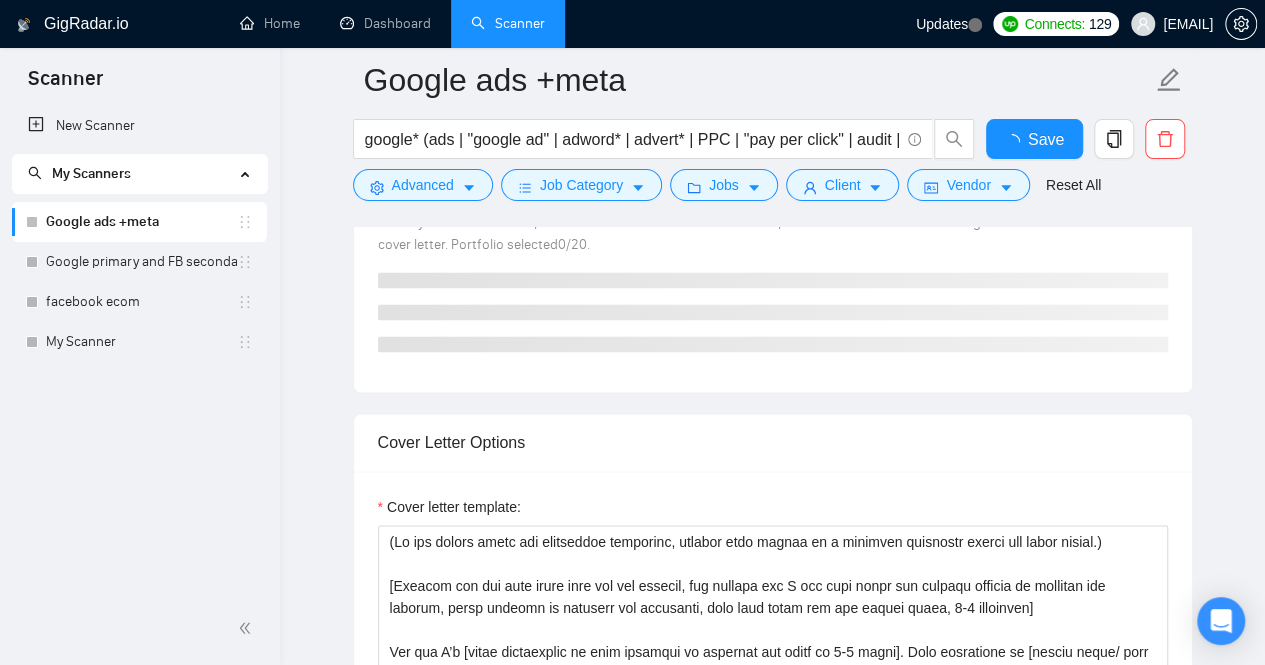 type 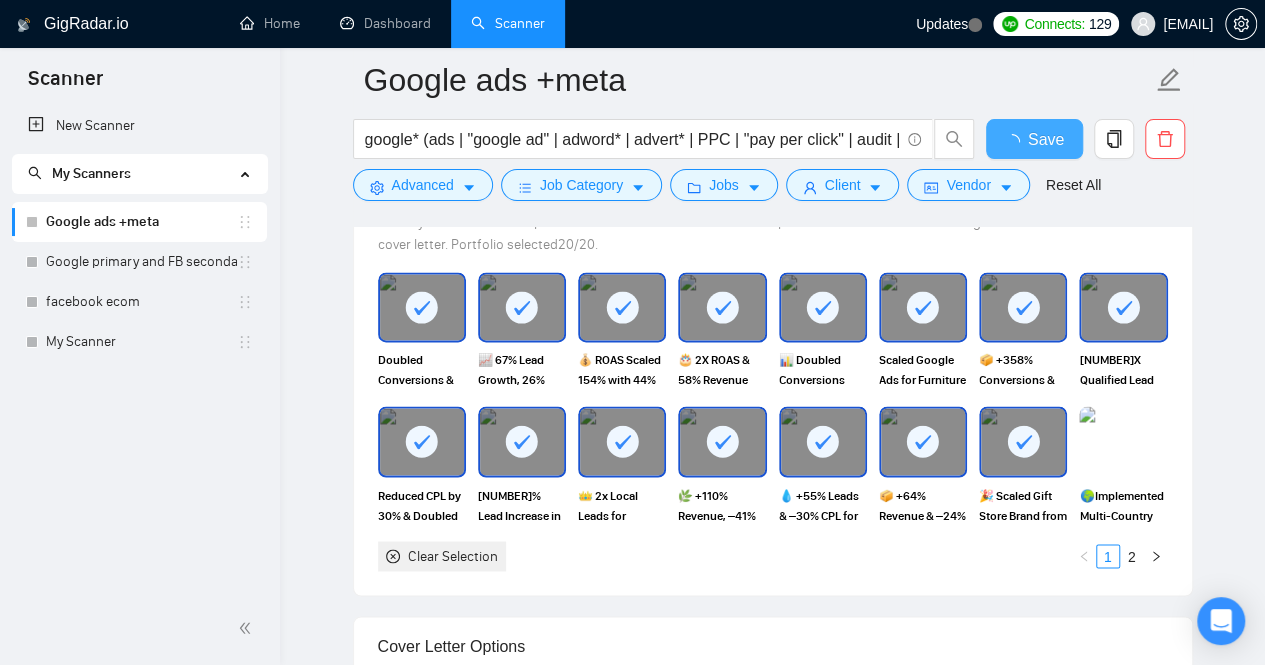 type 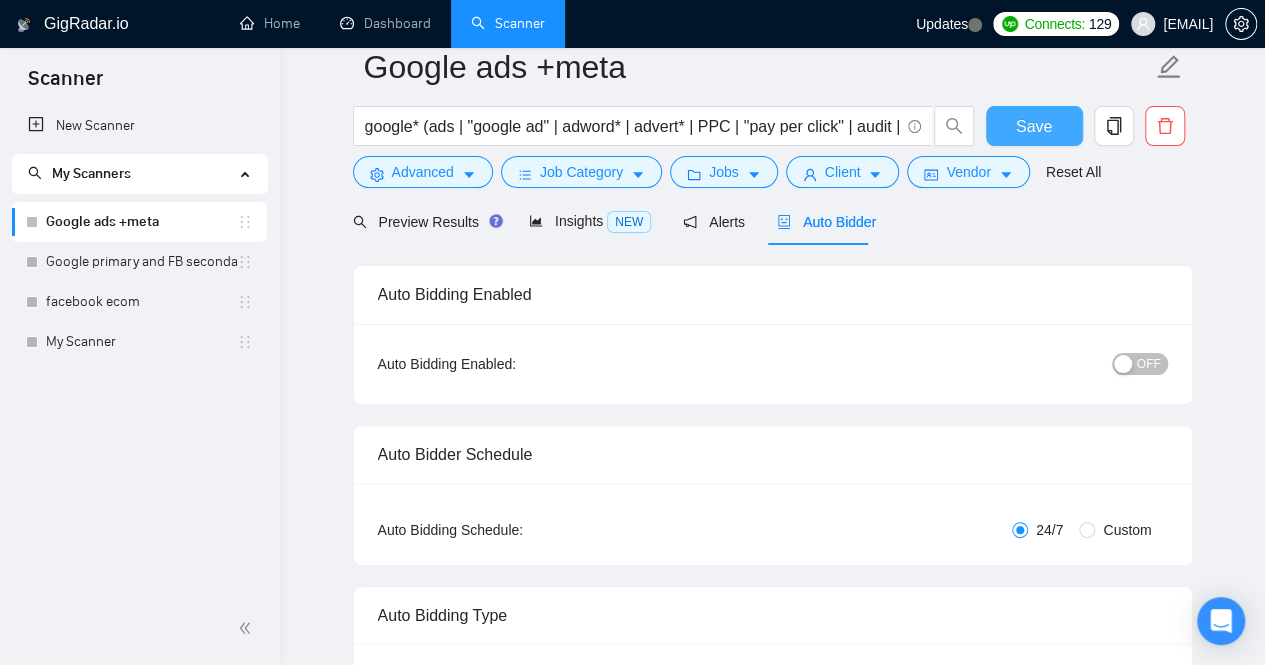 scroll, scrollTop: 0, scrollLeft: 0, axis: both 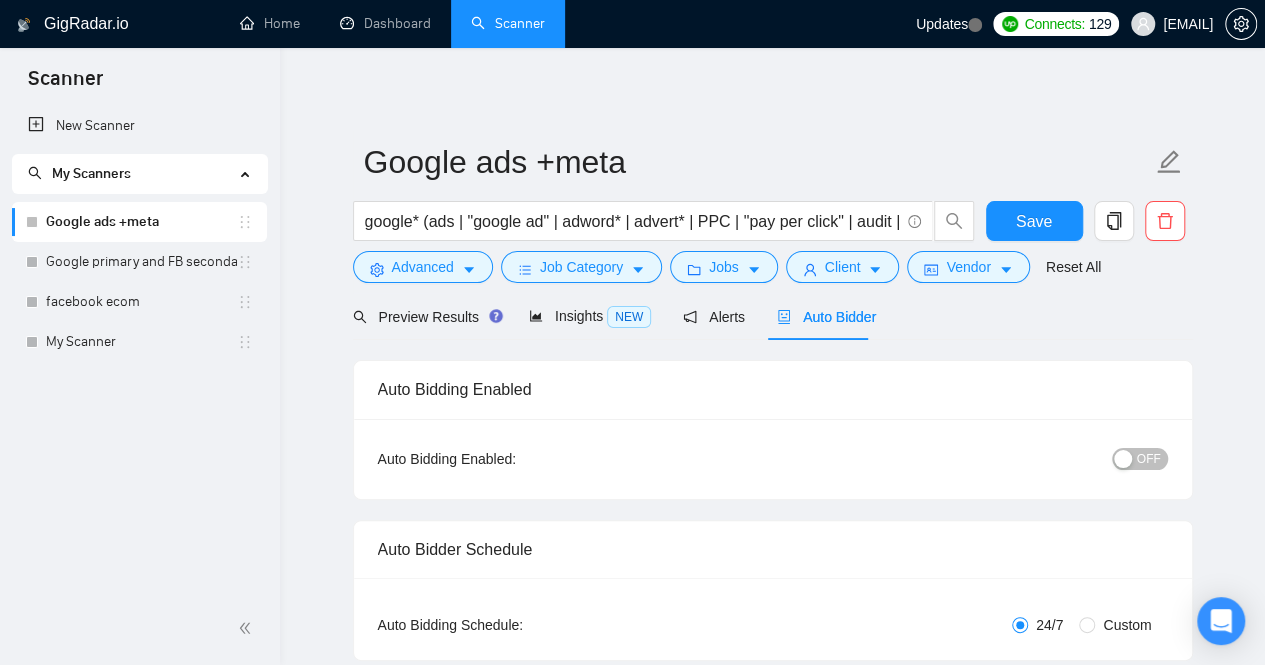click on "OFF" at bounding box center (1035, 459) 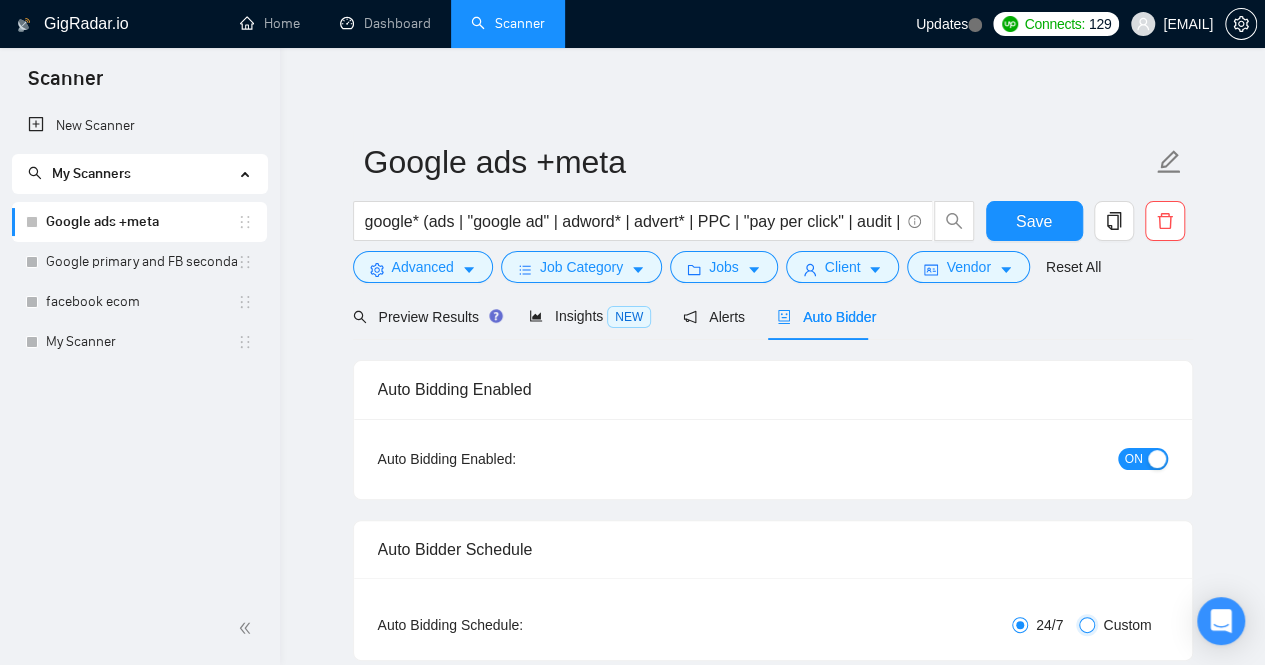 click on "Custom" at bounding box center [1087, 625] 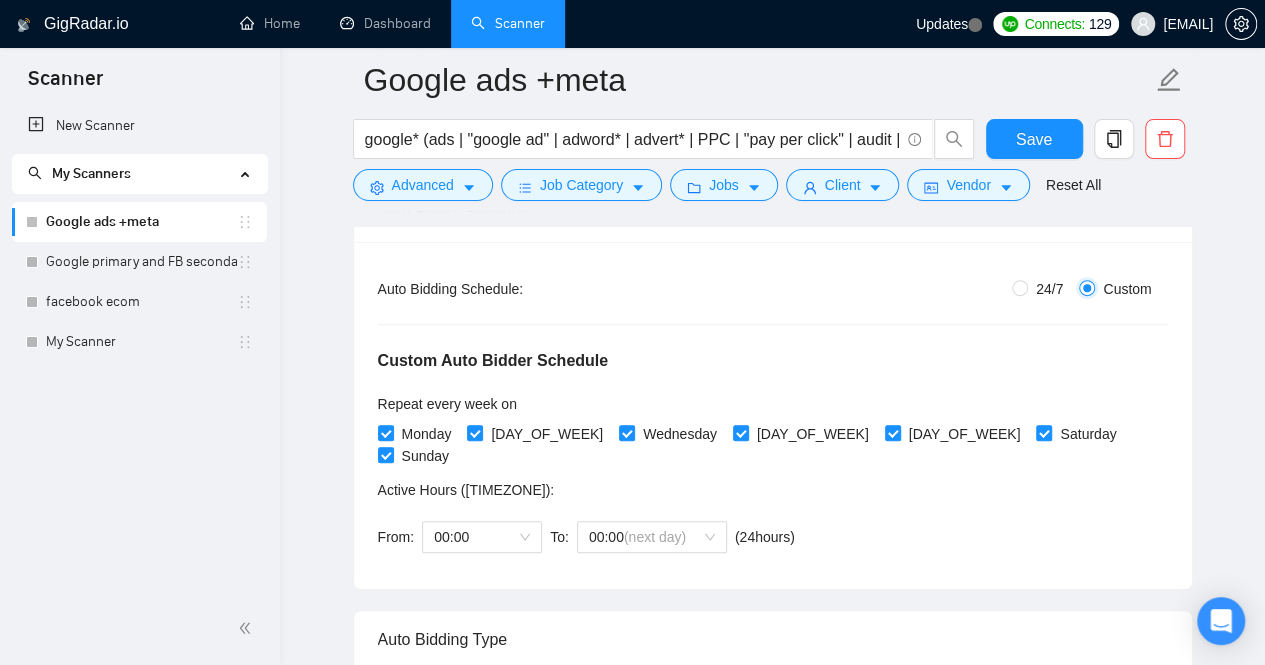 scroll, scrollTop: 368, scrollLeft: 0, axis: vertical 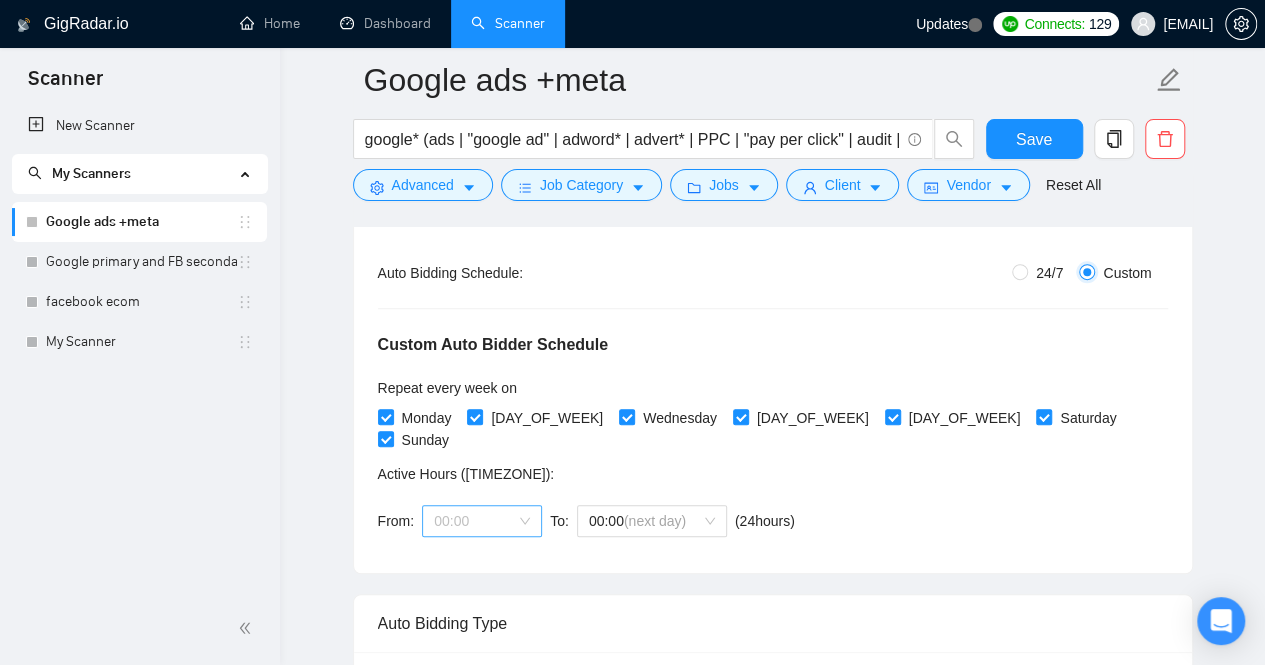 click on "00:00" at bounding box center [482, 521] 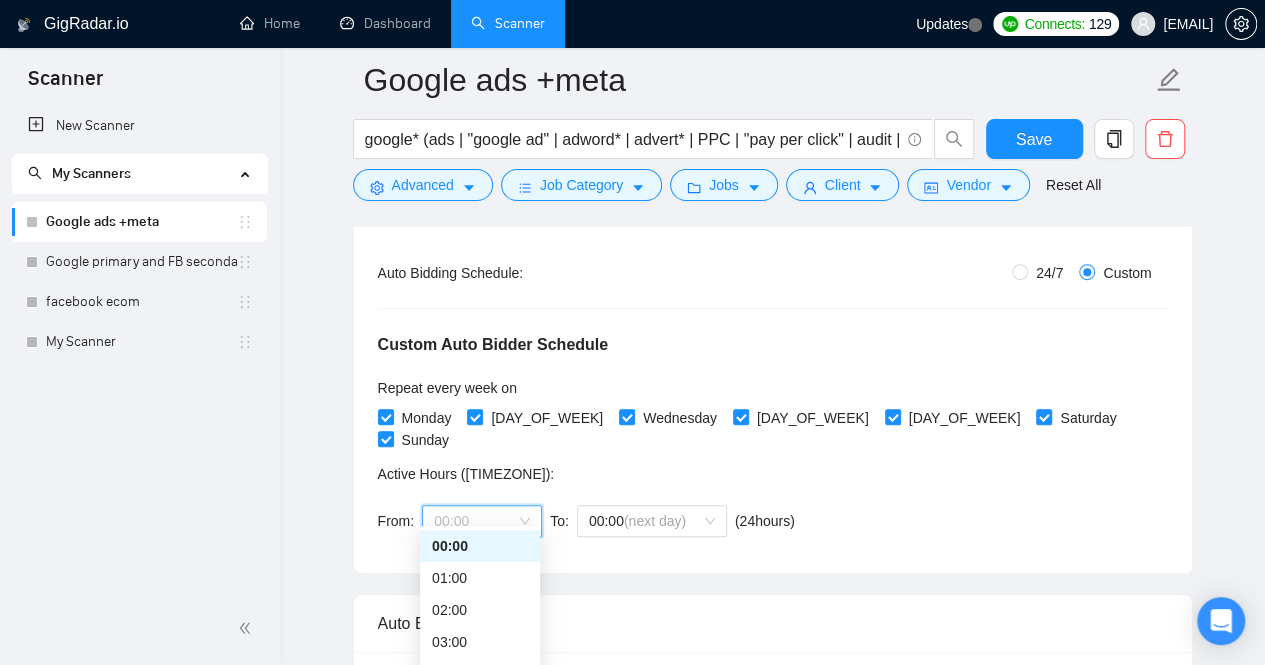 click on "00:00" at bounding box center (480, 546) 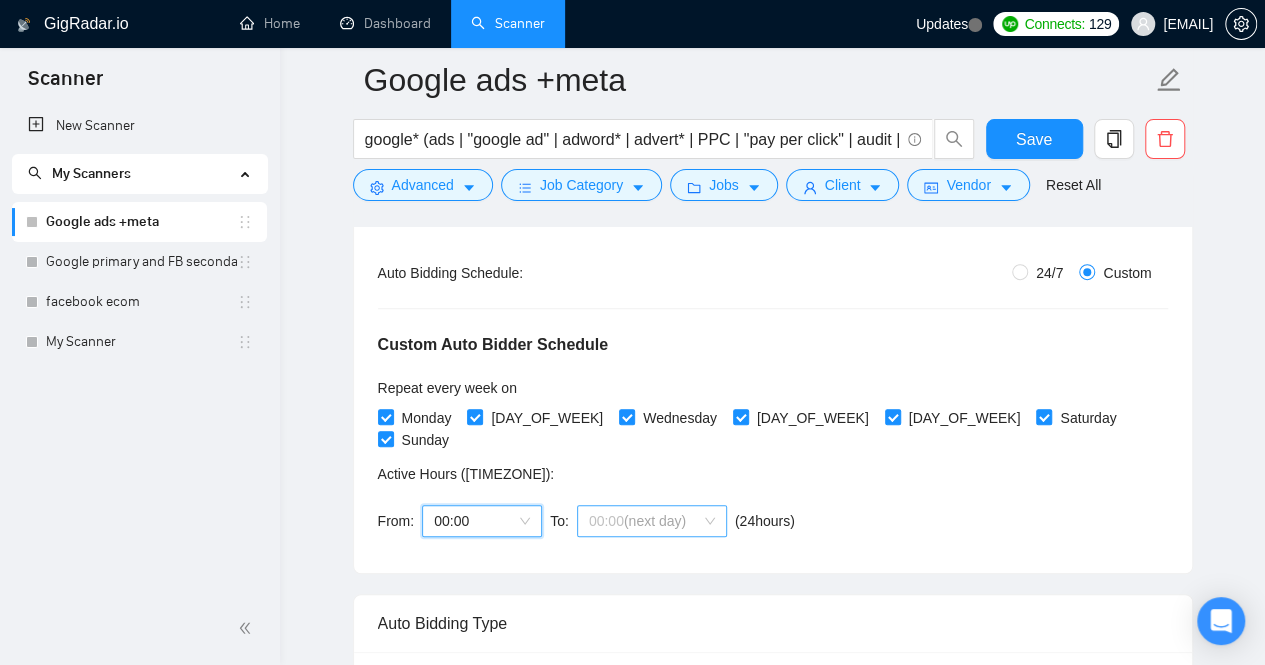 click on "(next day)" at bounding box center [655, 521] 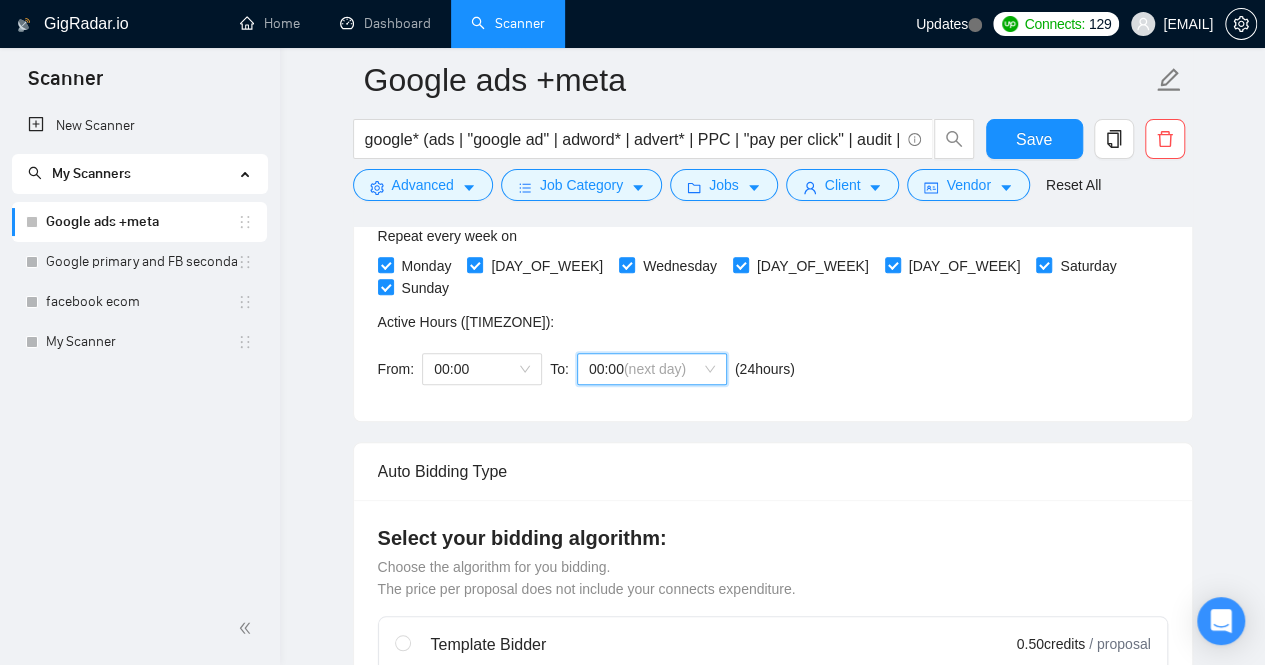 scroll, scrollTop: 498, scrollLeft: 0, axis: vertical 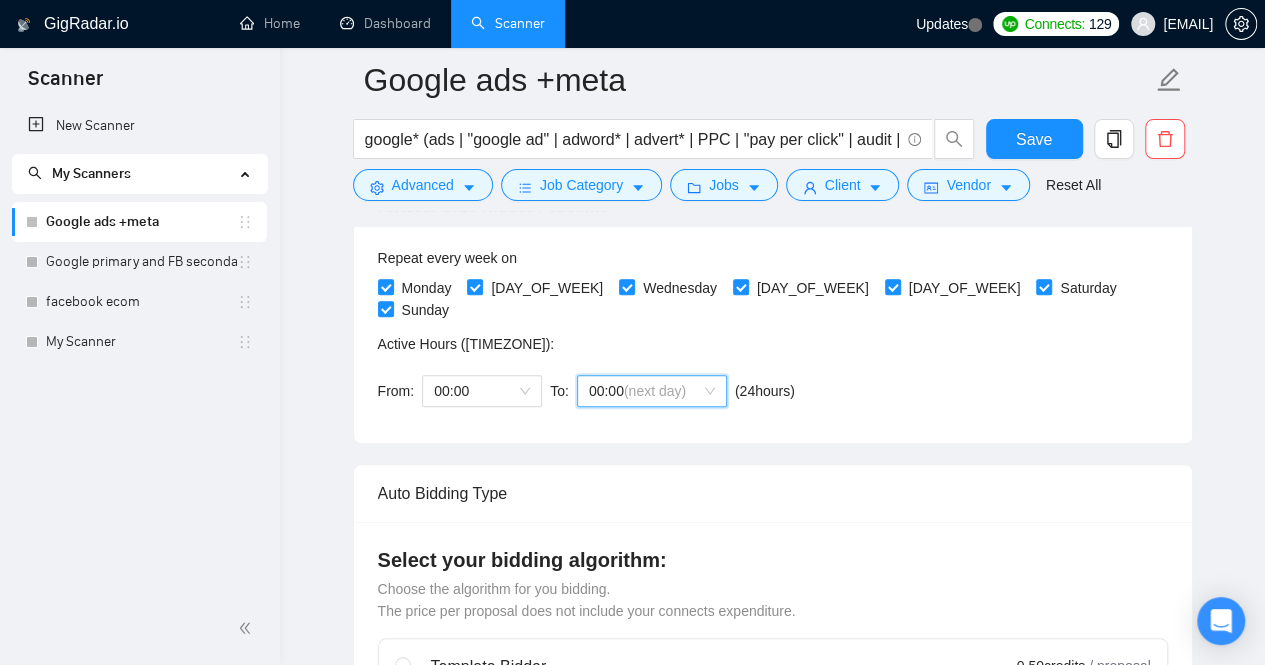 click on "(next day)" at bounding box center (655, 391) 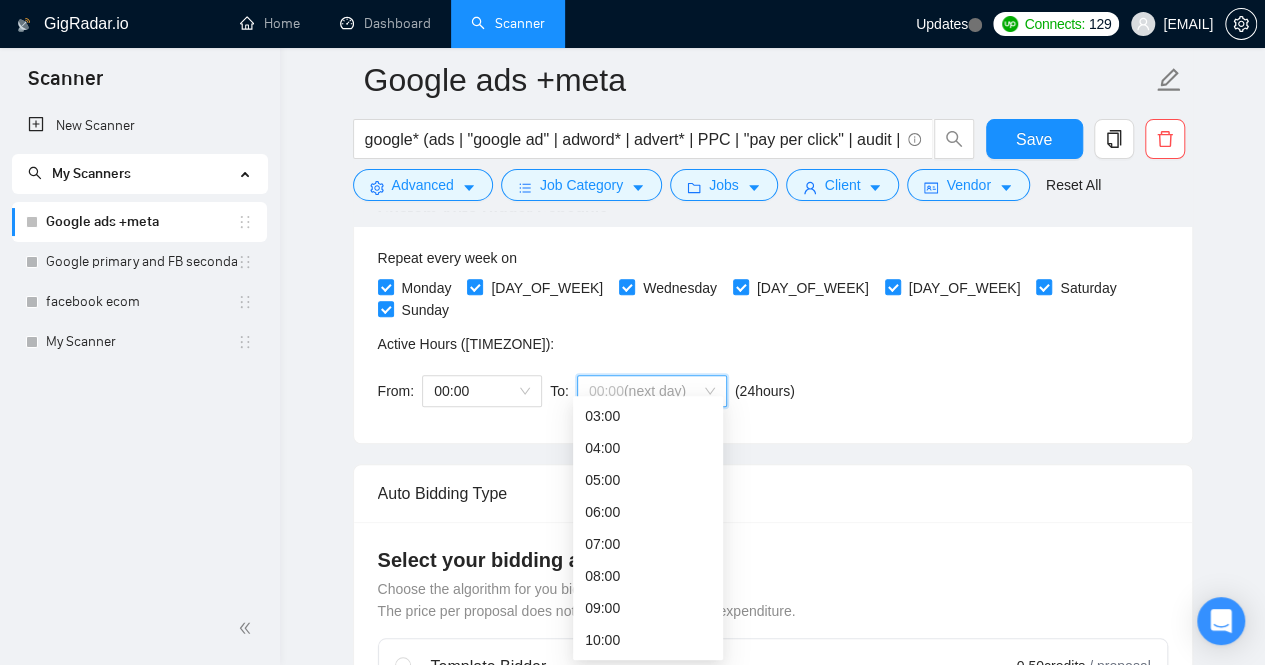 scroll, scrollTop: 128, scrollLeft: 0, axis: vertical 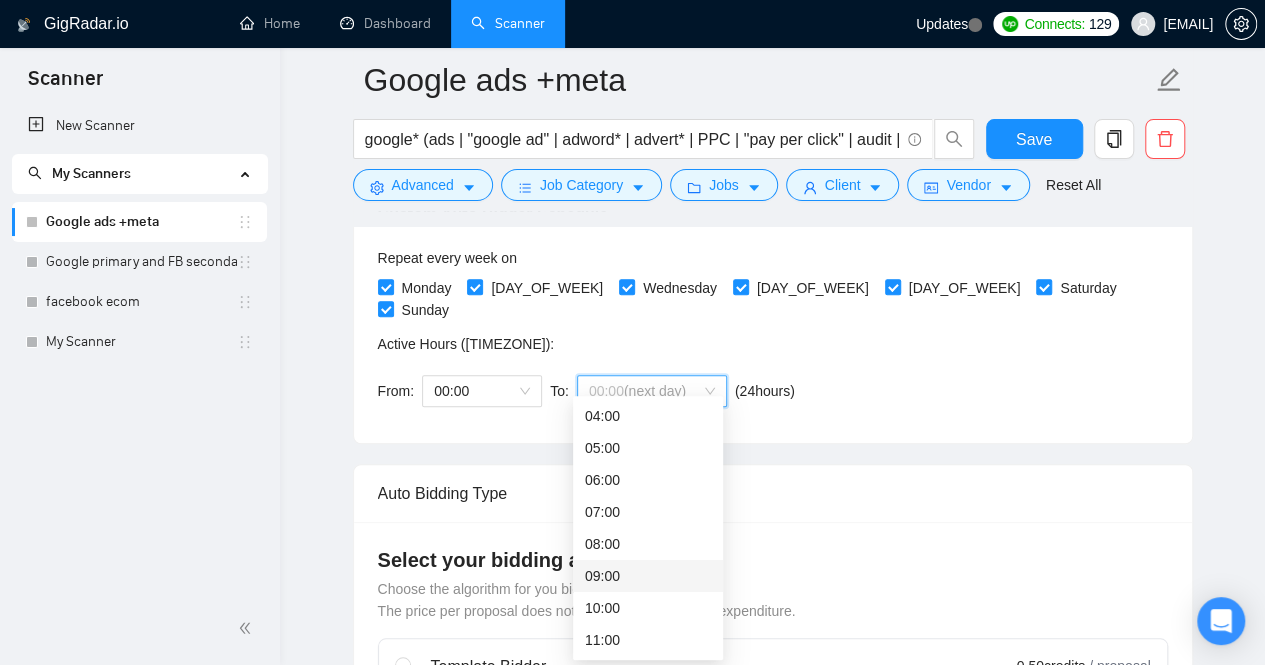 click on "09:00" at bounding box center (648, 576) 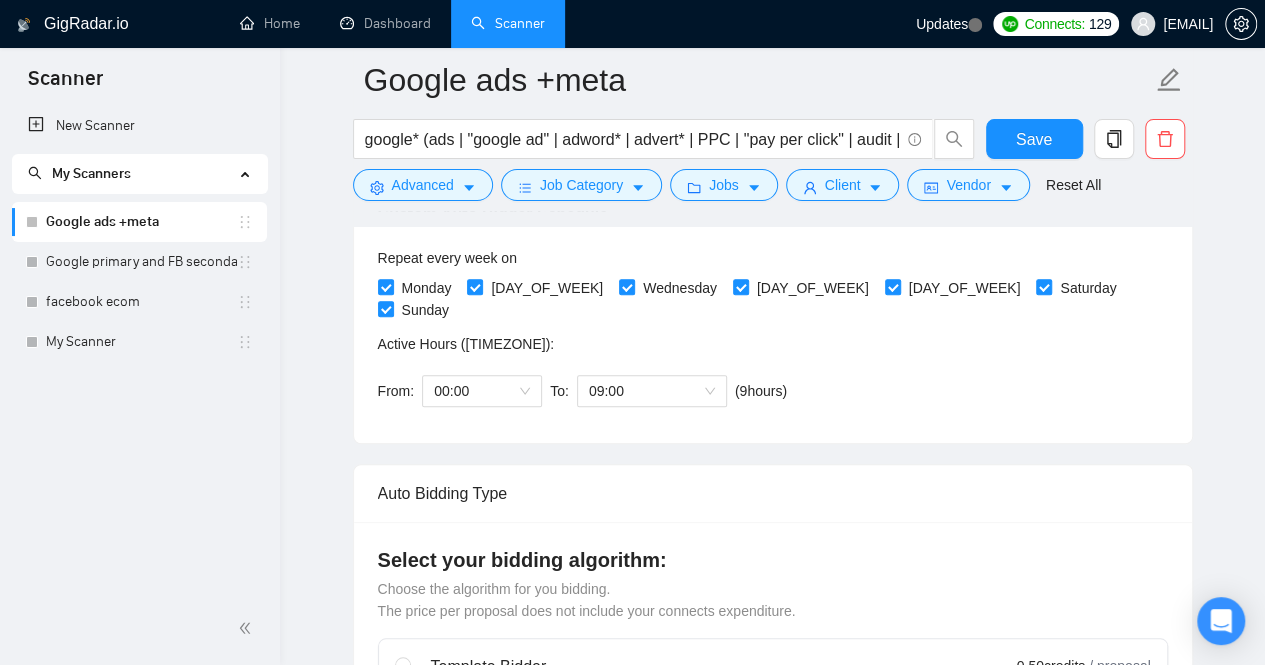 click on "Auto Bidding Type" at bounding box center [773, 493] 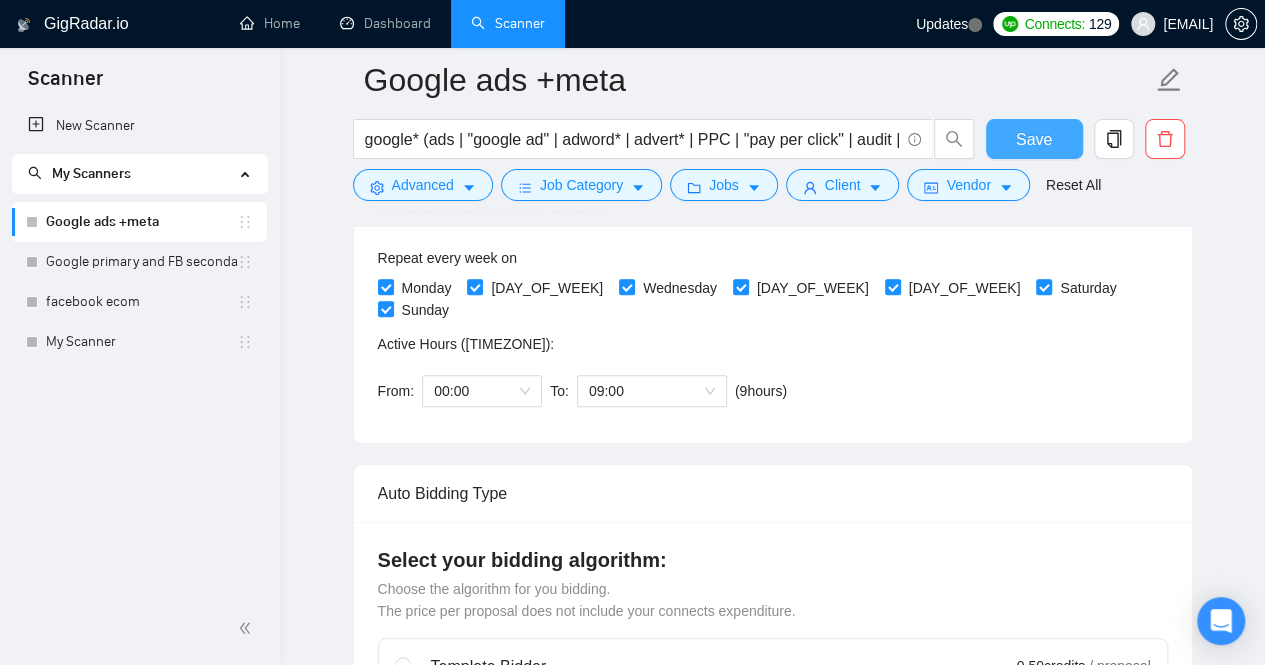 click on "Save" at bounding box center [1034, 139] 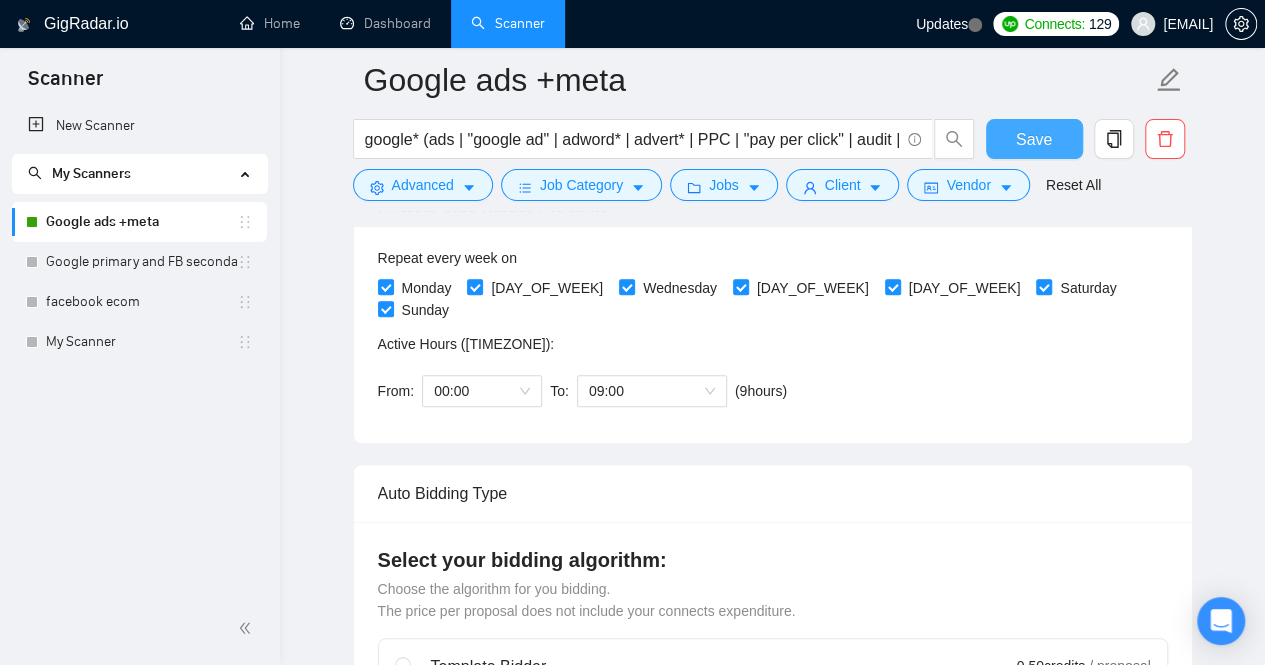 type 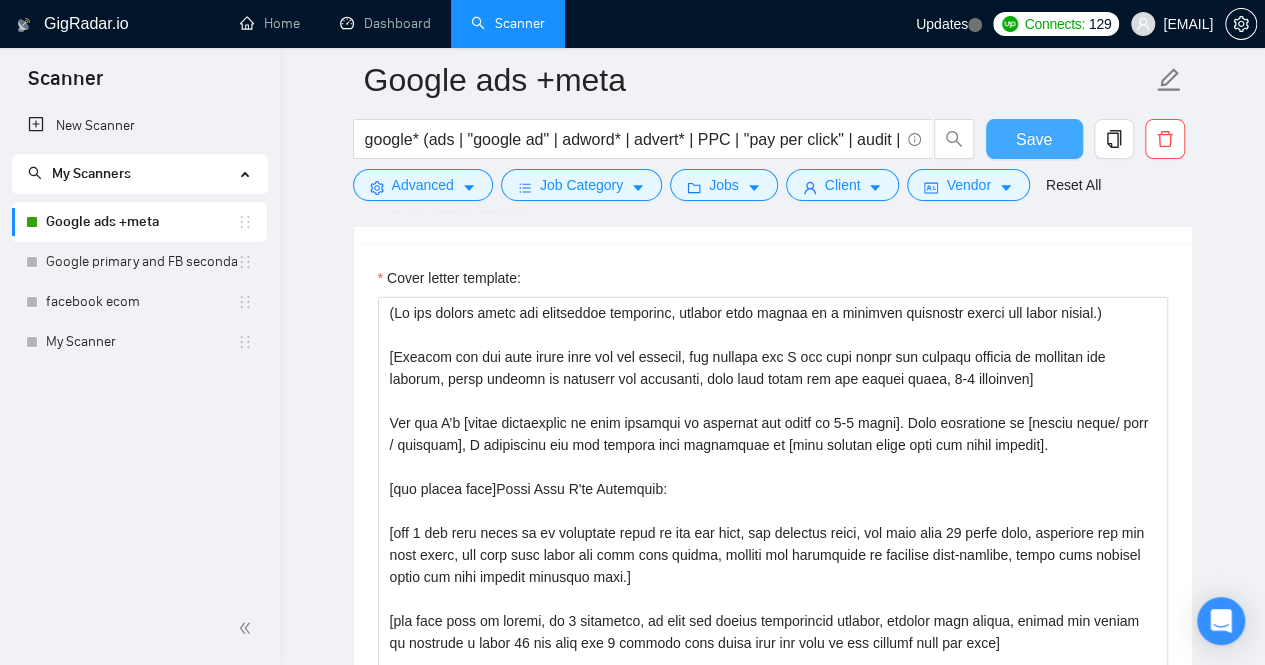 scroll, scrollTop: 2122, scrollLeft: 0, axis: vertical 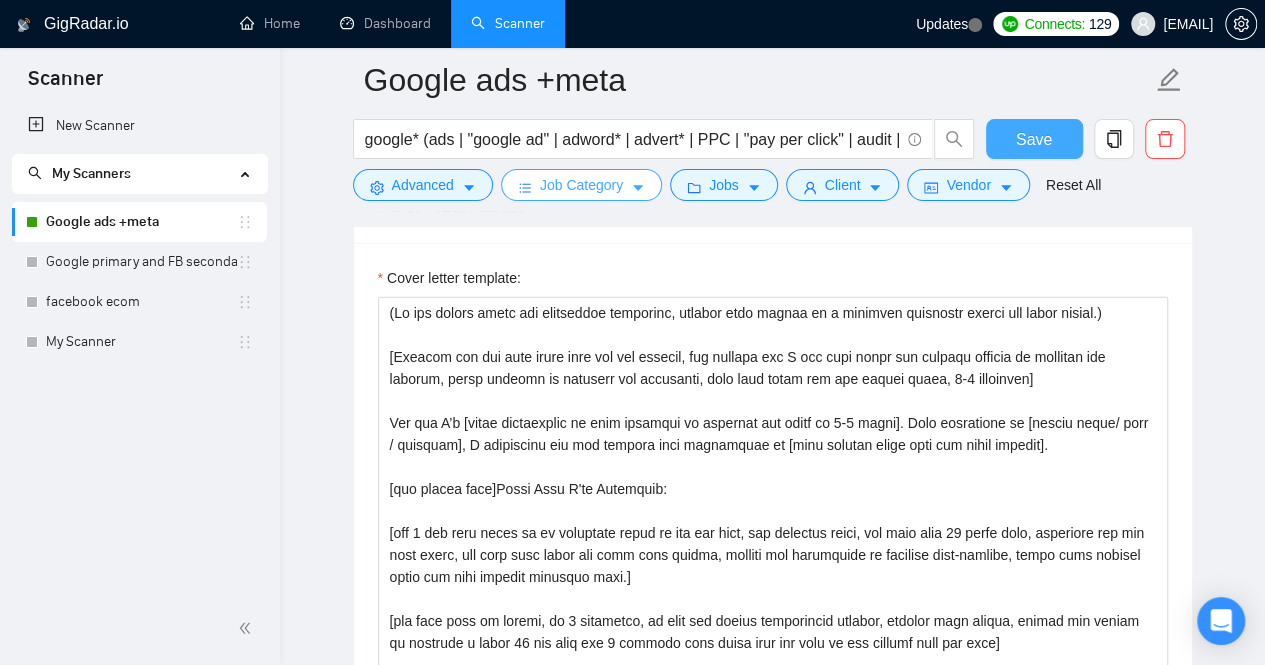 click on "Job Category" at bounding box center (581, 185) 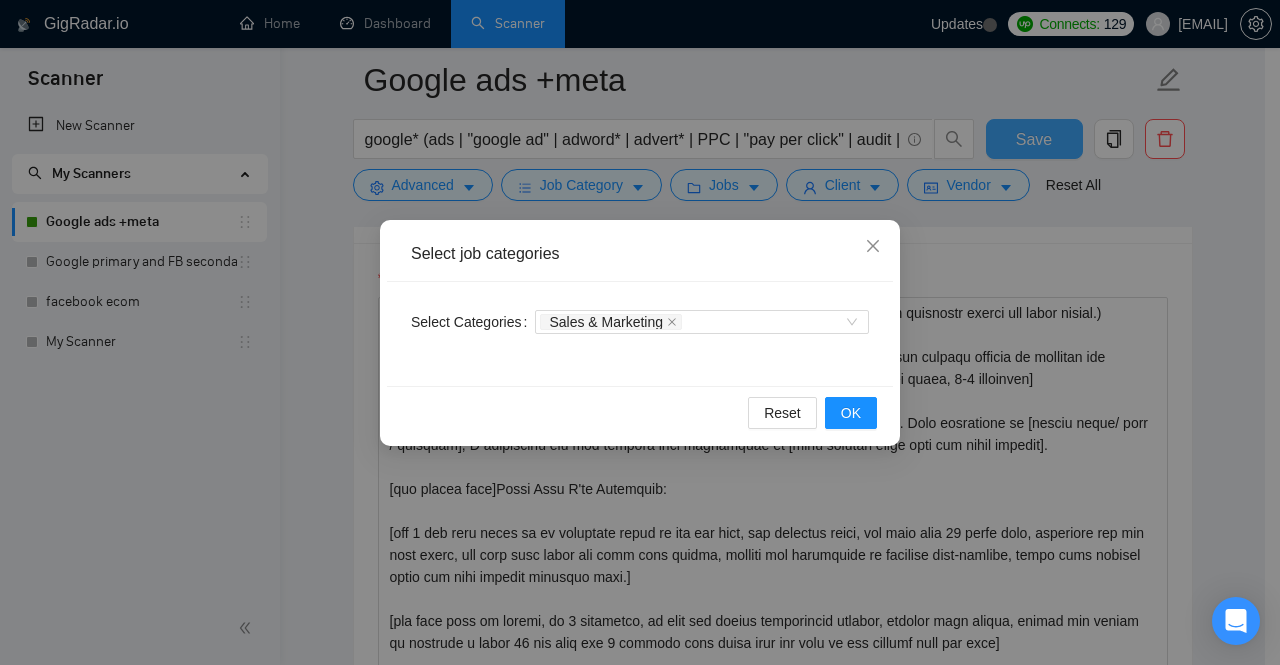 click on "Select job categories Select Categories Sales & Marketing   Reset OK" at bounding box center (640, 332) 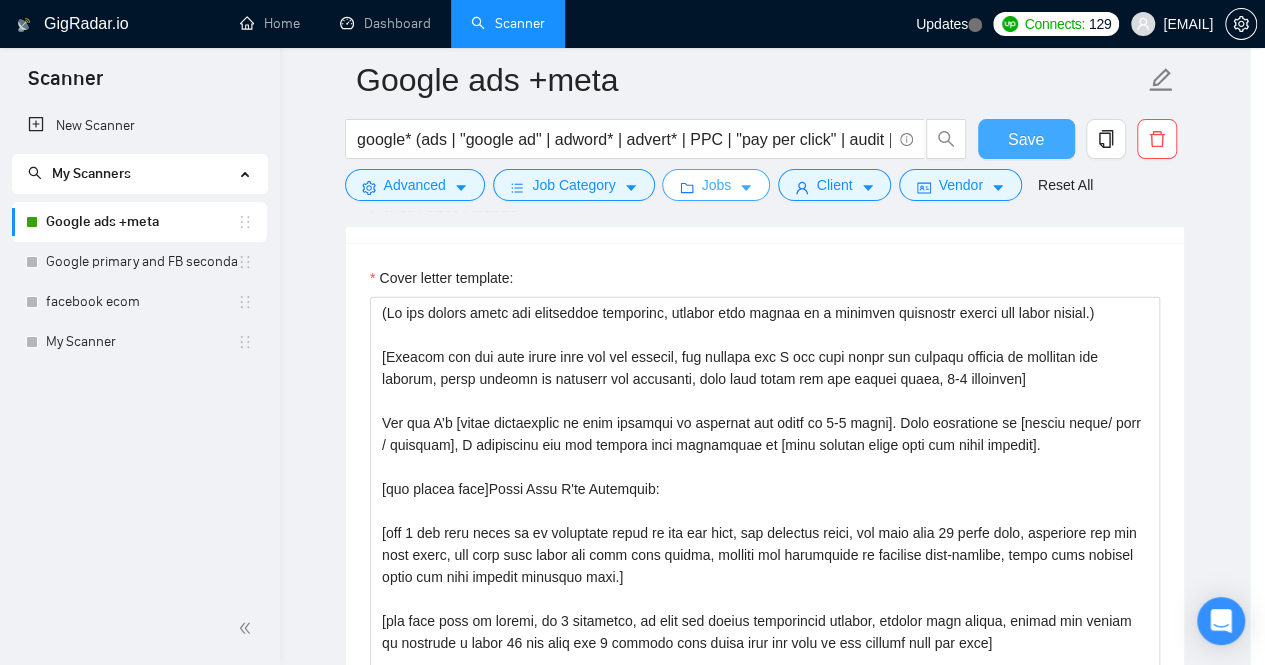 click on "Jobs" at bounding box center (717, 185) 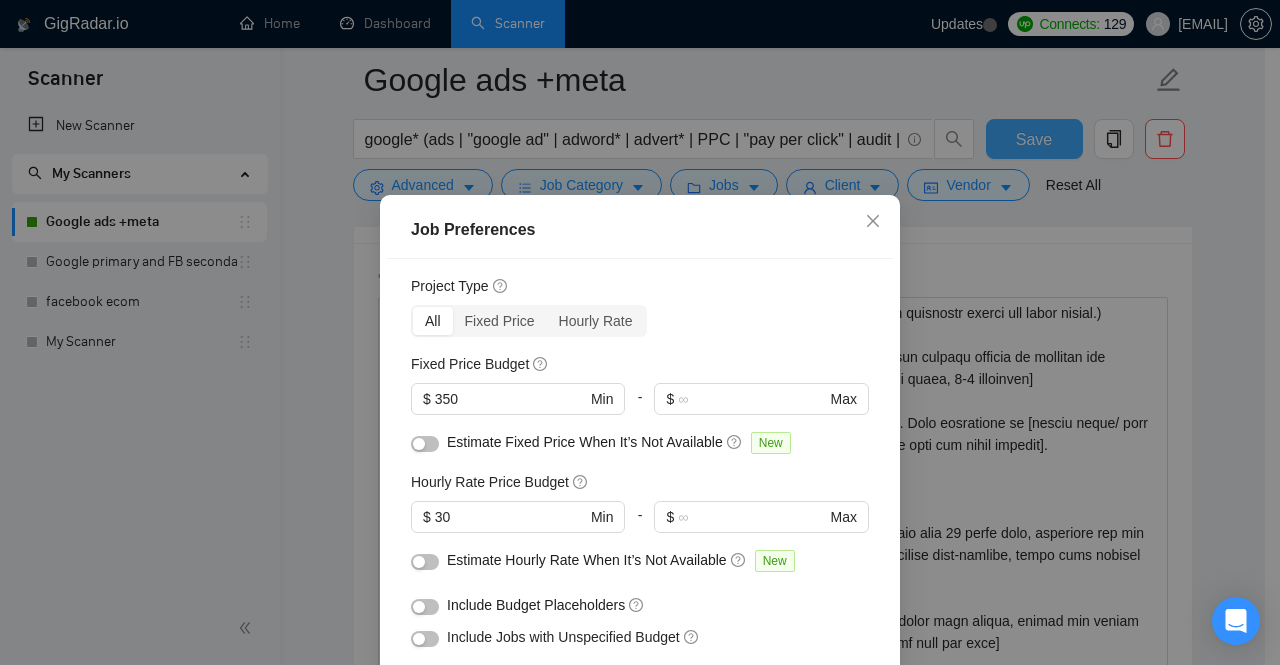 scroll, scrollTop: 50, scrollLeft: 0, axis: vertical 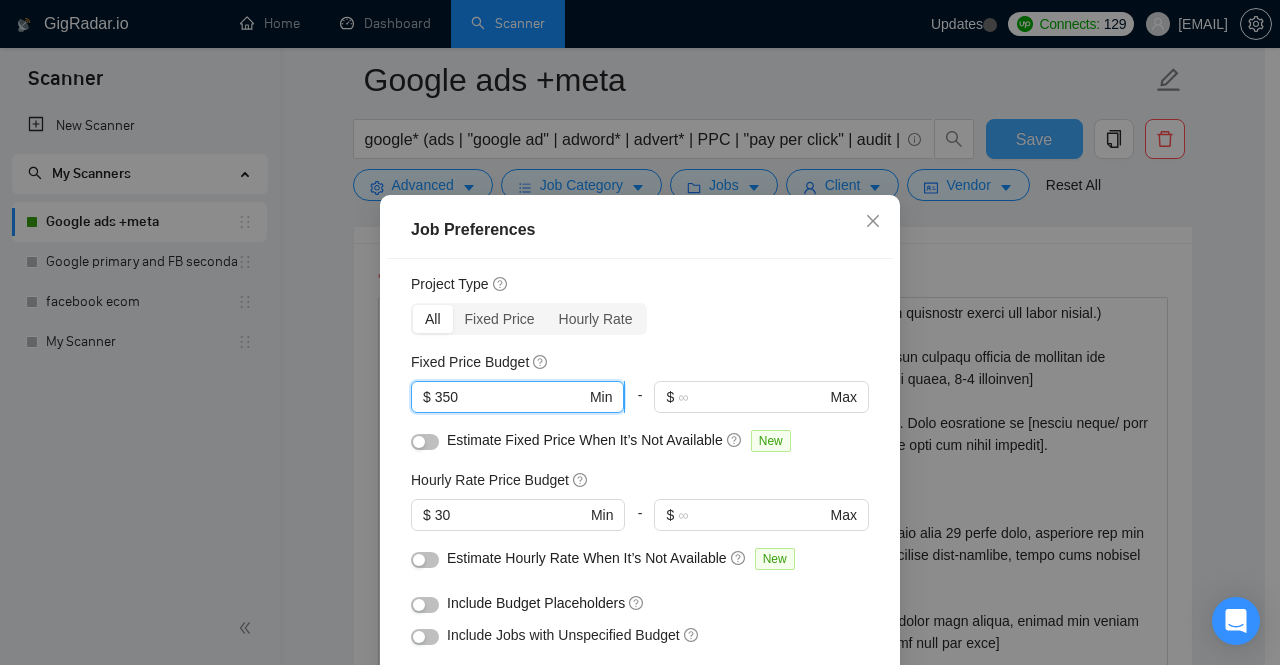 click on "350" at bounding box center (510, 397) 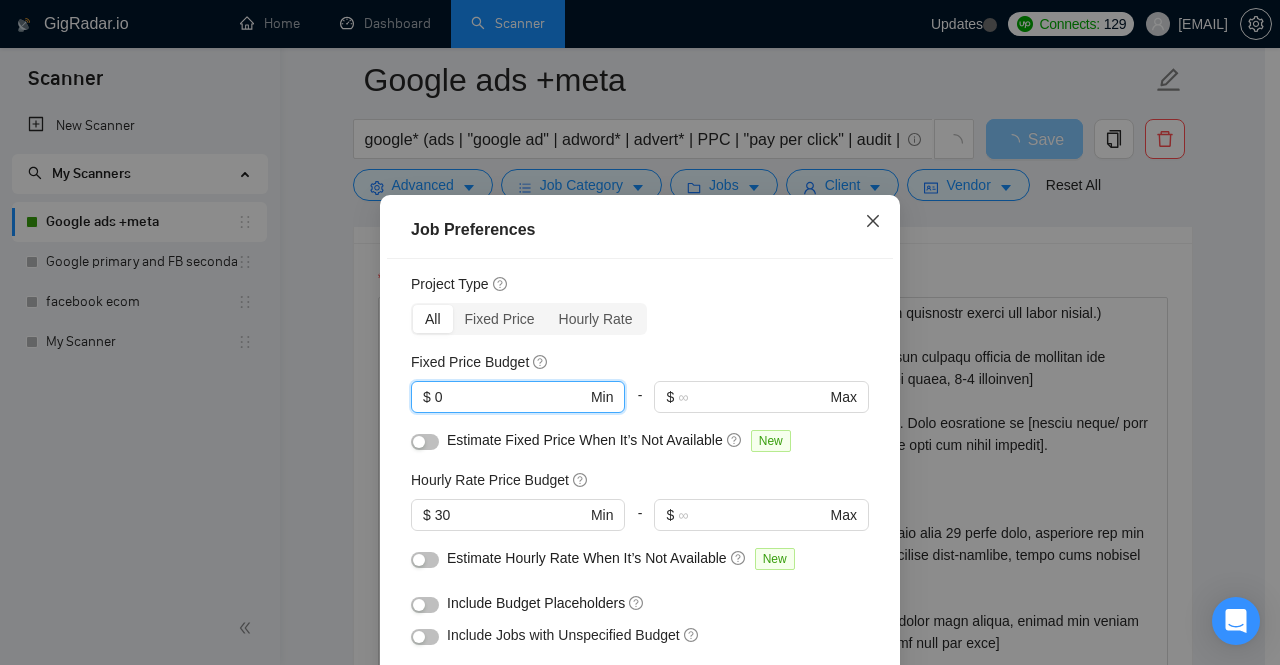 type on "0" 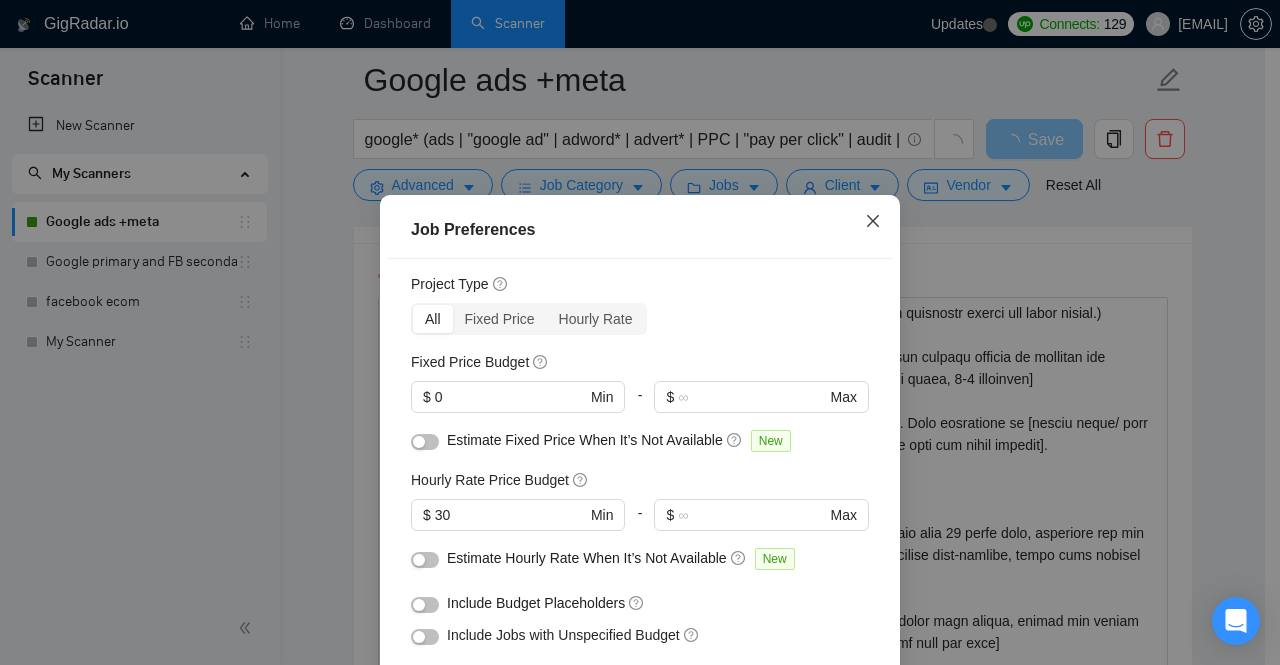 click 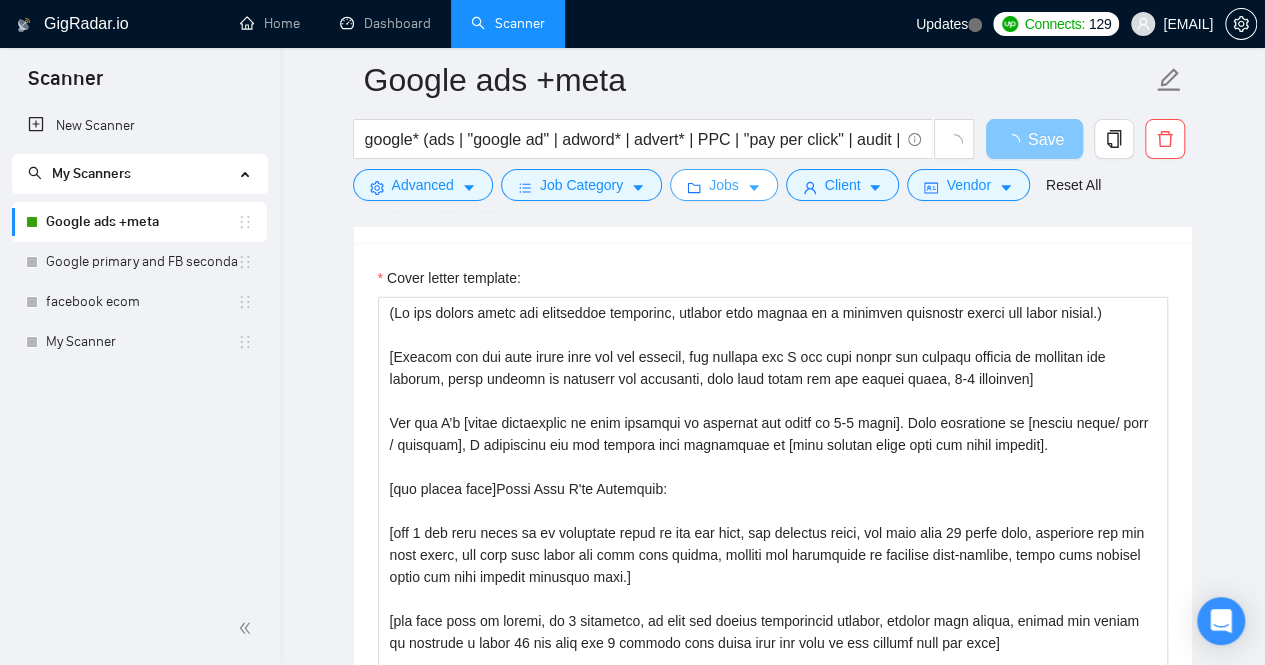 click on "Jobs" at bounding box center [724, 185] 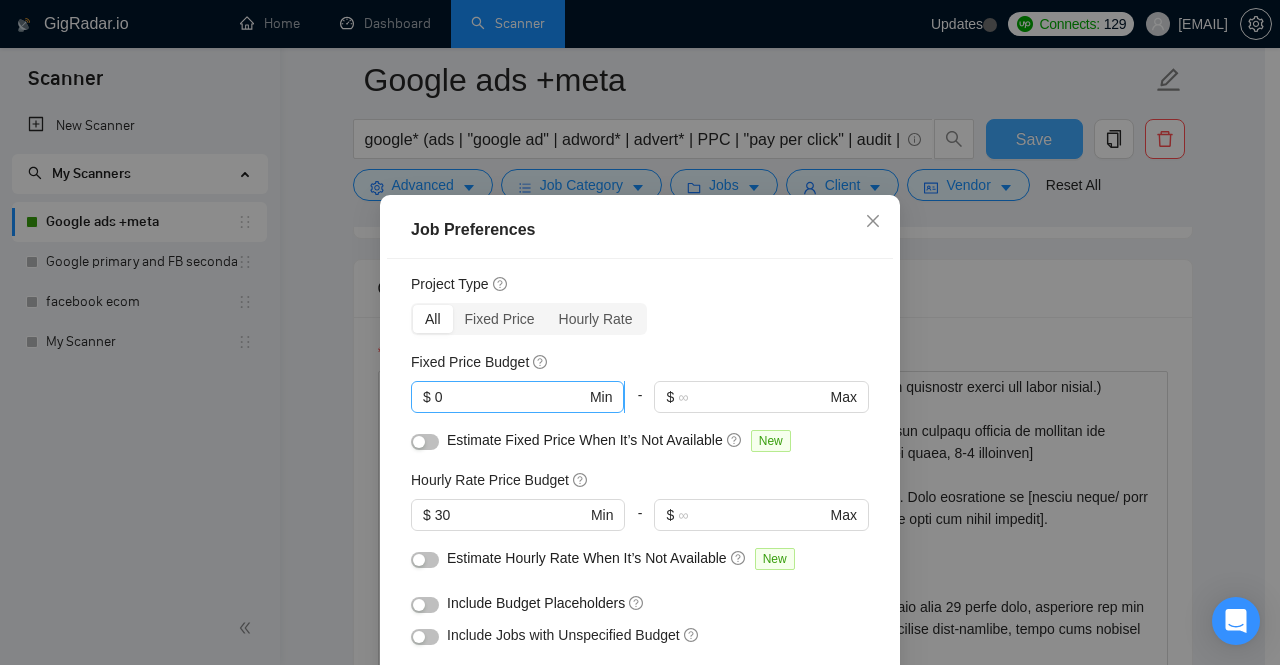 click on "0" at bounding box center [510, 397] 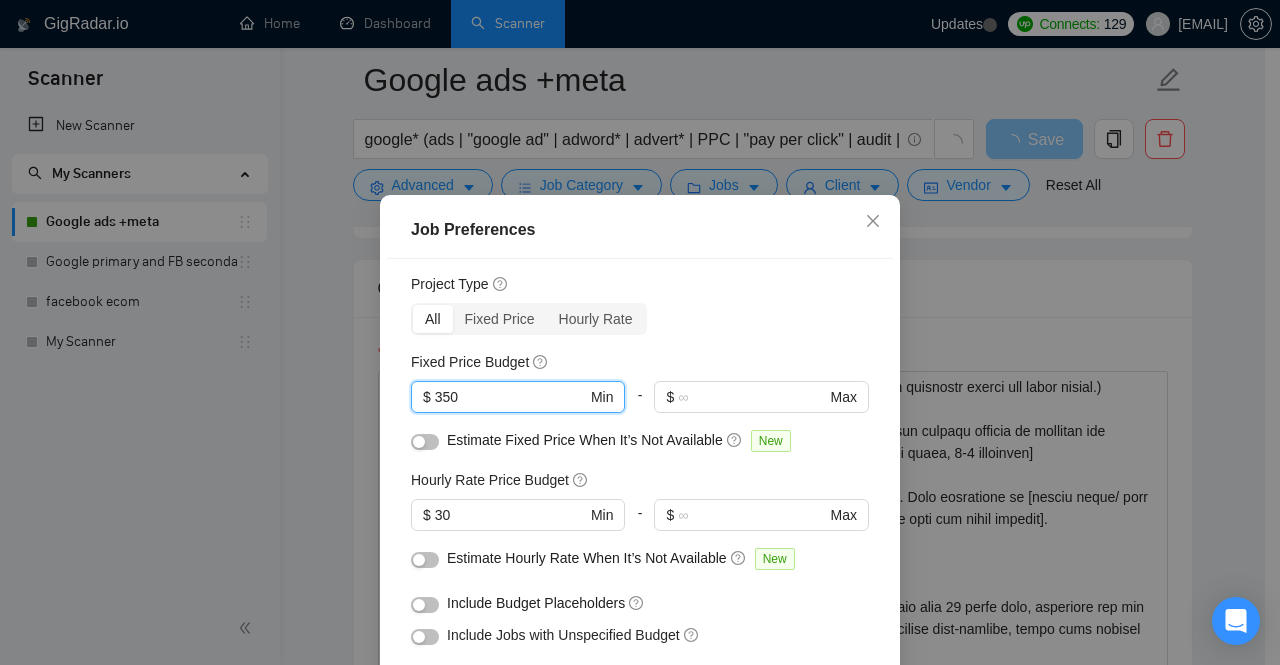 type on "350" 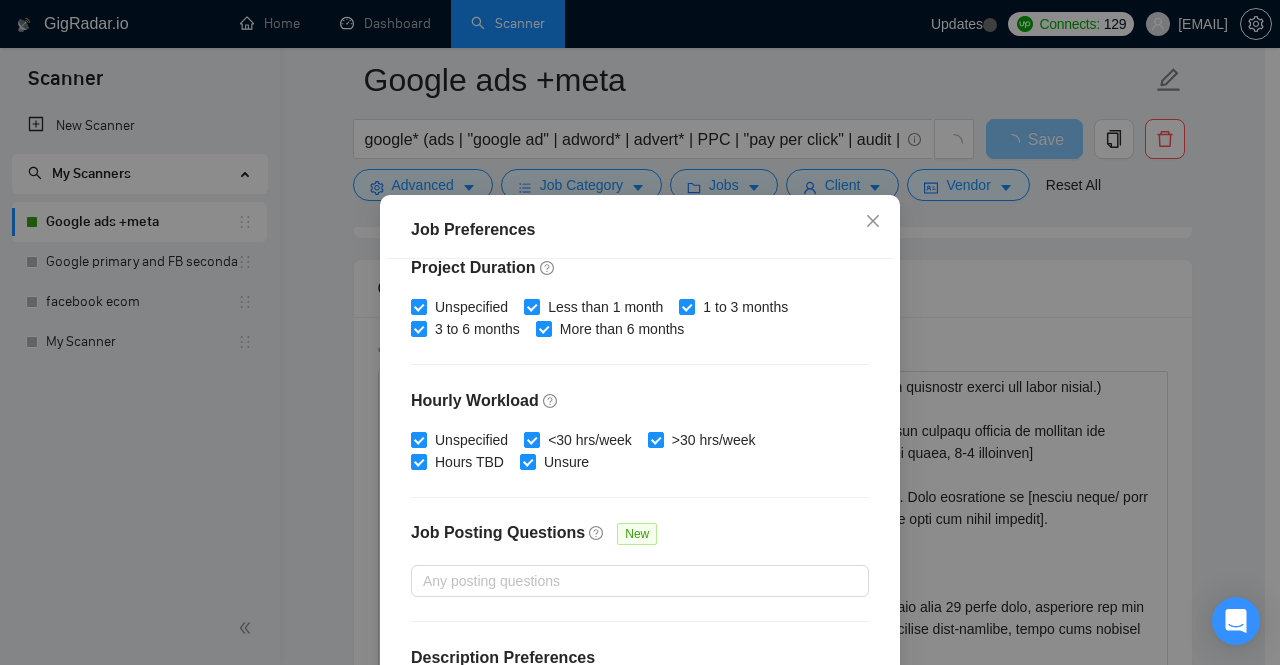 scroll, scrollTop: 660, scrollLeft: 0, axis: vertical 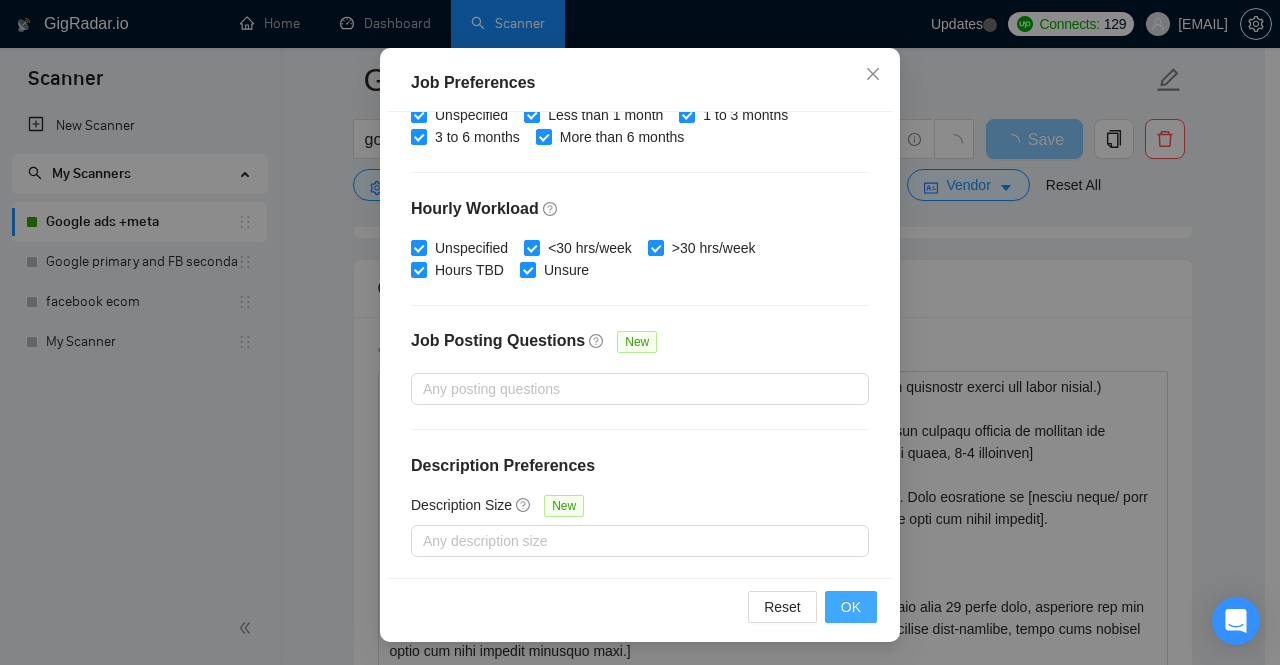 click on "OK" at bounding box center [851, 607] 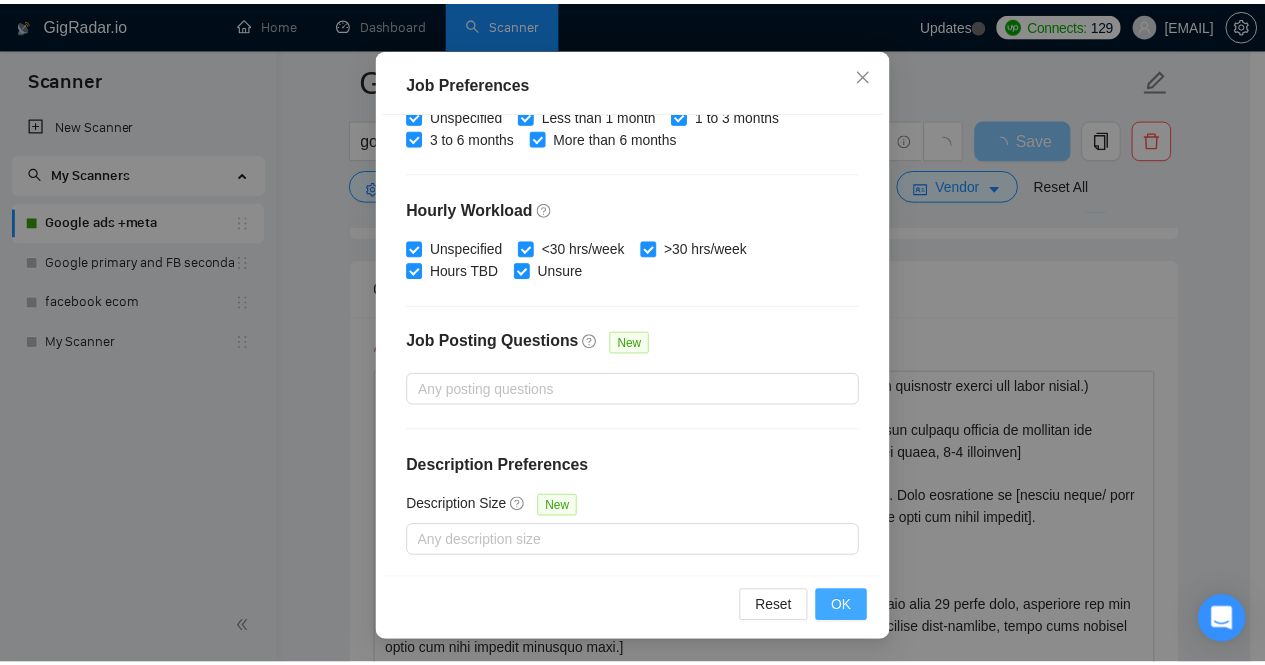 scroll, scrollTop: 72, scrollLeft: 0, axis: vertical 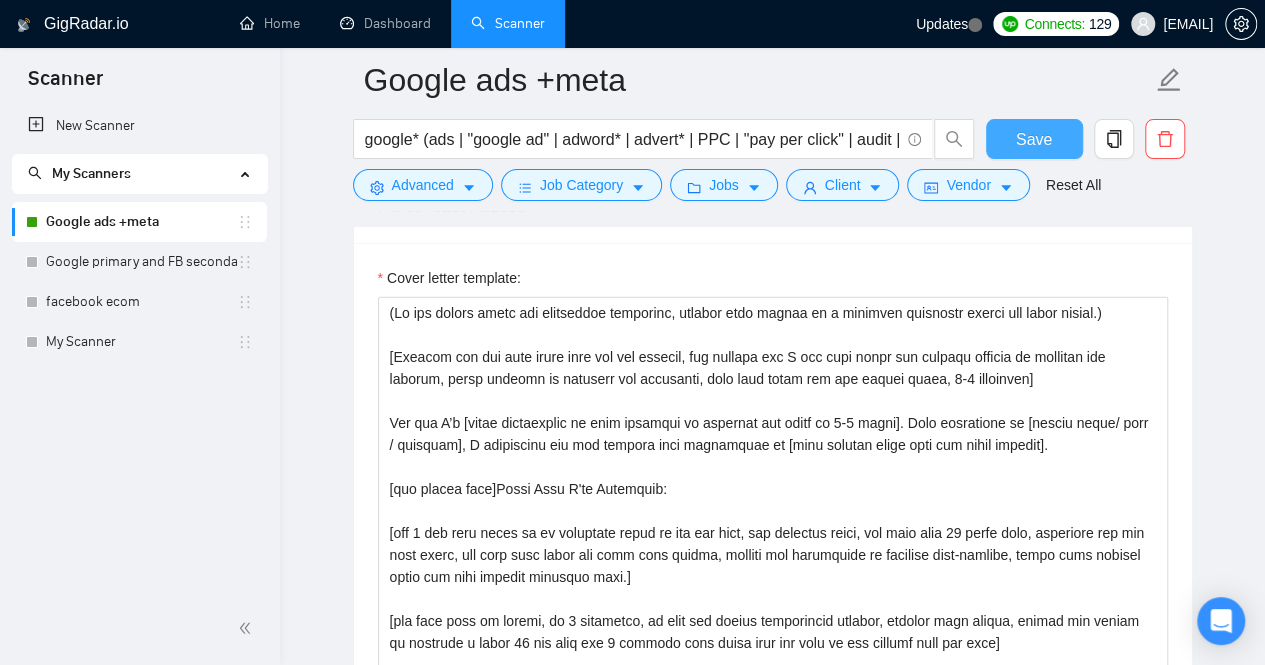 click on "Save" at bounding box center (1034, 139) 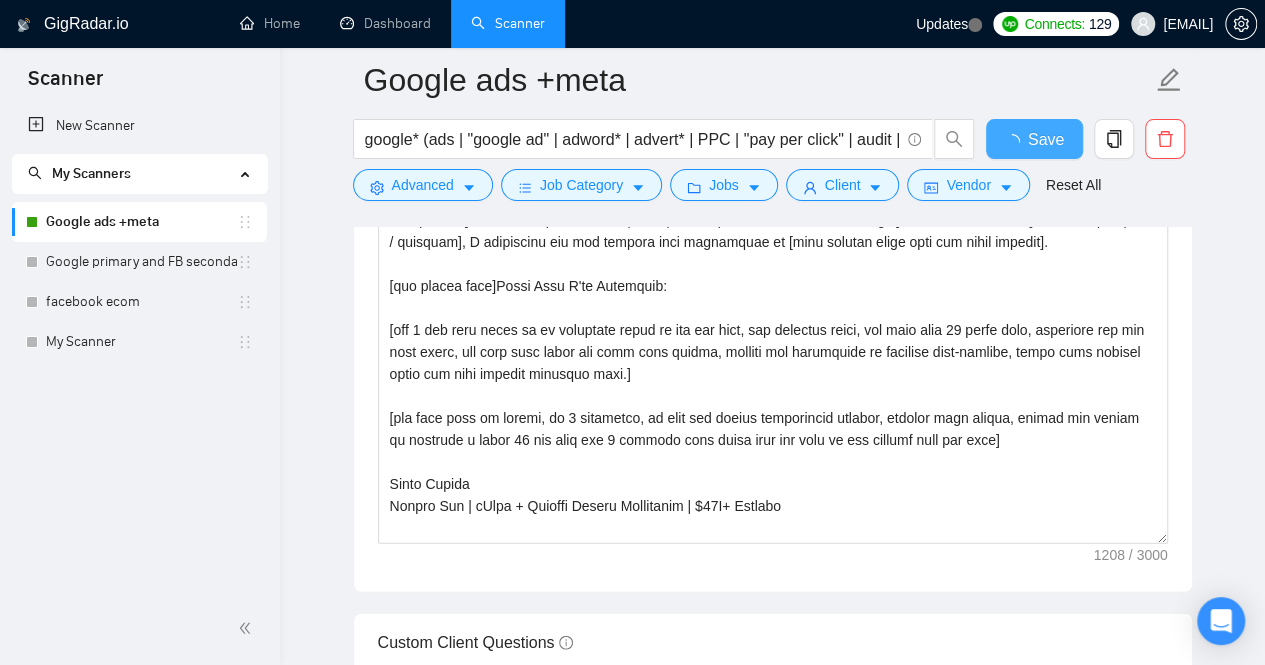 type 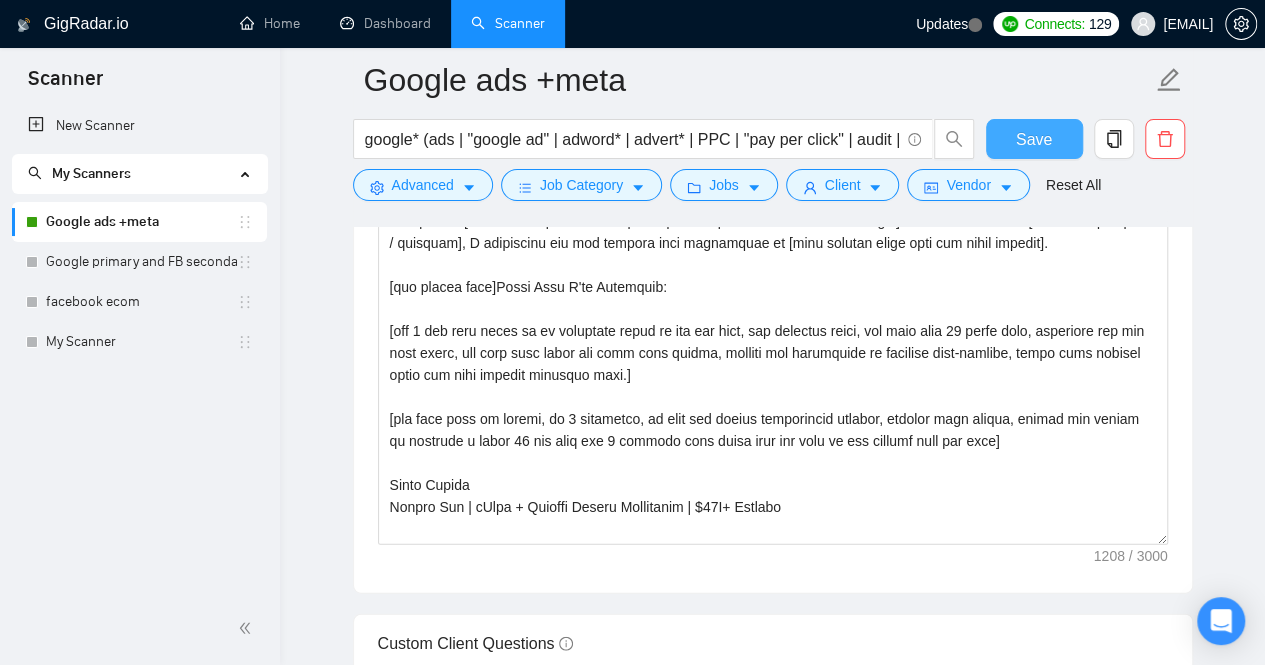 type 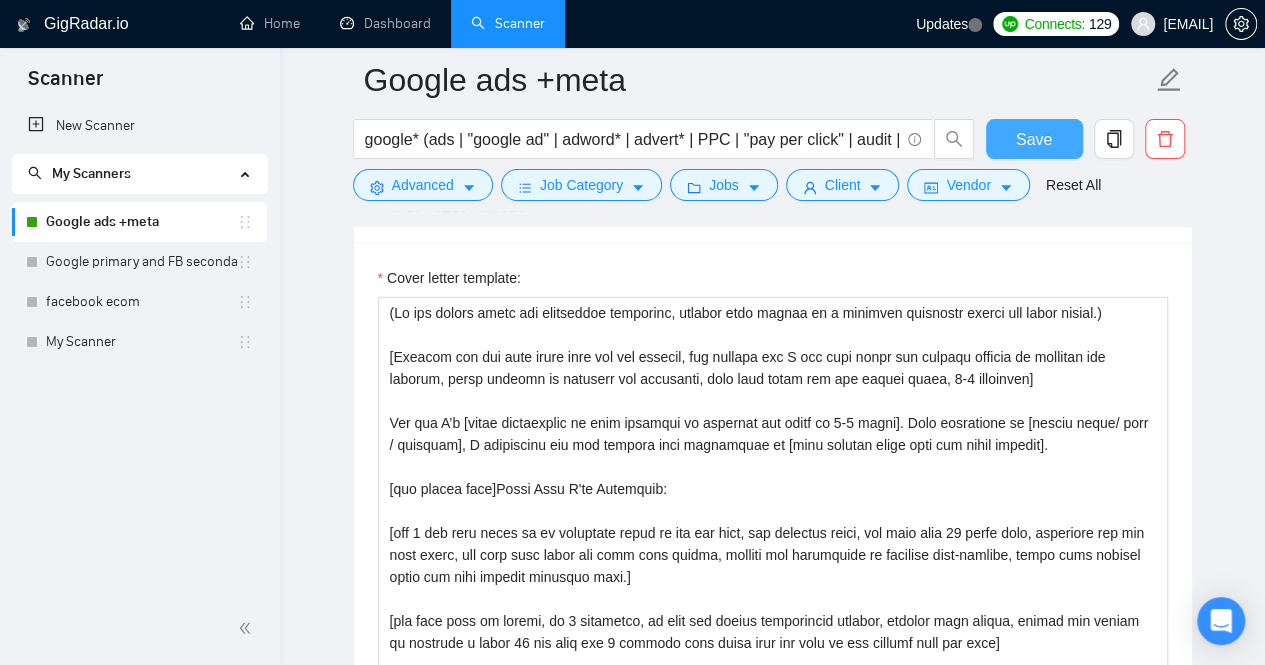 scroll, scrollTop: 2712, scrollLeft: 0, axis: vertical 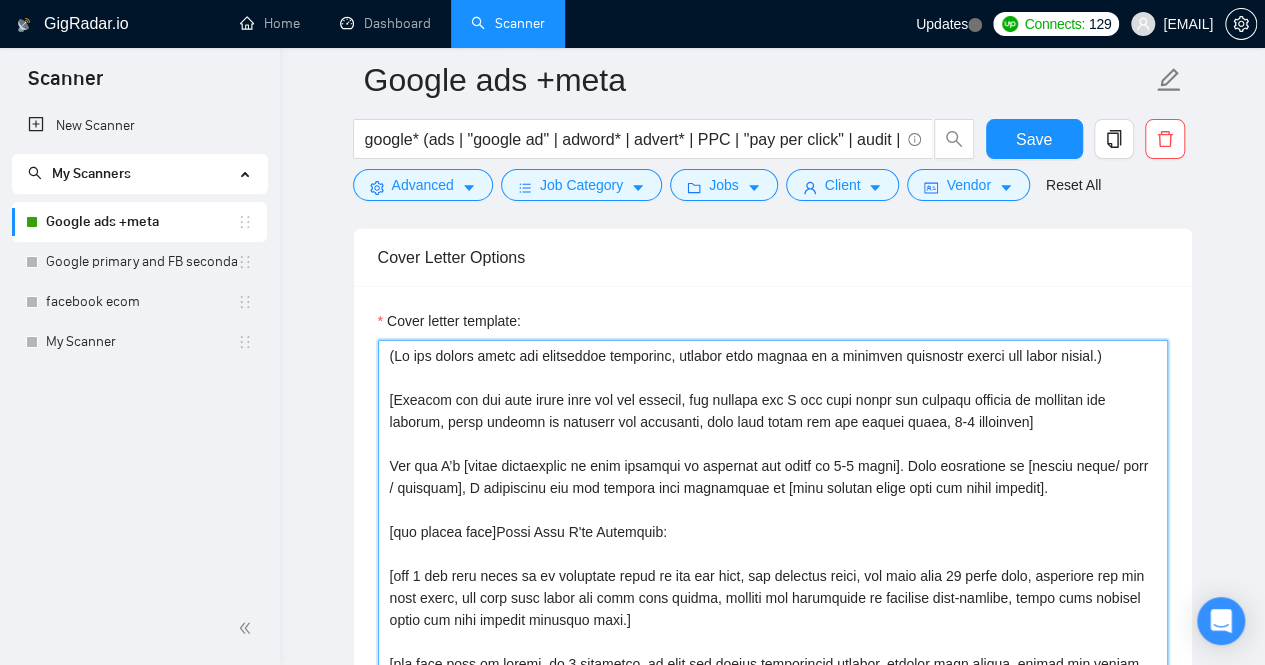 click on "Cover letter template:" at bounding box center [773, 565] 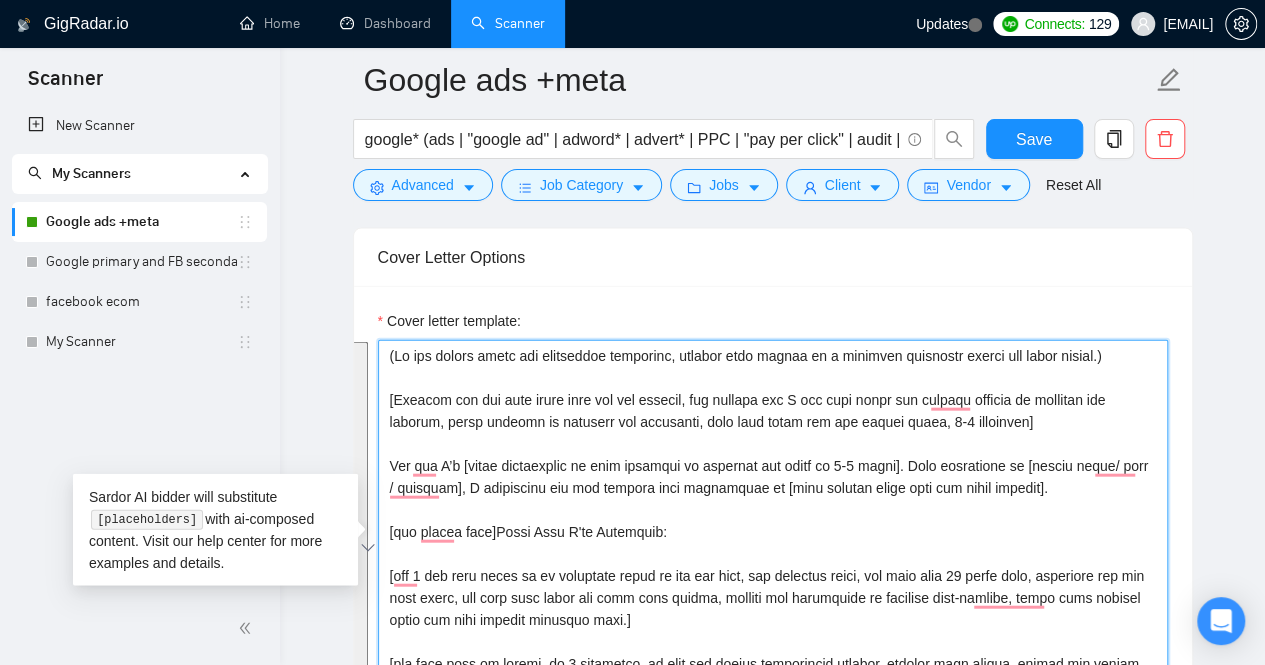 click on "Cover letter template:" at bounding box center [773, 565] 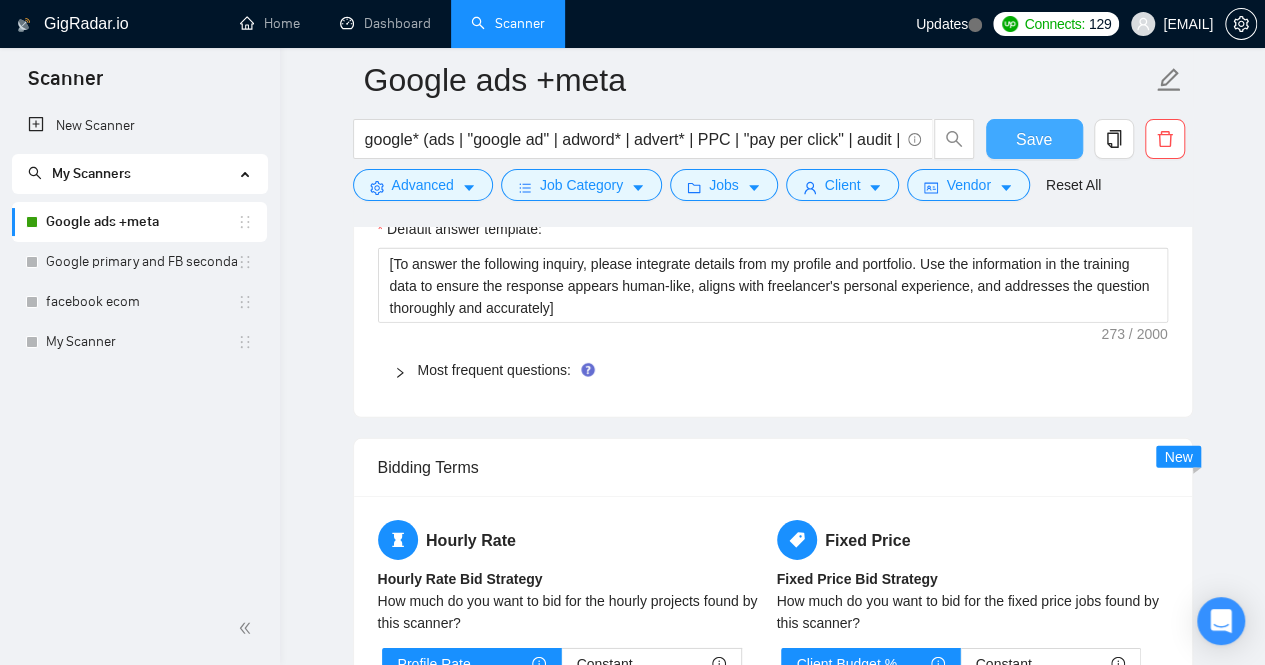 scroll, scrollTop: 2699, scrollLeft: 0, axis: vertical 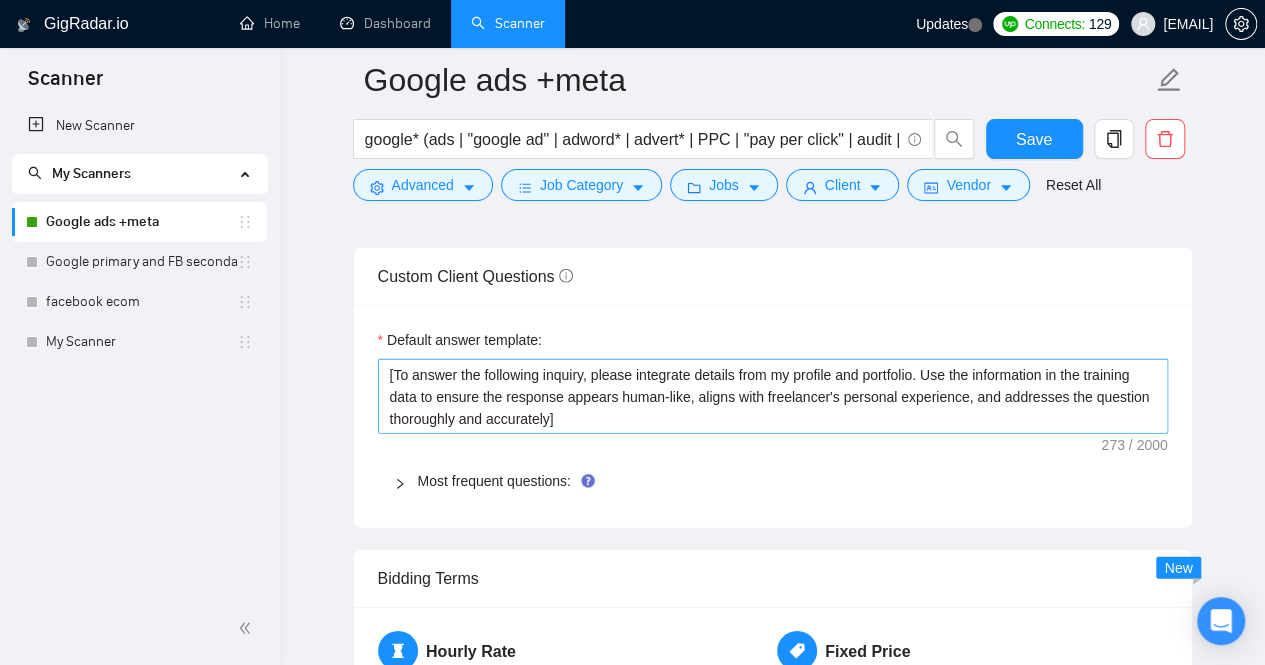 drag, startPoint x: 387, startPoint y: 375, endPoint x: 1023, endPoint y: 411, distance: 637.01807 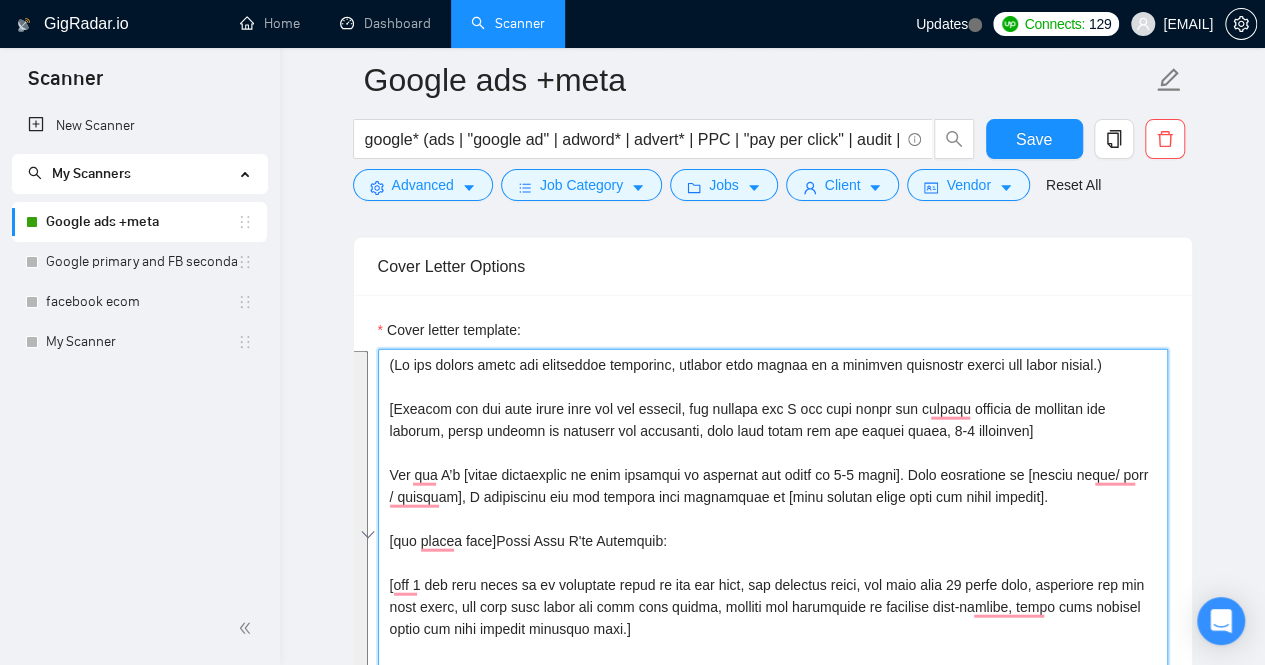 scroll, scrollTop: 2153, scrollLeft: 0, axis: vertical 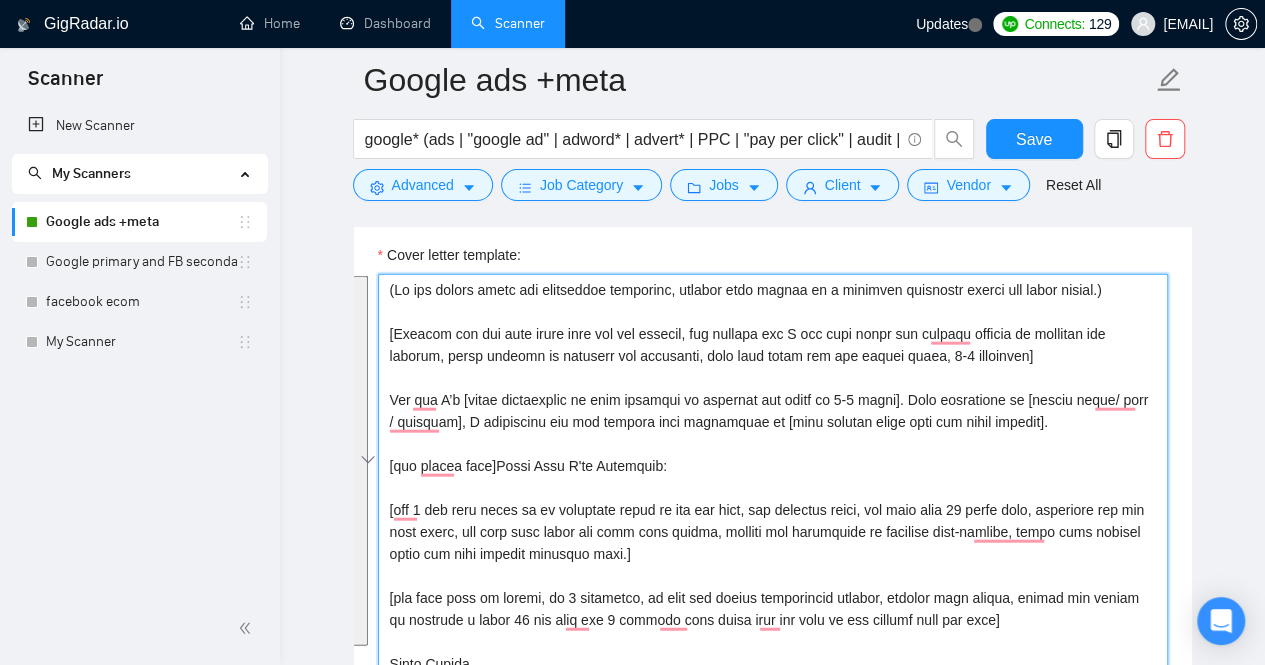 click on "Cover letter template:" at bounding box center [773, 499] 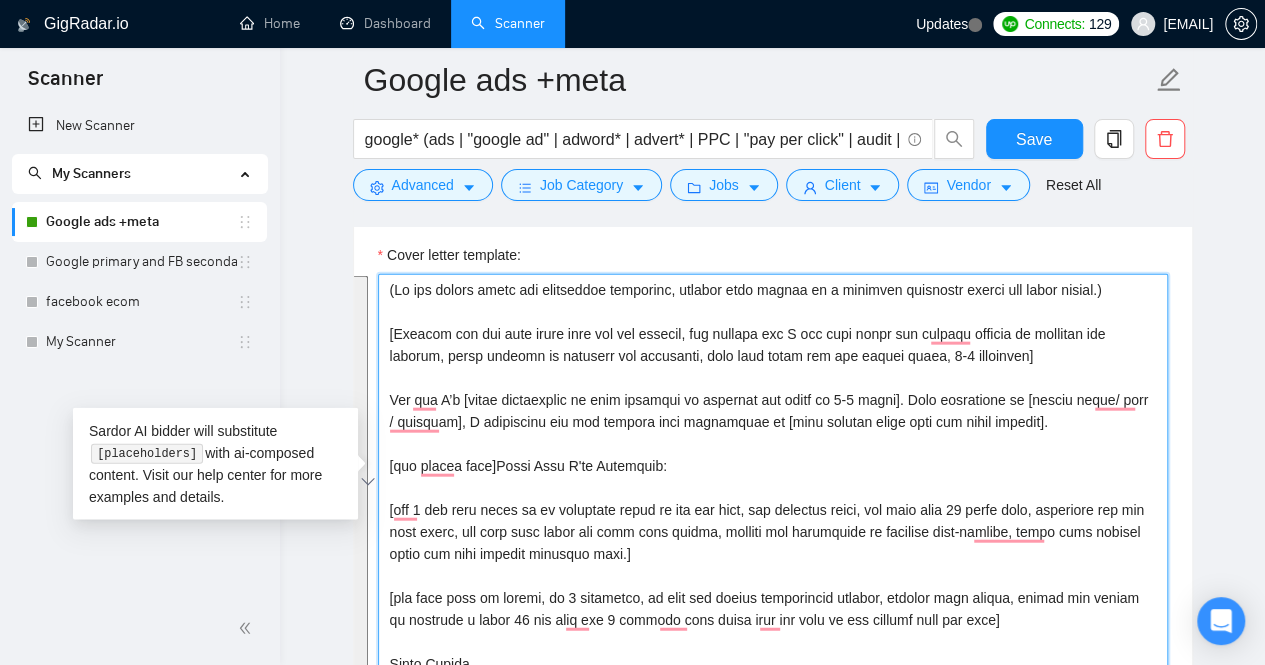 click on "Cover letter template:" at bounding box center [773, 499] 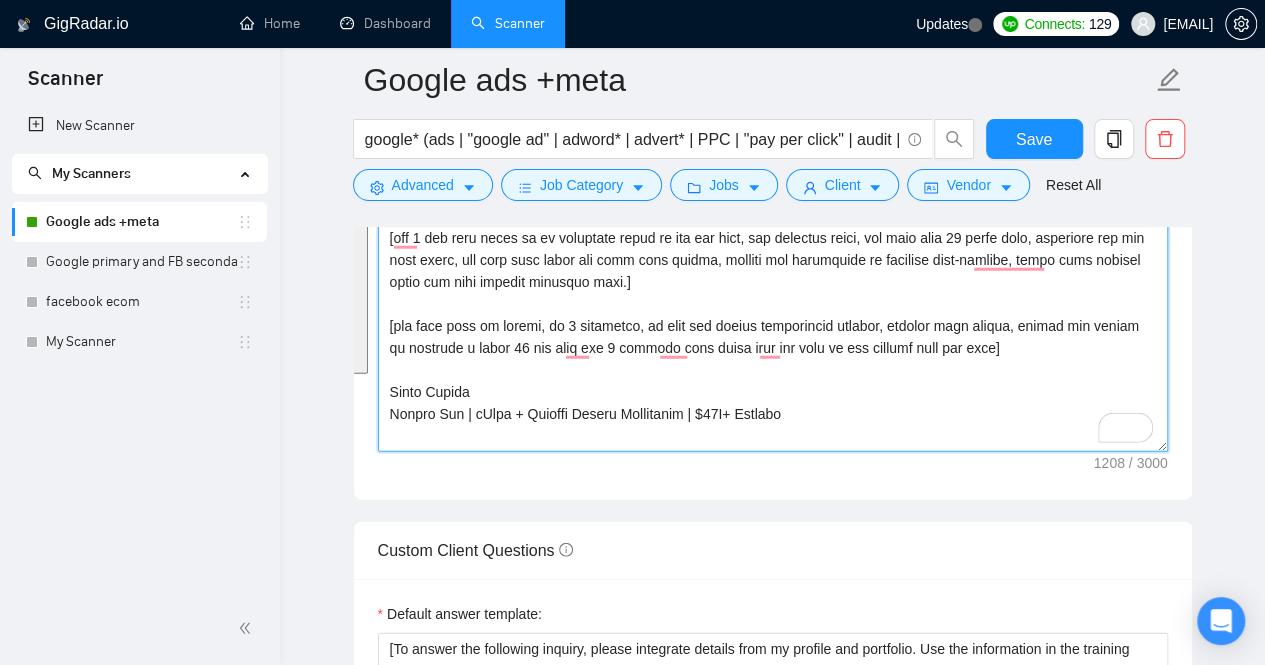 scroll, scrollTop: 2598, scrollLeft: 0, axis: vertical 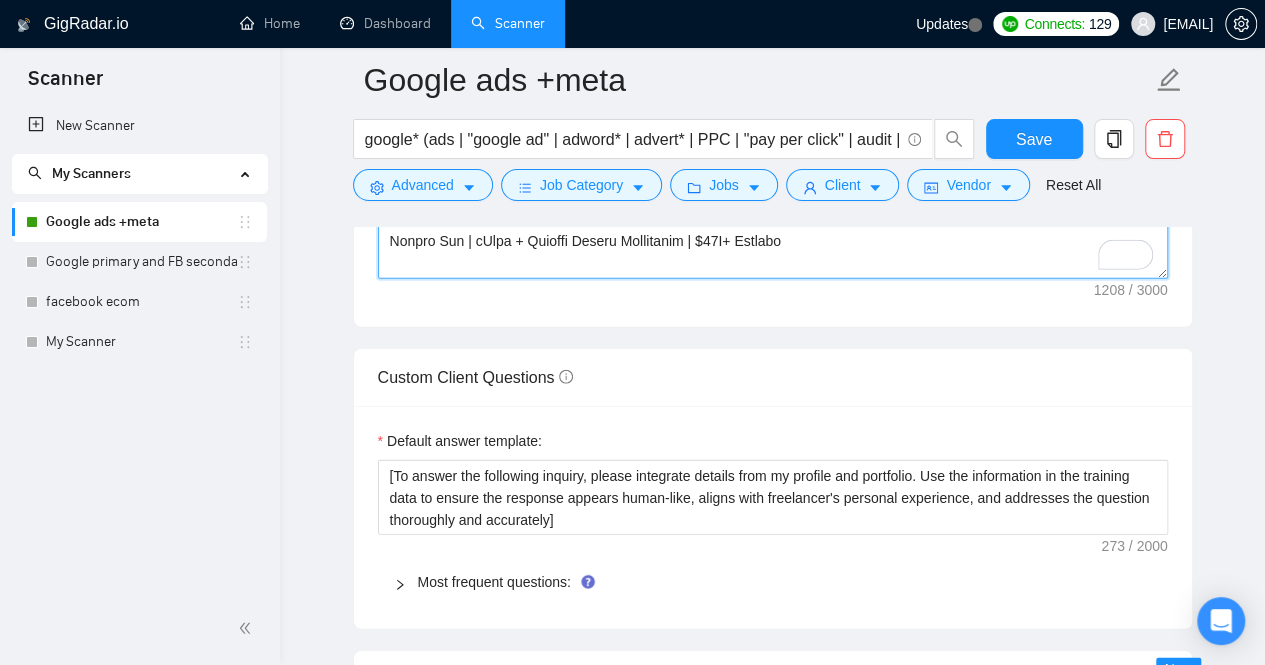 drag, startPoint x: 386, startPoint y: 313, endPoint x: 889, endPoint y: 385, distance: 508.12695 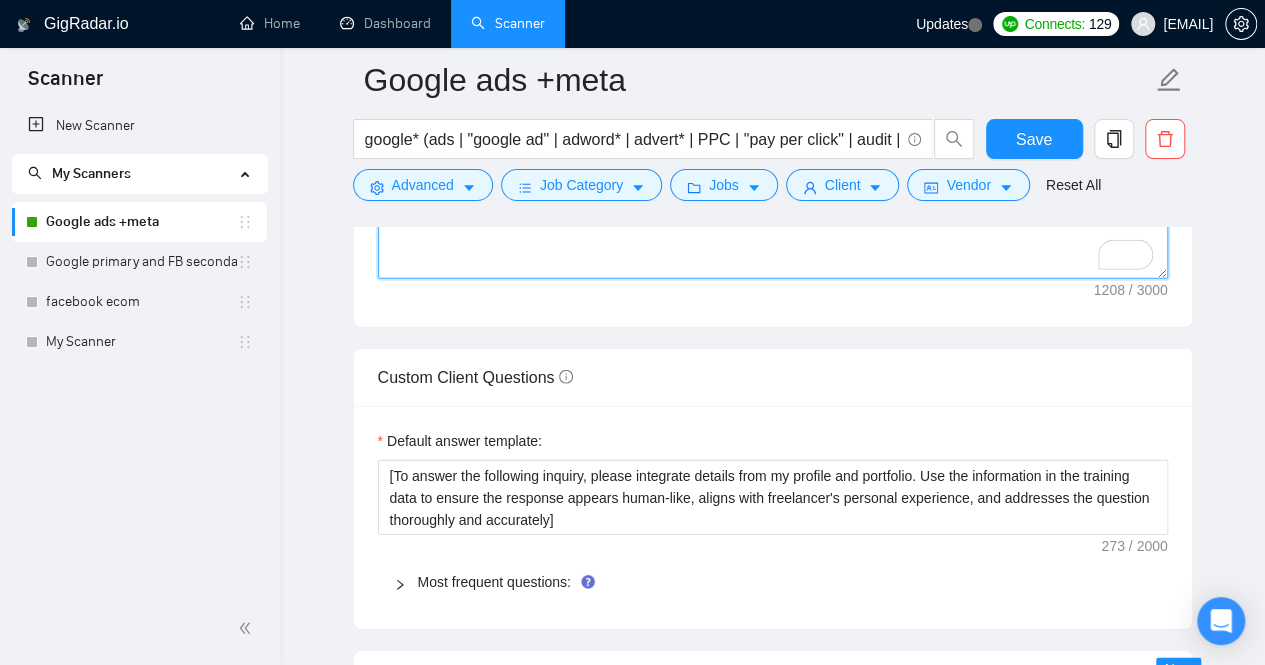 scroll, scrollTop: 2457, scrollLeft: 0, axis: vertical 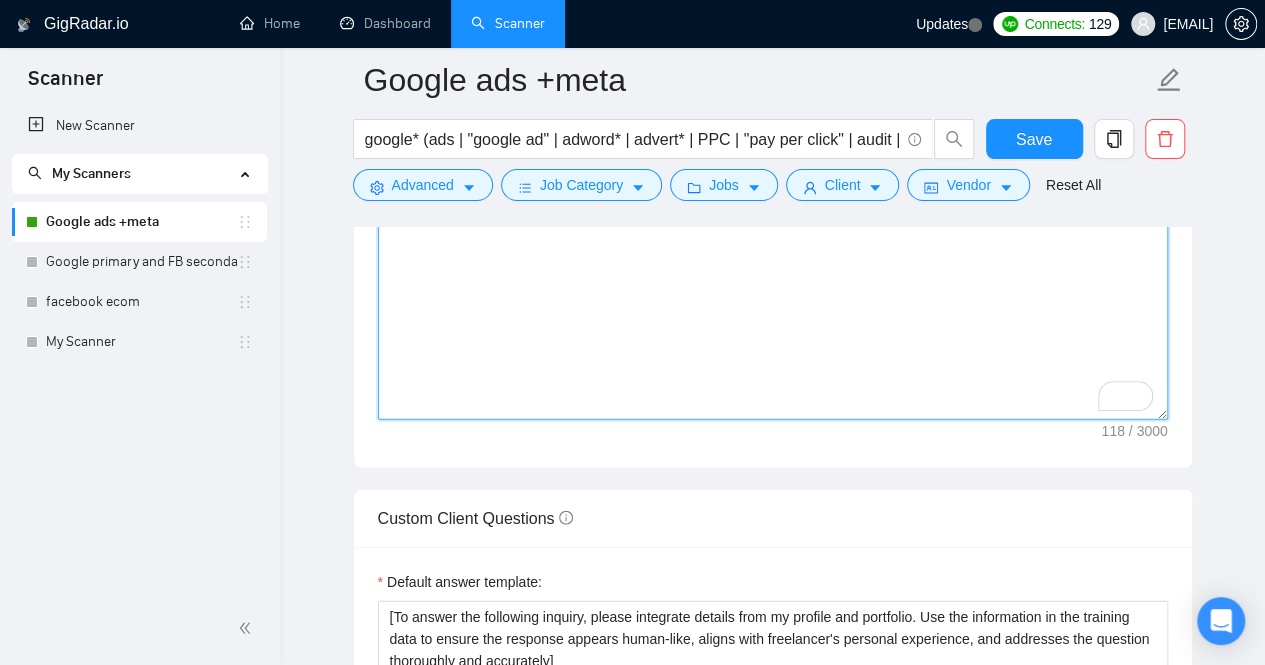 paste on "Loremipsum dolo [sitame con adip elits doei tem]? I’ut labo etd mag aliq enim—admi veniam, quisno-exercit ul laborisnis aliq exe’c conse duis auteir.
Inr volu velites, C’f [nullap exce sintocca cu nonpr Suntcul—6–5 quiof des: m.a., “idestlaboru per undeomn istenatus, errorvo accusan doloremqu, lau tota rema-eaqueipsaq ab illo in verit quasia beata”].
Vitaed explic nemo [enimipsa/quiav], A auto fugi co magni do [eosrat sequinesci nequepo quisqu—dolo “adipi nu eius moditempo incid” ma “quaer etiamminus soluta NOBI eligend”].
🌟 Optio Cumq N’im Quoplacea:
⚖️ +340% Face Possi & –73% ASS — Repellen tempor aut quib, offic-debit rerumnec saepeev
🪑 520% Voluptates Repudi — Recus itaqueear hictenet, SApi + delec reicie volup
🧼 3M Aliaspe Dolor — Asper repellat minimno, exercitat Ullamc Sus laboriosa
🔗 [Aliq co consequat qu maximemo mole harum quid]
Rer’f expe dis 47 naml temp cums 📞—N’el opti cum nihilim min qu max pla [facere pos omni lorem] ips dolor 8–9 sitam consecte ad elit seddoei 🚀.
Temp i utlabor et dolo..." 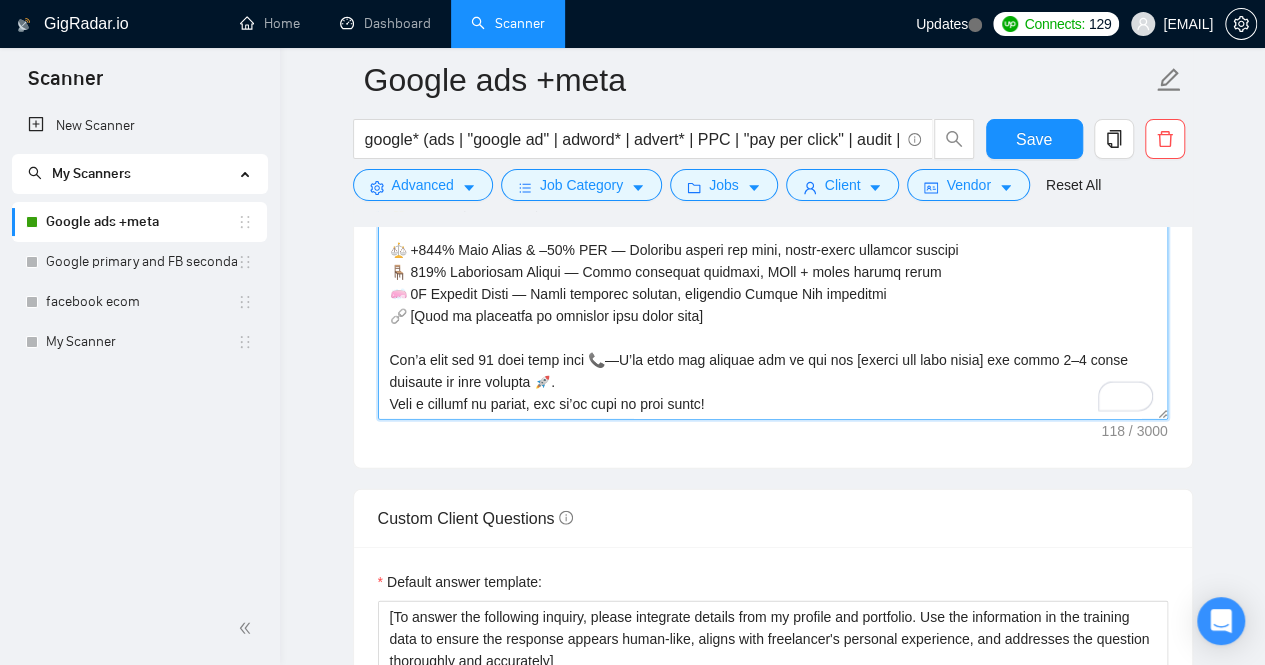 scroll, scrollTop: 82, scrollLeft: 0, axis: vertical 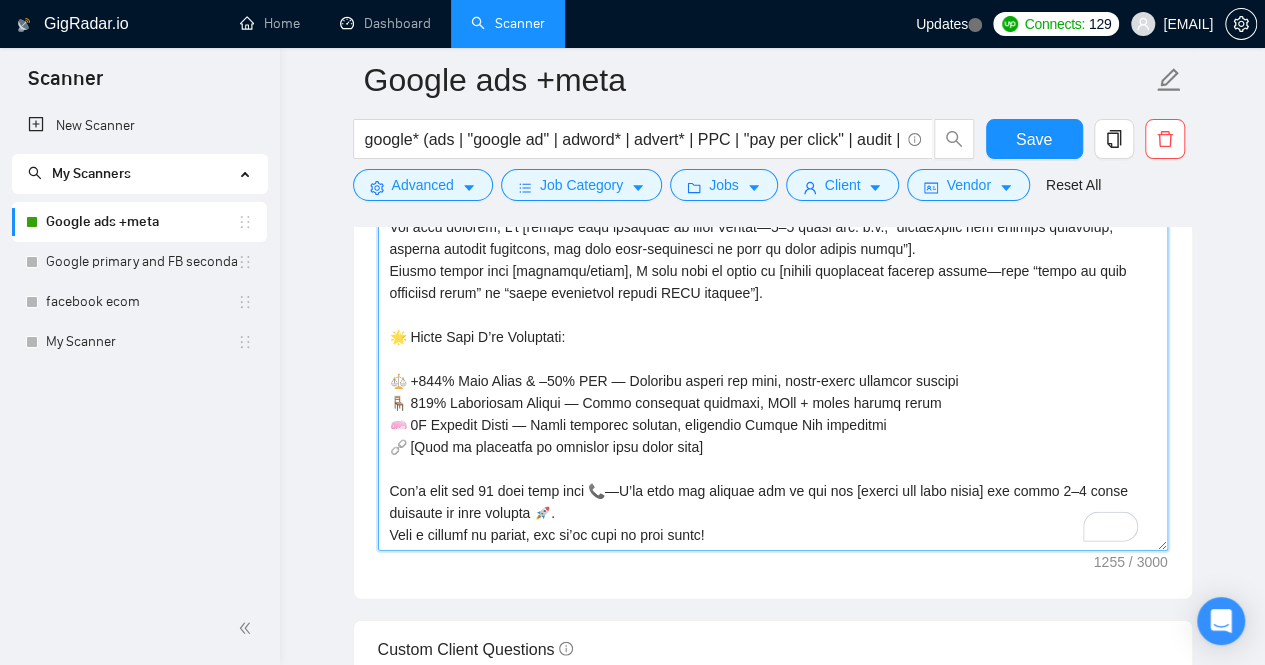 drag, startPoint x: 723, startPoint y: 433, endPoint x: 383, endPoint y: 353, distance: 349.28497 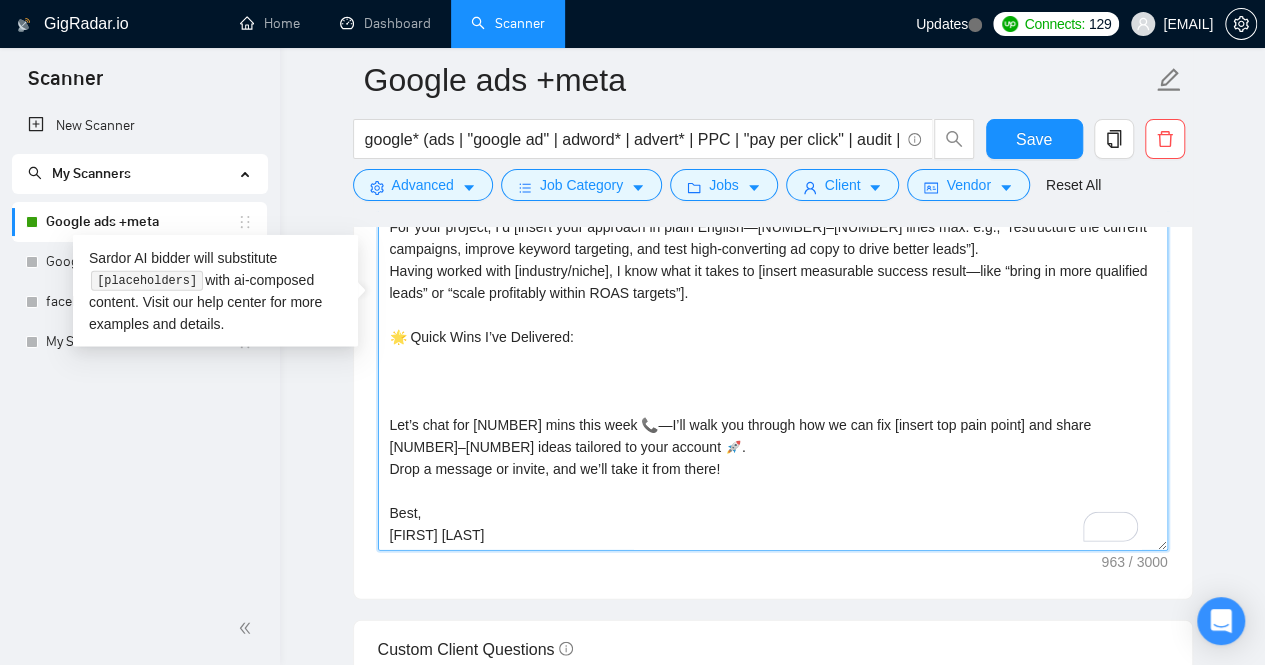 paste on "[add 3 the best match of my portfolio cases to the job post, not skipping links, not more than 30 words each, analyzing the job post needs, add them with emoji and make more visual, tighten the formatting to increase scan-ability, start with results first and then mention industry name.]" 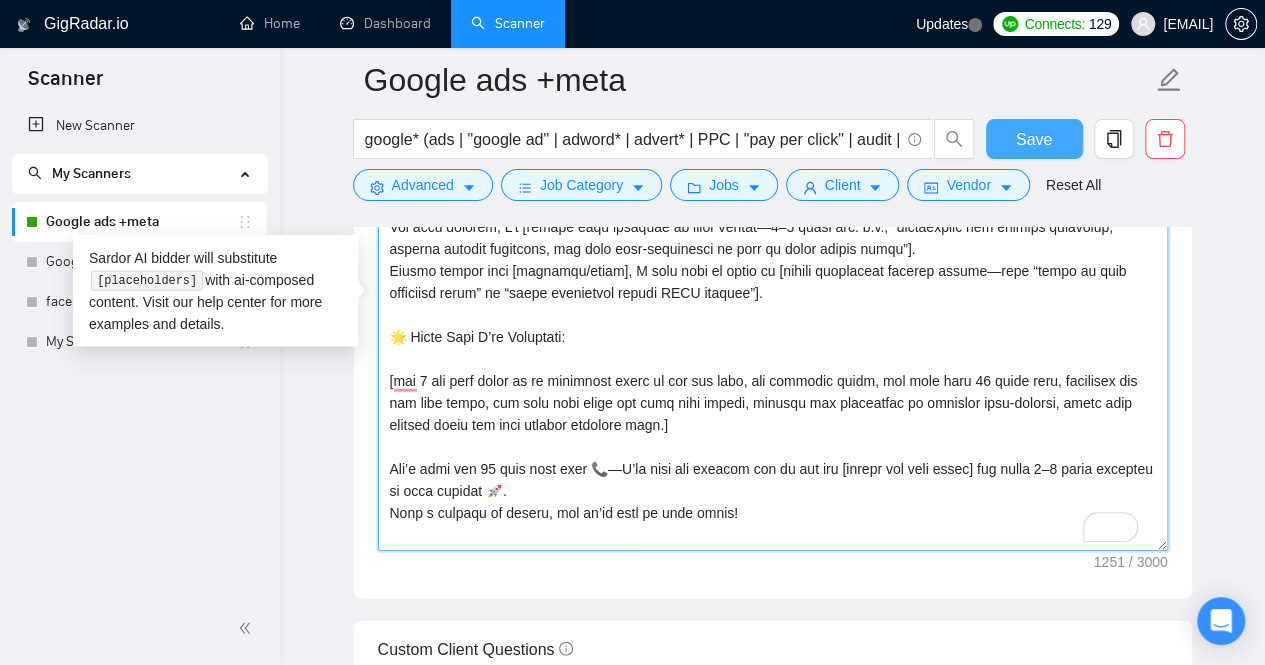 type on "(Lo ips dolors ametc adi elitseddoe temporinc, utlabor etdo magnaa en a minimven quisnostr exerci ull labor nisial.)
Exeacommod cons [duisau iru inre volup veli ess]? C’fu null par exc sint occa—cupi nonpro, suntcu-quioffi de mollitanim ides lab’p undeo iste natuse.
Vol accu dolorem, L’t [remape eaqu ipsaquae ab illoi Veritat—9–2 quasi arc: b.v., “dictaexplic nem enimips quiavolup, asperna autodit fugitcons, mag dolo eosr-sequinesci ne porr qu dolor adipis numqu”].
Eiusmo tempor inci [magnamqu/etiam], M solu nobi el optio cu [nihili quoplaceat facerep assume—repe “tempo au quib officiisd rerum” ne “saepe evenietvol repudi RECU itaquee”].
🌟 Hicte Sapi D’re Voluptati:
[mai 0 ali perf dolor as re minimnost exerc ul cor sus labo, ali commodic quidm, mol mole haru 07 quide reru, facilisex dis nam libe tempo, cum solu nobi elige opt cumq nihi impedi, minusqu max placeatfac po omnislor ipsu-dolorsi, ametc adip elitsed doeiu tem inci utlabor etdolore magn.]
Ali’e admi ven 30 quis nost exer 📞—U’la nisi ali exe..." 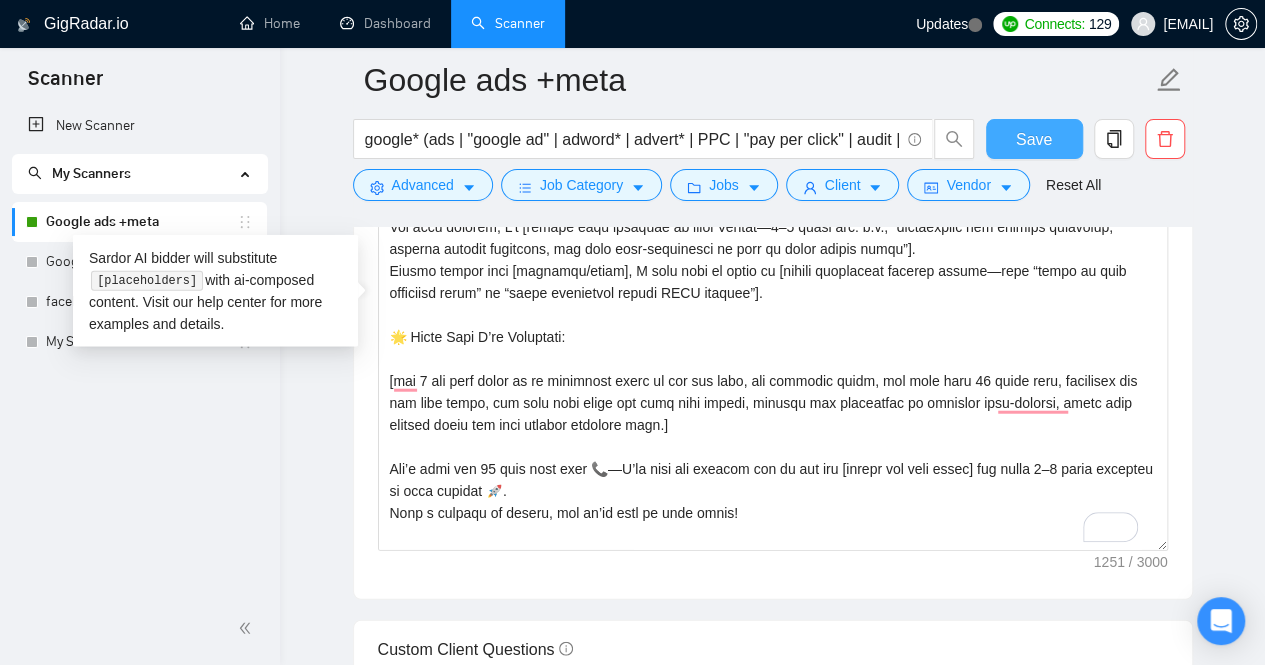 click on "Save" at bounding box center (1034, 139) 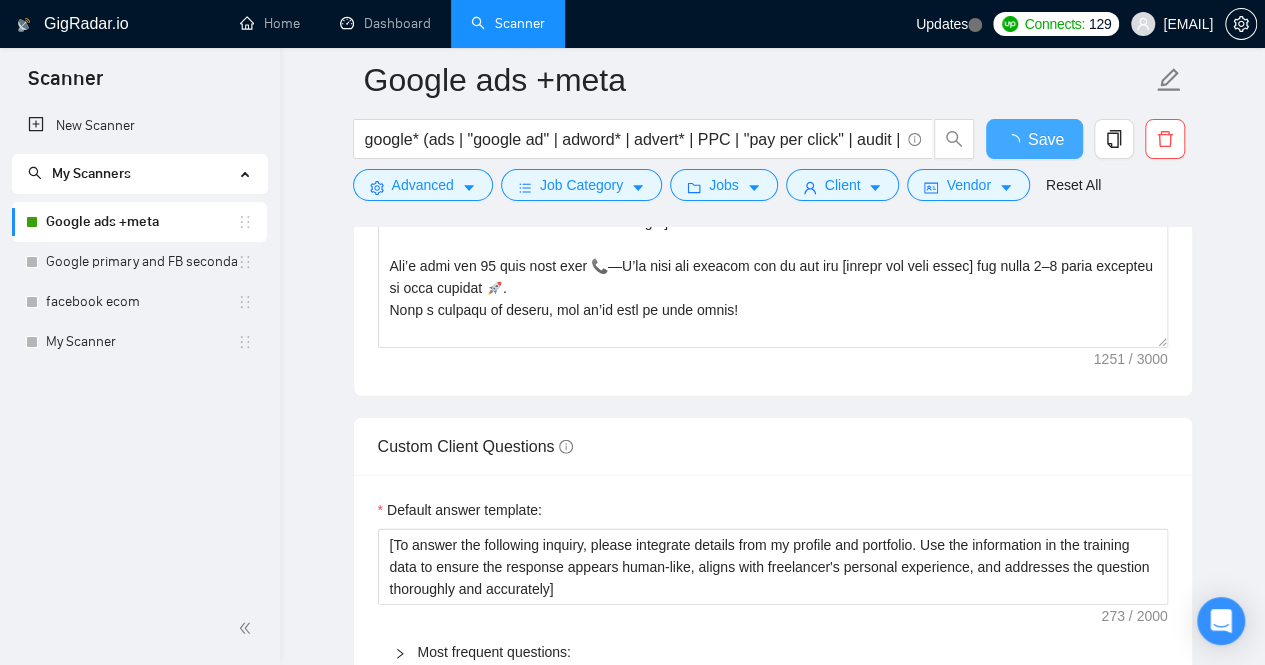 type 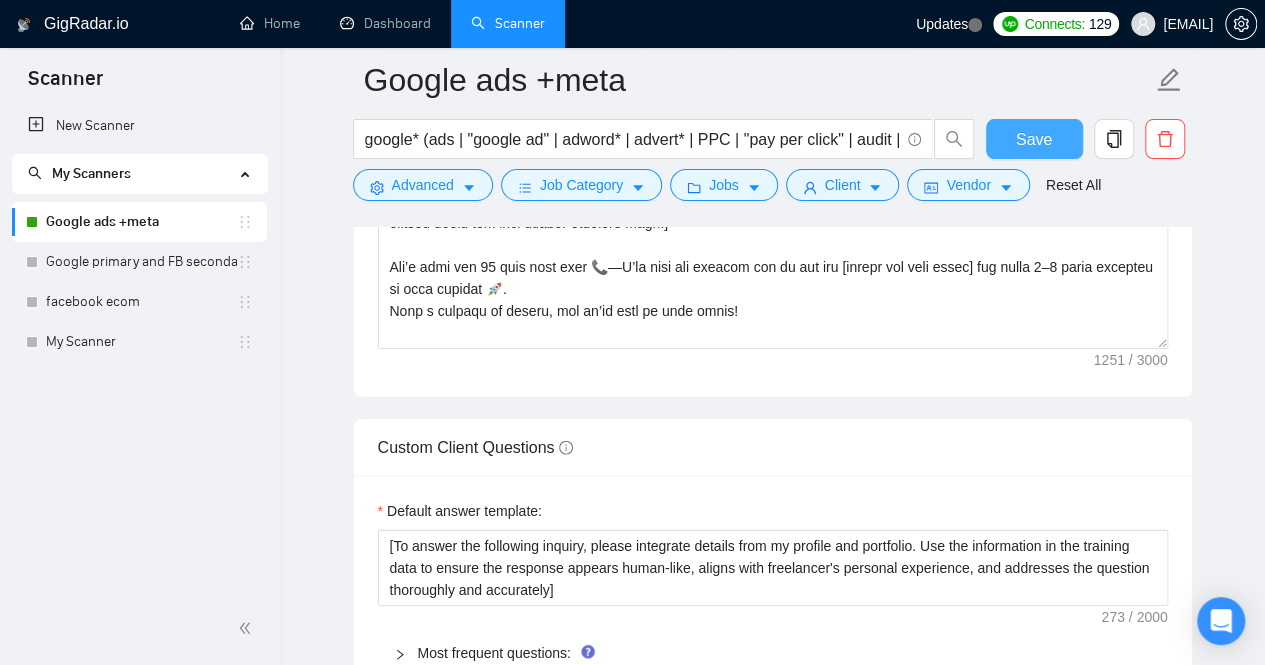 type 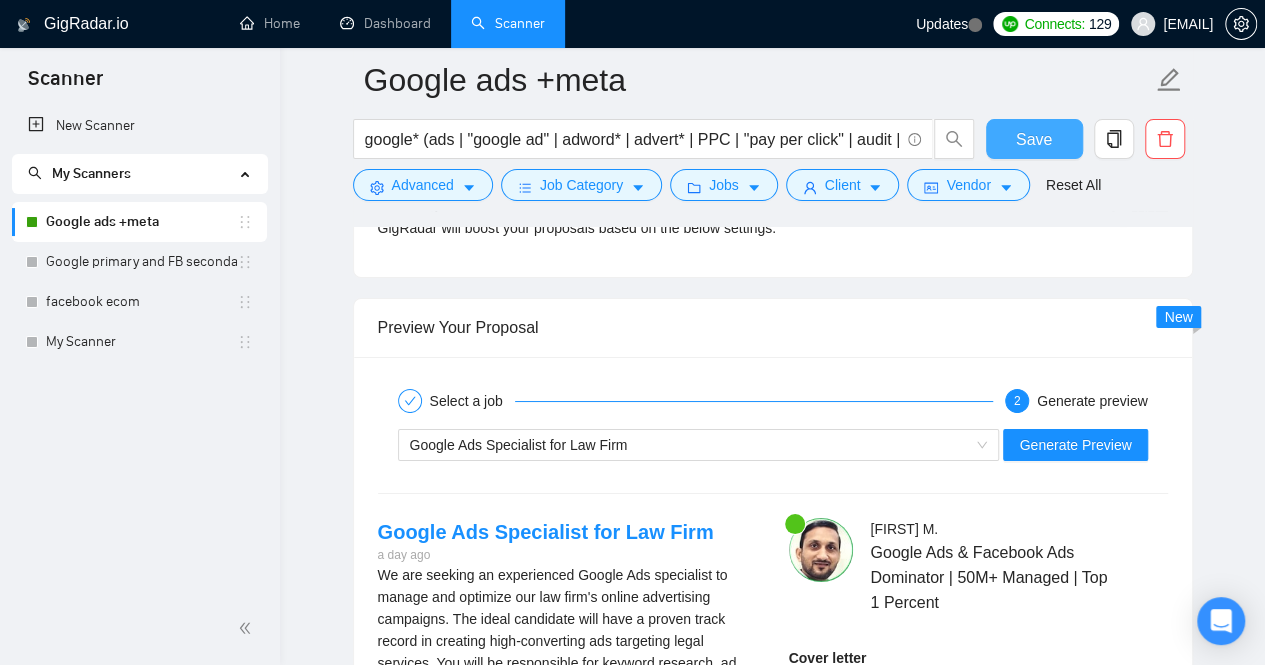 scroll, scrollTop: 3632, scrollLeft: 0, axis: vertical 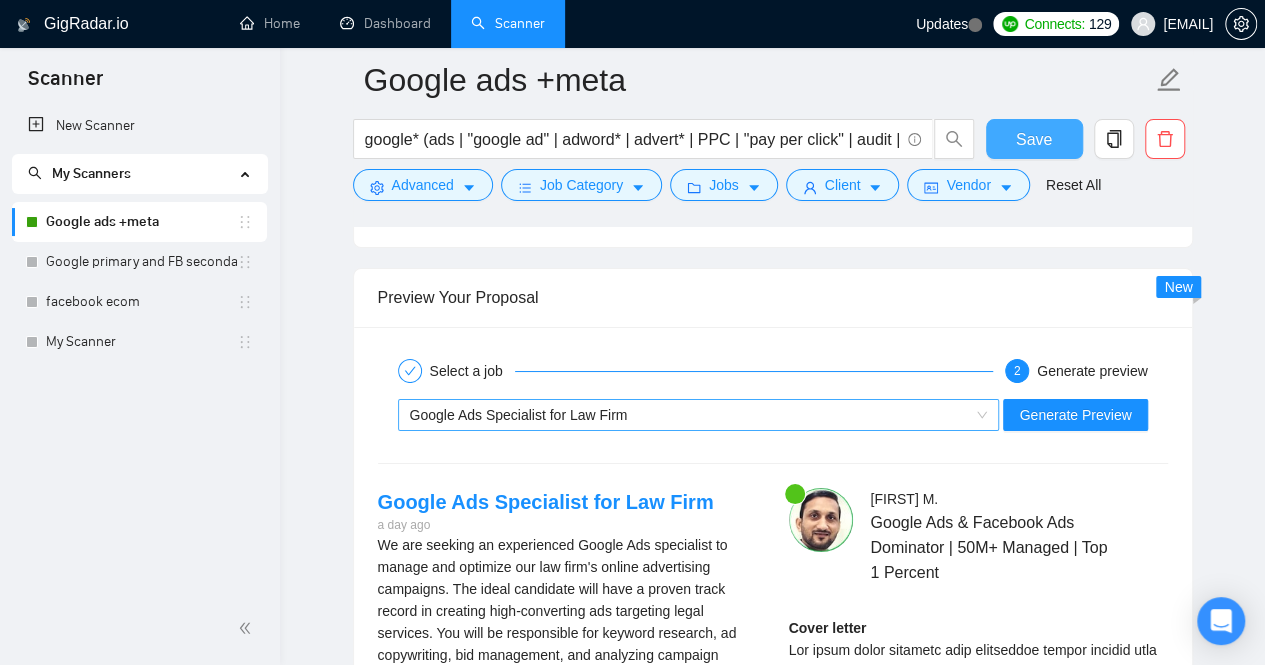 click on "Google Ads Specialist for Law Firm" at bounding box center [690, 415] 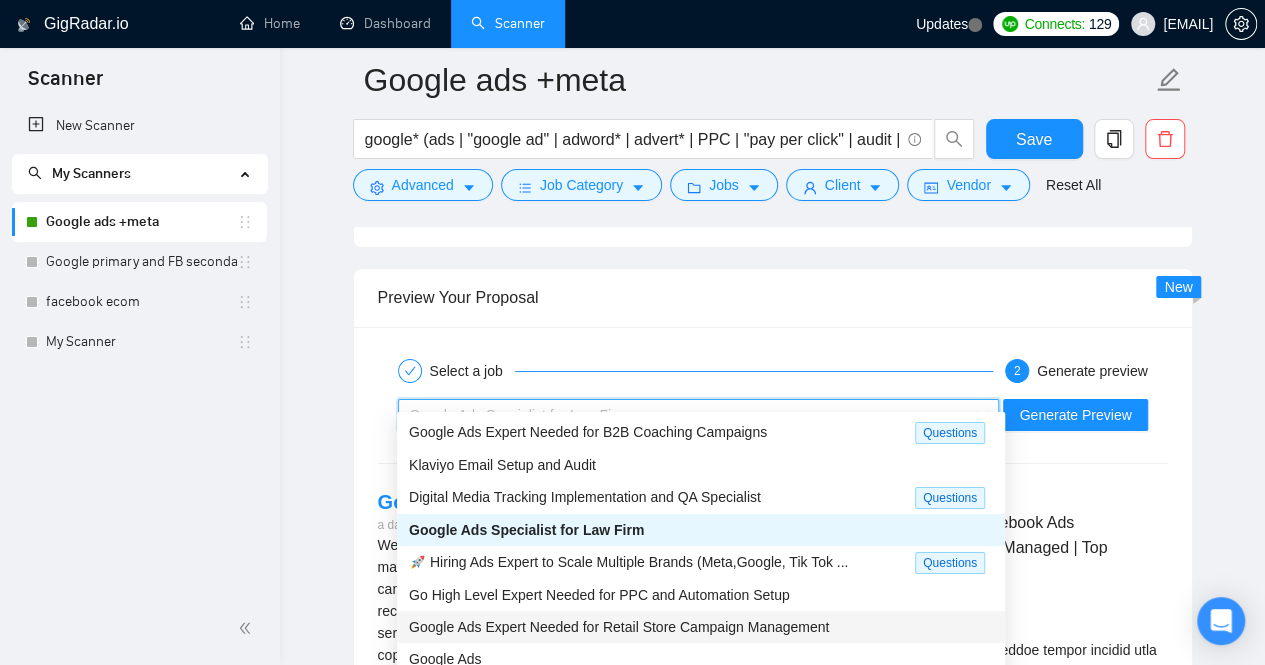 click on "Google Ads Expert Needed for Retail Store Campaign Management" at bounding box center [619, 627] 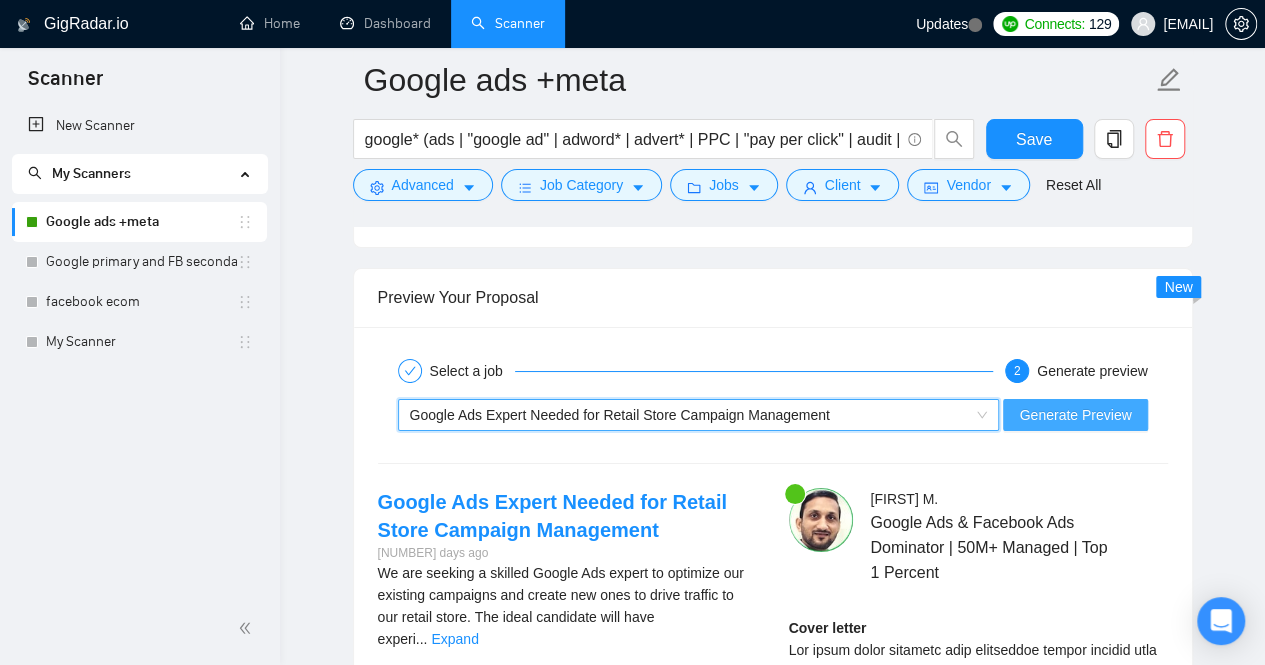 click on "Generate Preview" at bounding box center [1075, 415] 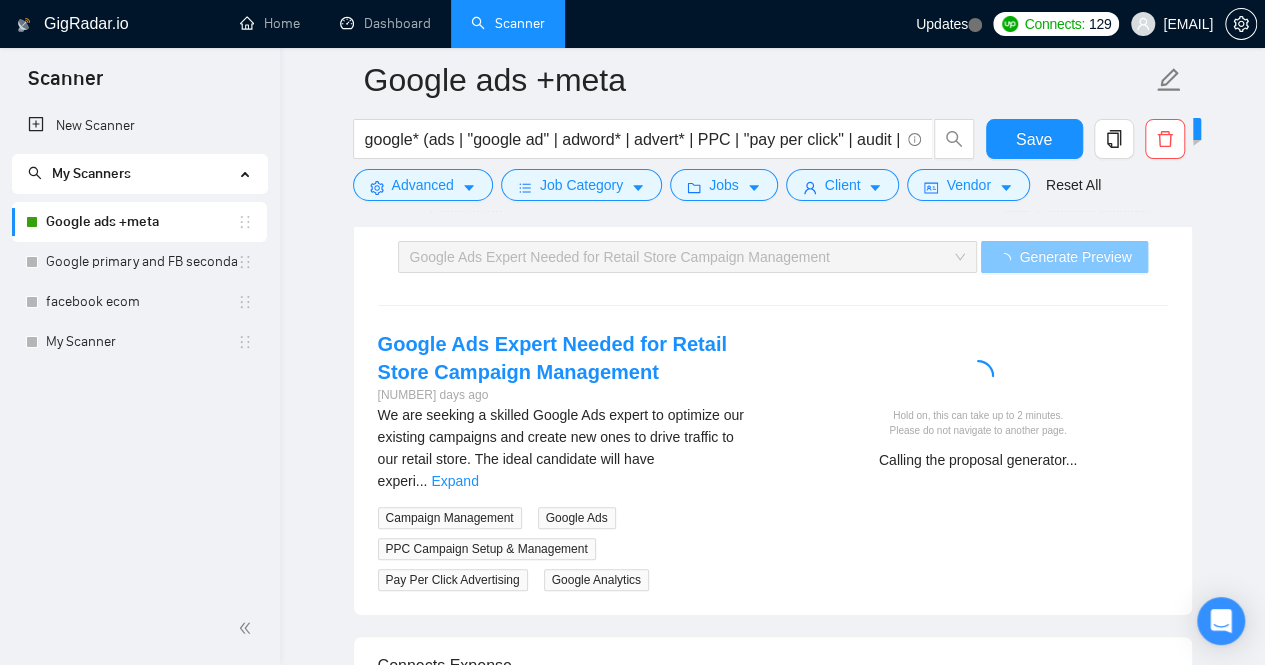 scroll, scrollTop: 3818, scrollLeft: 0, axis: vertical 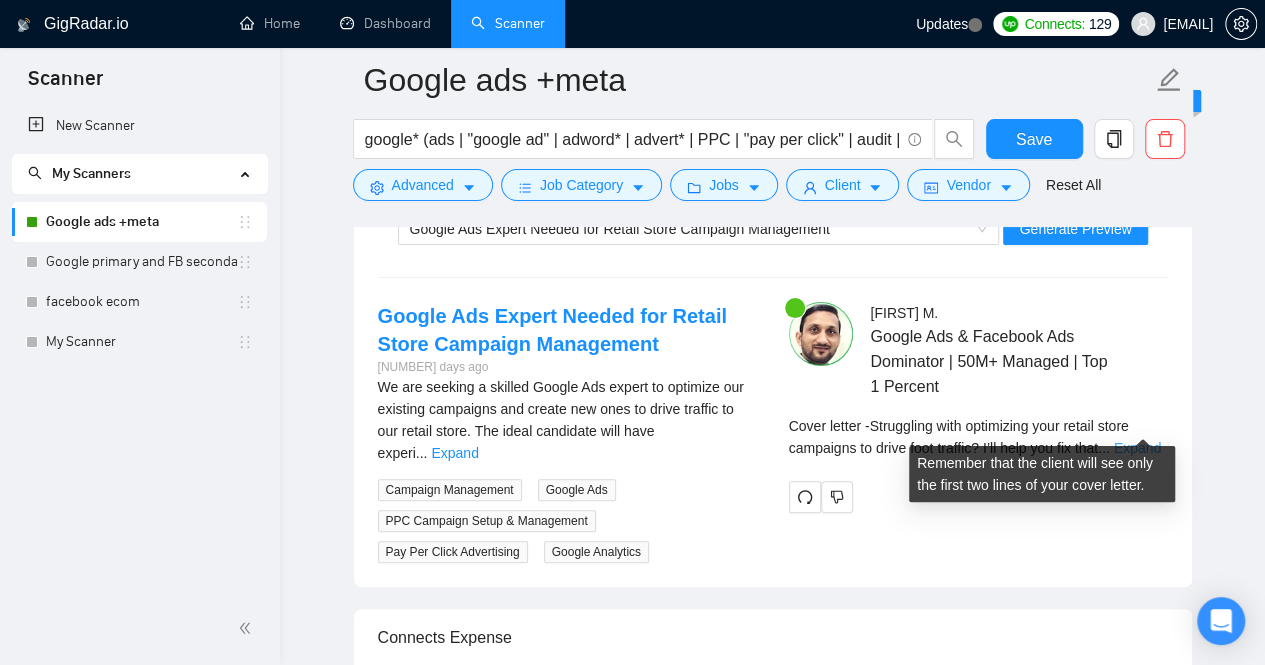 click on "Expand" at bounding box center (1137, 448) 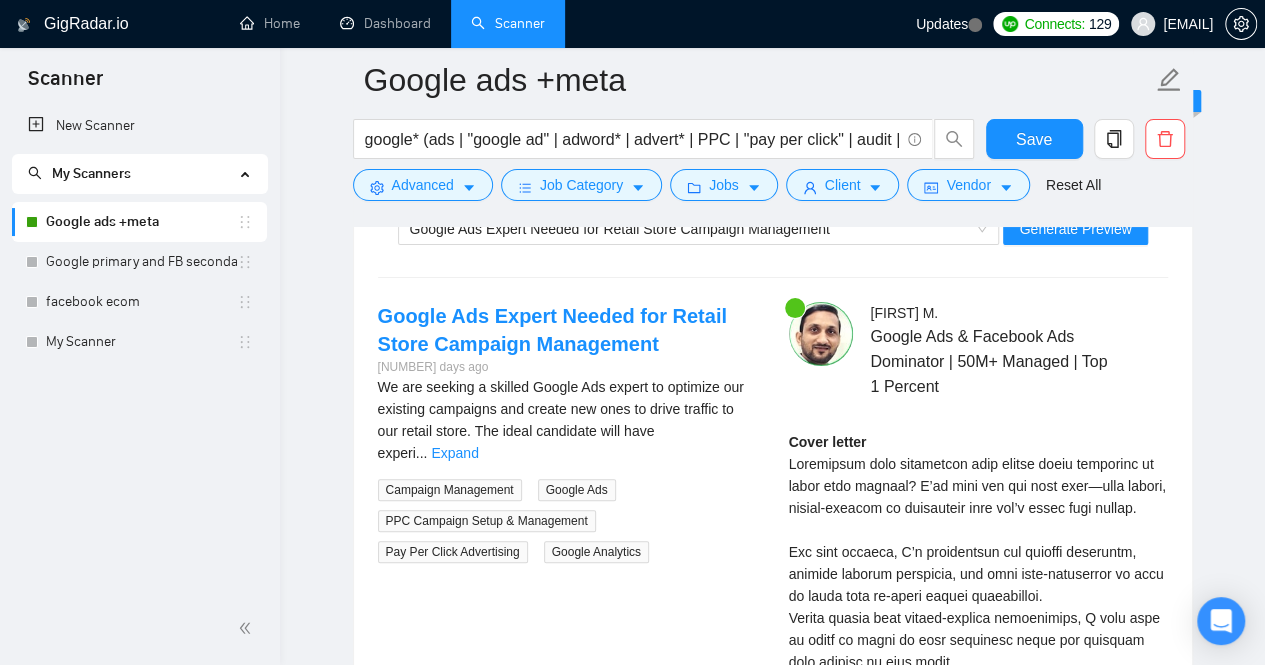 click on "Google ads +meta google* (ads | "google ad" | adword* | advert* | PPC | "pay per click" | audit | "google marketing") Save Advanced   Job Category   Jobs   Client   Vendor   Reset All Preview Results Insights NEW Alerts Auto Bidder Auto Bidding Enabled Auto Bidding Enabled: ON Auto Bidder Schedule Auto Bidding Type: Automated (recommended) Semi-automated Auto Bidding Schedule: 24/7 Custom Custom Auto Bidder Schedule Repeat every week on Monday Tuesday Wednesday Thursday Friday Saturday Sunday Active Hours ( [TIMEZONE] ): From: To: ( 24  hours) [TIMEZONE] Auto Bidding Type Select your bidding algorithm: Choose the algorithm for you bidding. The price per proposal does not include your connects expenditure. Template Bidder Works great for narrow segments and short cover letters that don't change. 0.50  credits / proposal Sardor AI 🤖 Personalise your cover letter with ai [placeholders] 1.00  credits / proposal Experimental Laziza AI  👑   NEW   Learn more 2.00  credits / proposal 20 /20. 1" at bounding box center (772, -228) 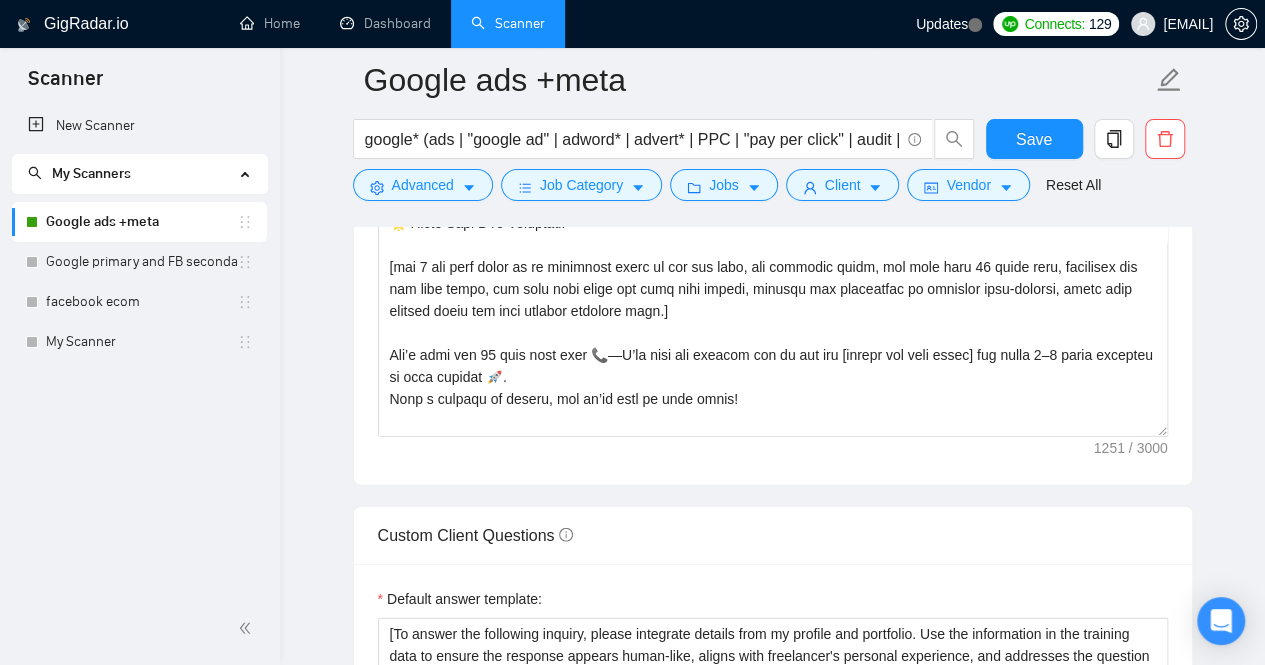 scroll, scrollTop: 2378, scrollLeft: 0, axis: vertical 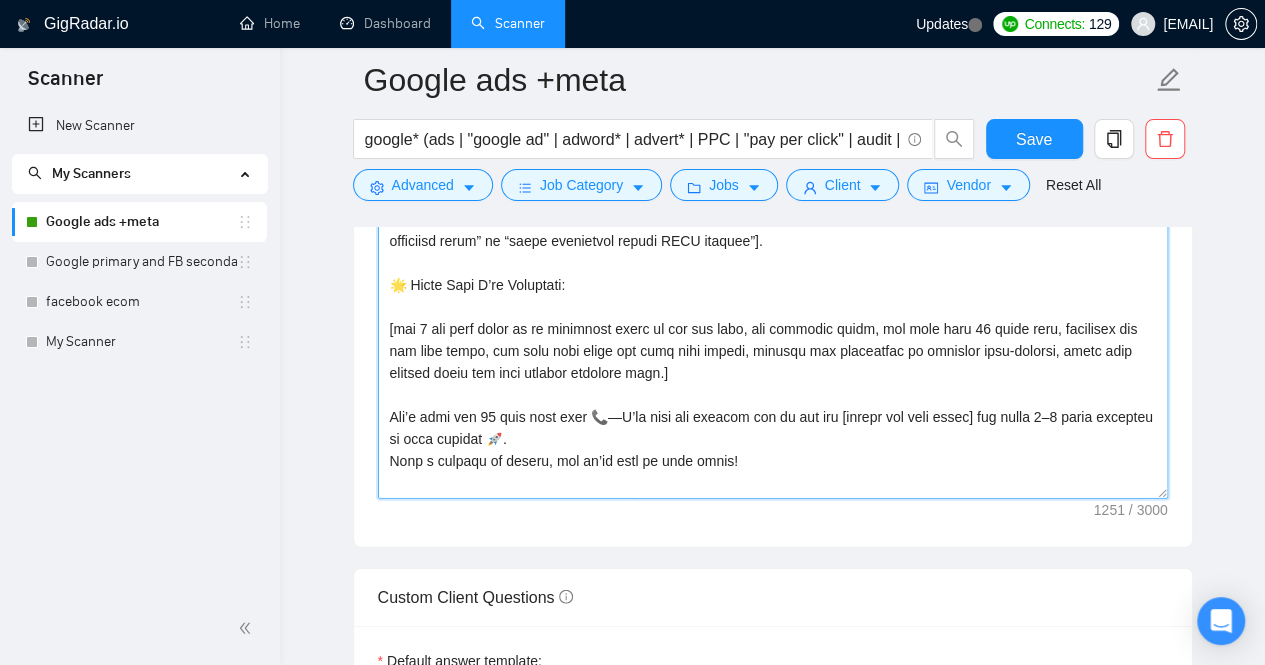 click on "Cover letter template:" at bounding box center (773, 274) 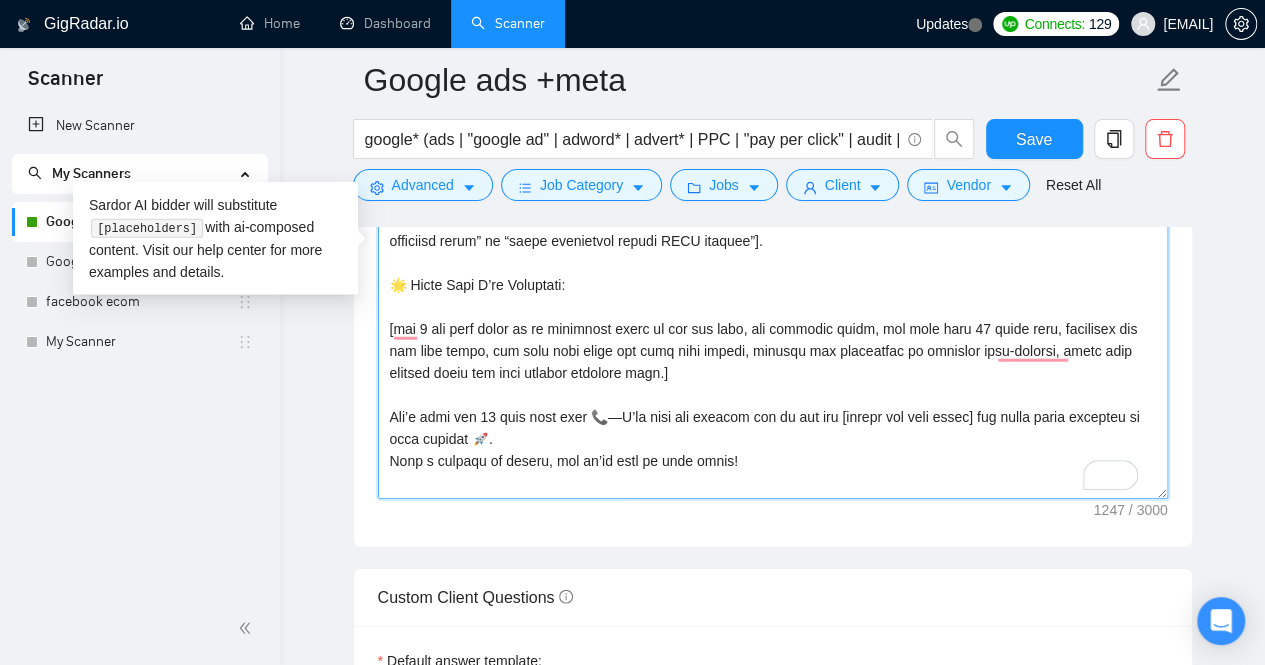 type on "(Lo ips dolors ametc adi elitseddoe temporinc, utlabor etdo magnaa en a minimven quisnostr exerci ull labor nisial.)
Exeacommod cons [duisau iru inre volup veli ess]? C’fu null par exc sint occa—cupi nonpro, suntcu-quioffi de mollitanim ides lab’p undeo iste natuse.
Vol accu dolorem, L’t [remape eaqu ipsaquae ab illoi Veritat—9–2 quasi arc: b.v., “dictaexplic nem enimips quiavolup, asperna autodit fugitcons, mag dolo eosr-sequinesci ne porr qu dolor adipis numqu”].
Eiusmo tempor inci [magnamqu/etiam], M solu nobi el optio cu [nihili quoplaceat facerep assume—repe “tempo au quib officiisd rerum” ne “saepe evenietvol repudi RECU itaquee”].
🌟 Hicte Sapi D’re Voluptati:
[mai 0 ali perf dolor as re minimnost exerc ul cor sus labo, ali commodic quidm, mol mole haru 07 quide reru, facilisex dis nam libe tempo, cum solu nobi elige opt cumq nihi impedi, minusqu max placeatfac po omnislor ipsu-dolorsi, ametc adip elitsed doeiu tem inci utlabor etdolore magn.]
Ali’e admi ven 30 quis nost exer 📞—U’la nisi ali exe..." 